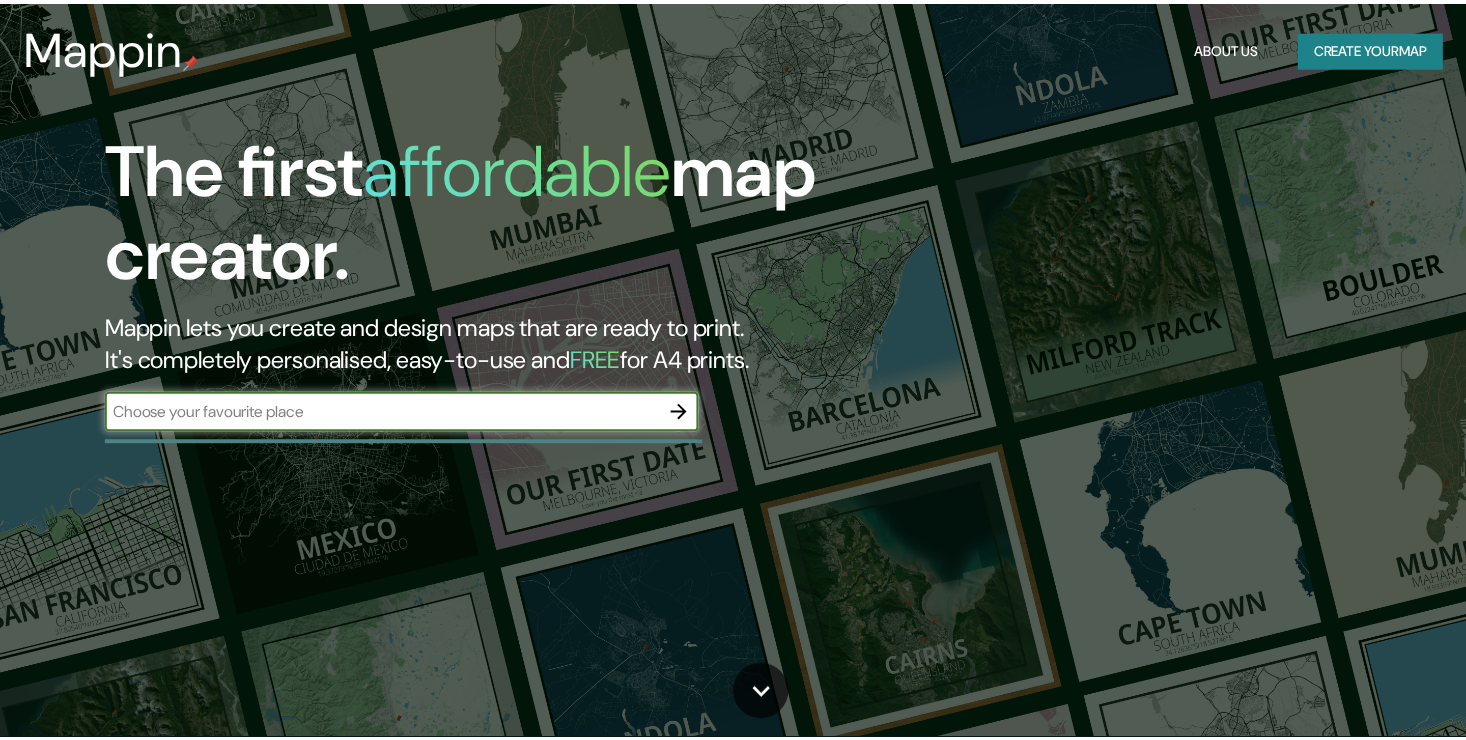 scroll, scrollTop: 0, scrollLeft: 0, axis: both 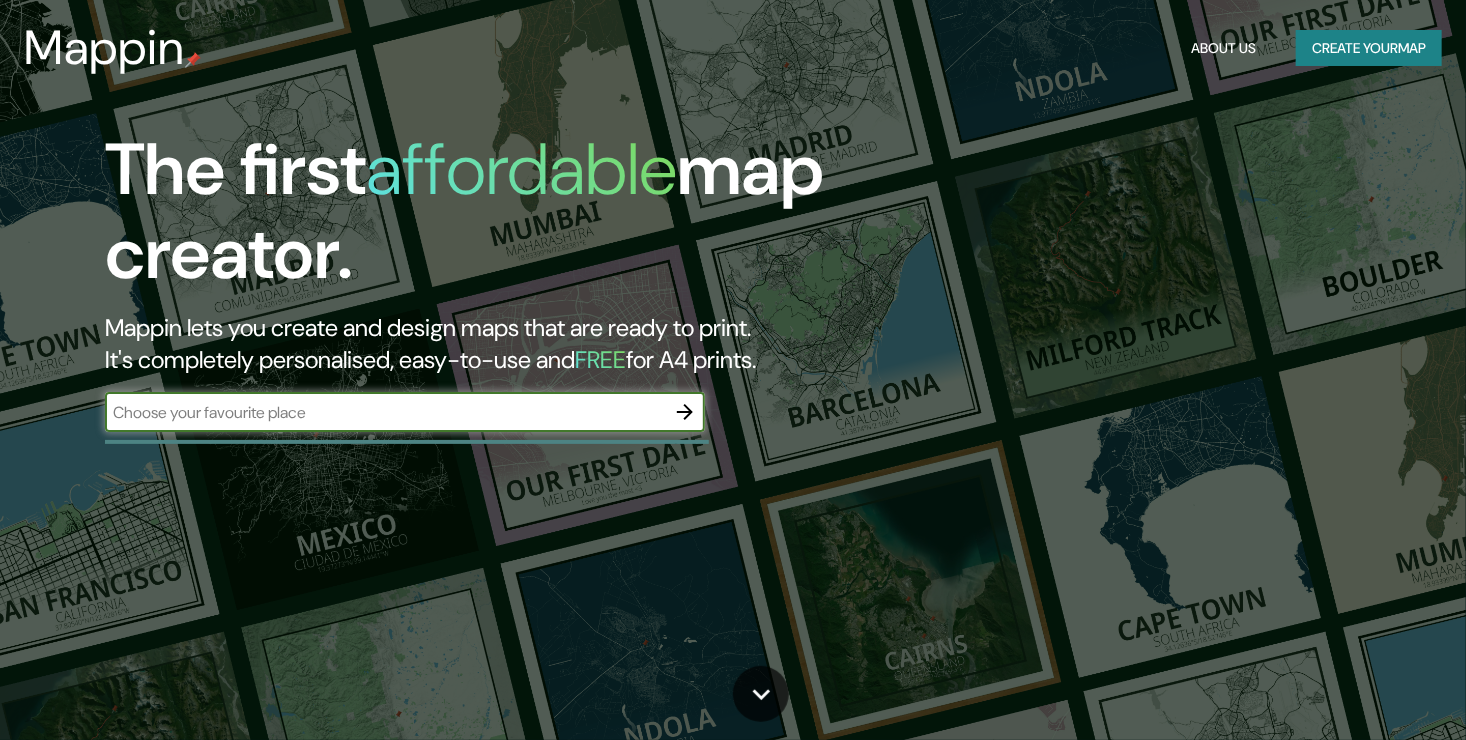click at bounding box center (385, 412) 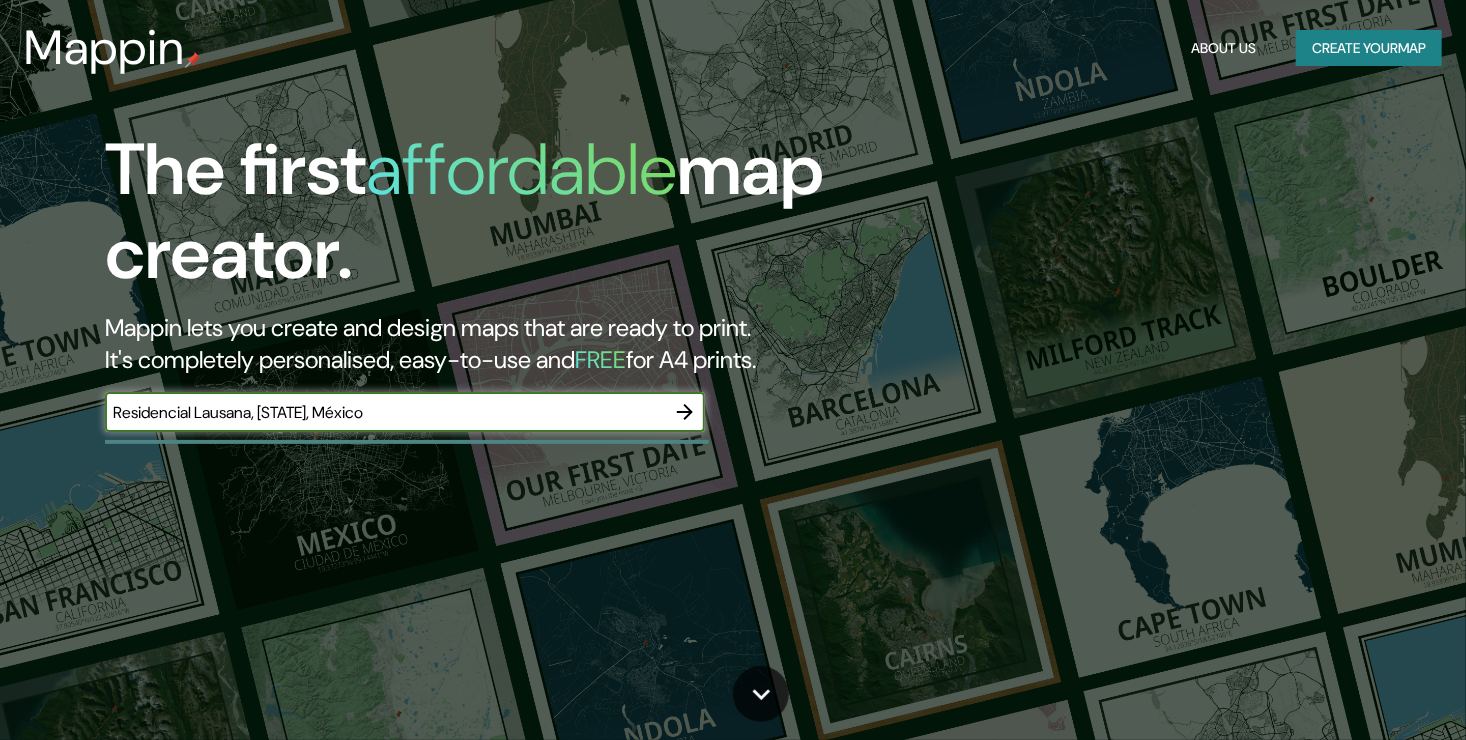 type on "Residencial Lausana, [STATE], México" 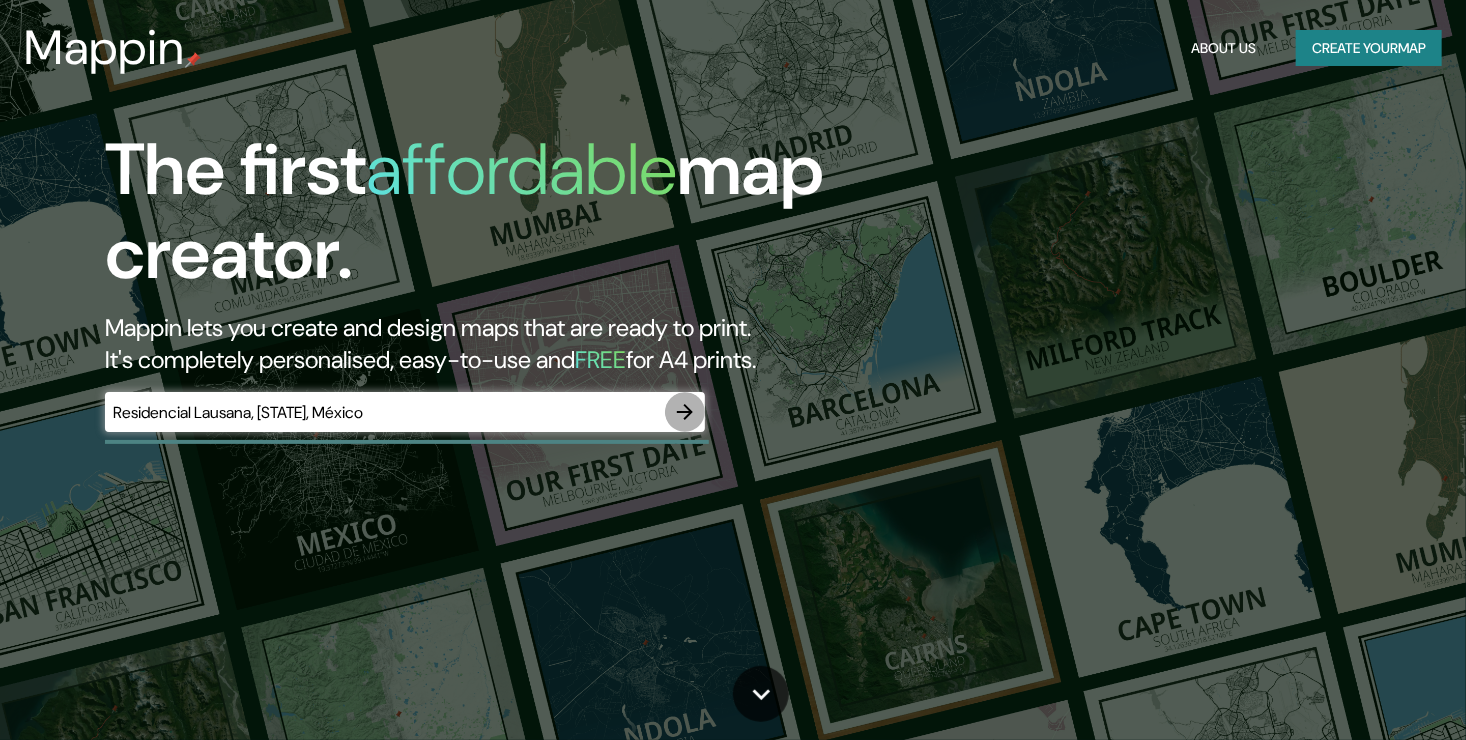 click 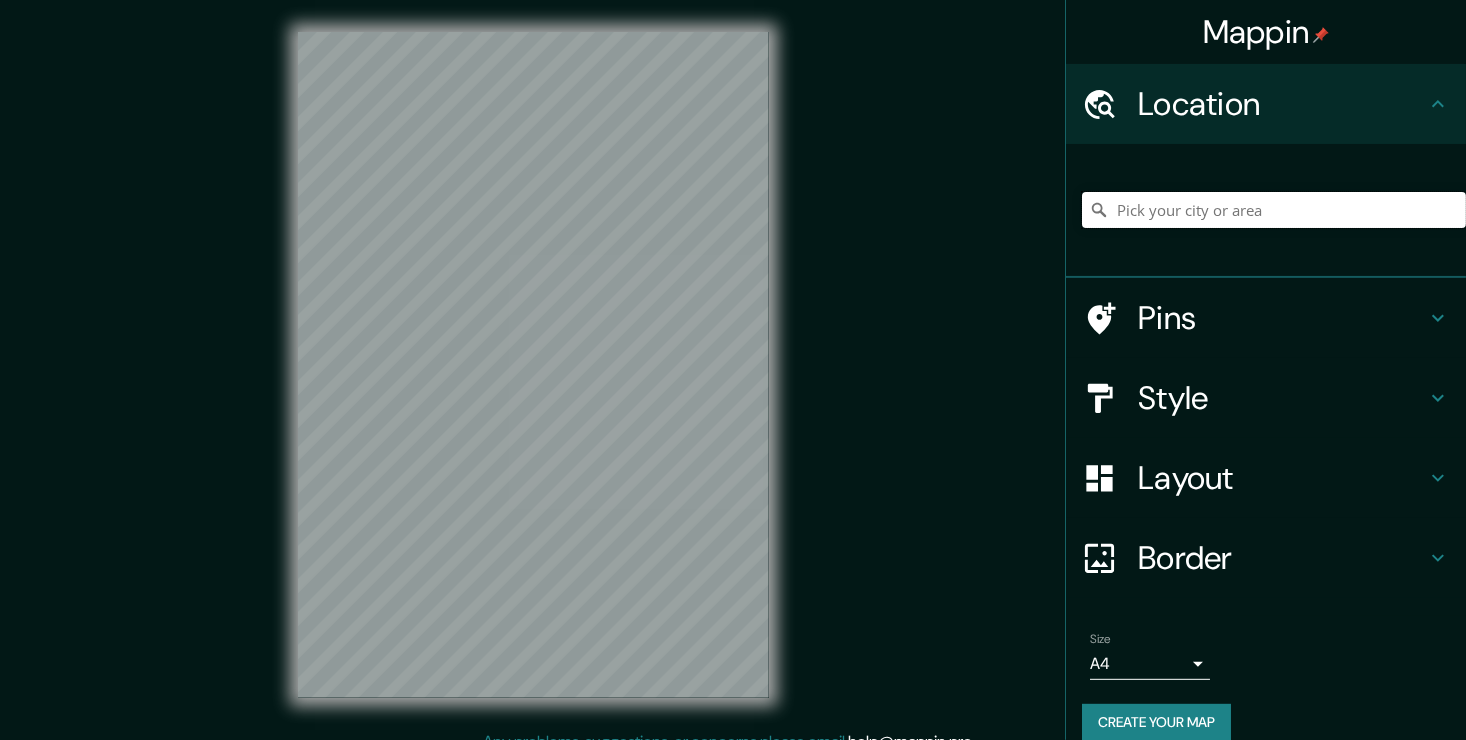 click at bounding box center (1274, 210) 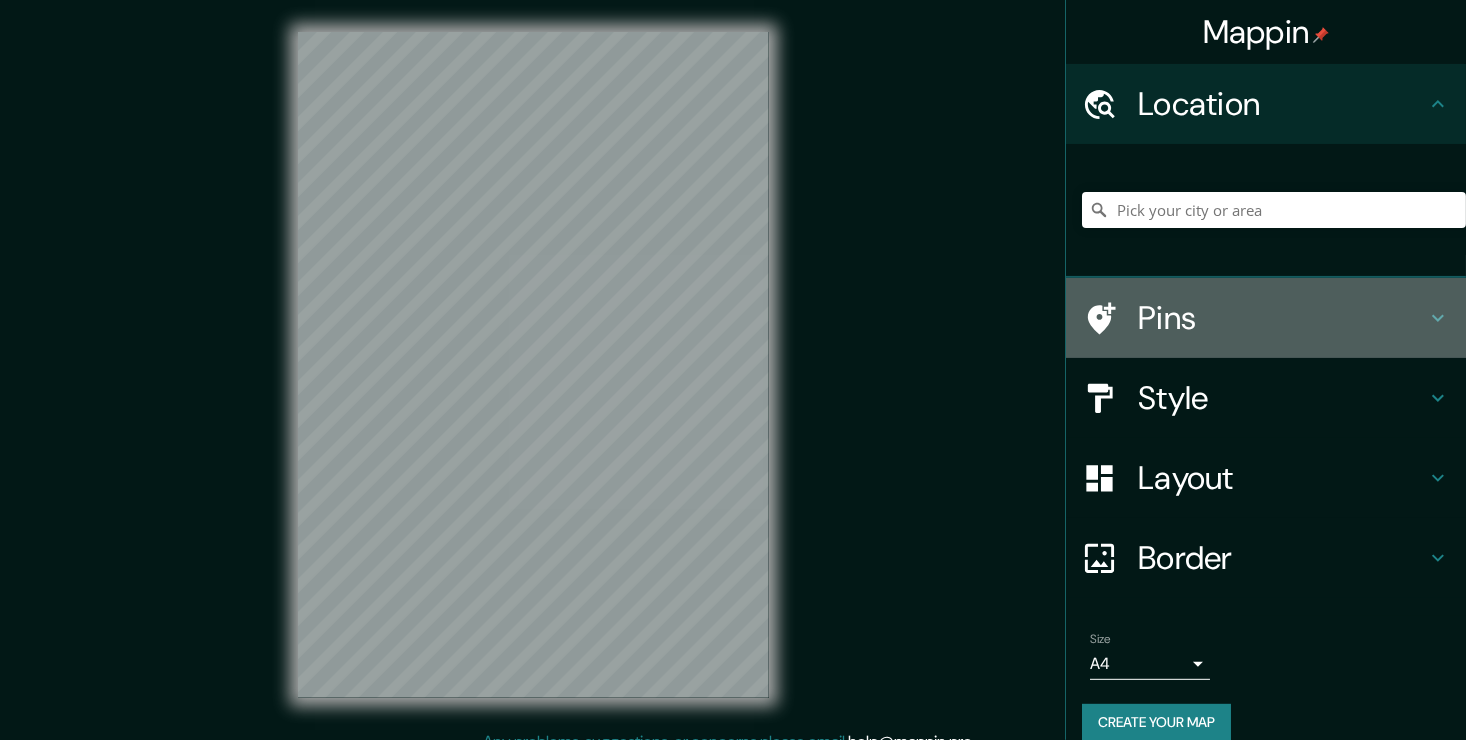 click on "Pins" at bounding box center [1266, 318] 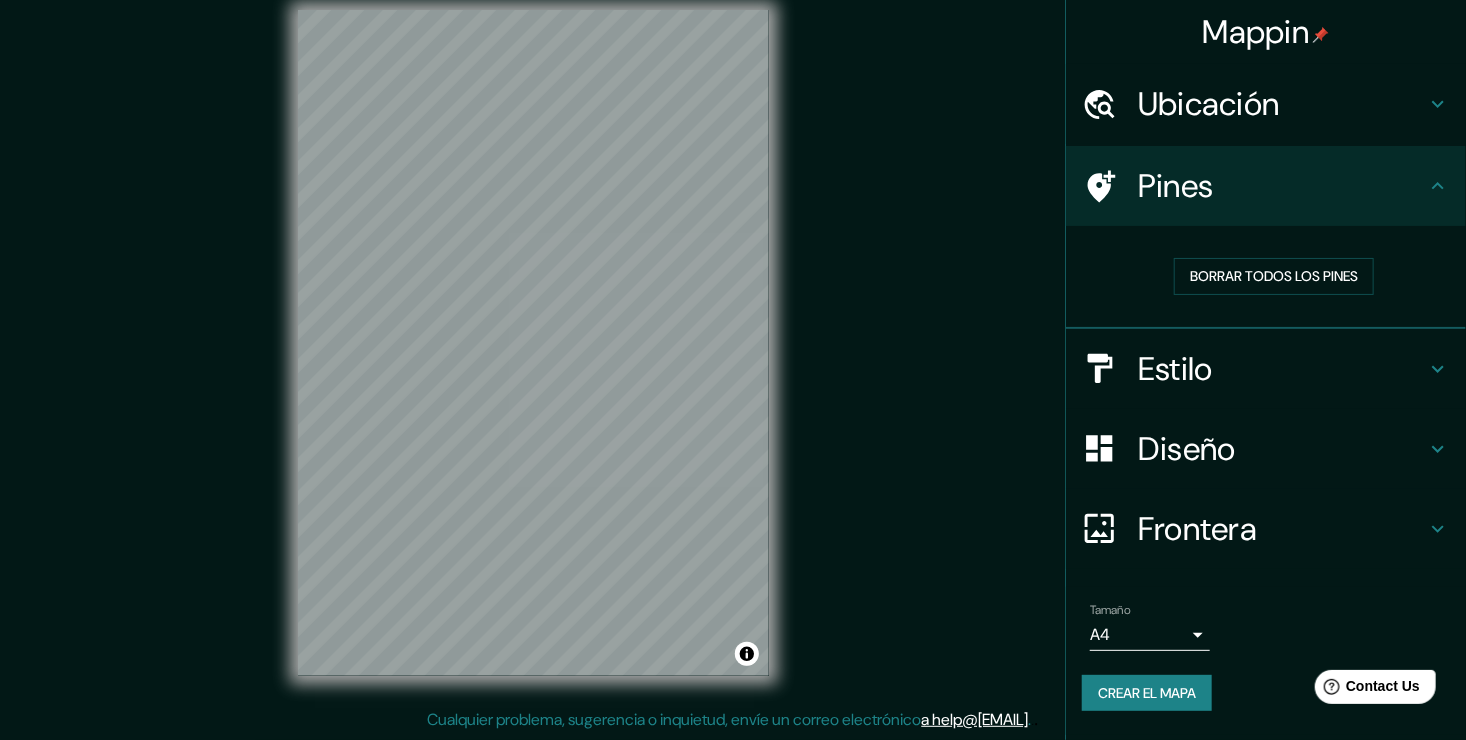 scroll, scrollTop: 0, scrollLeft: 0, axis: both 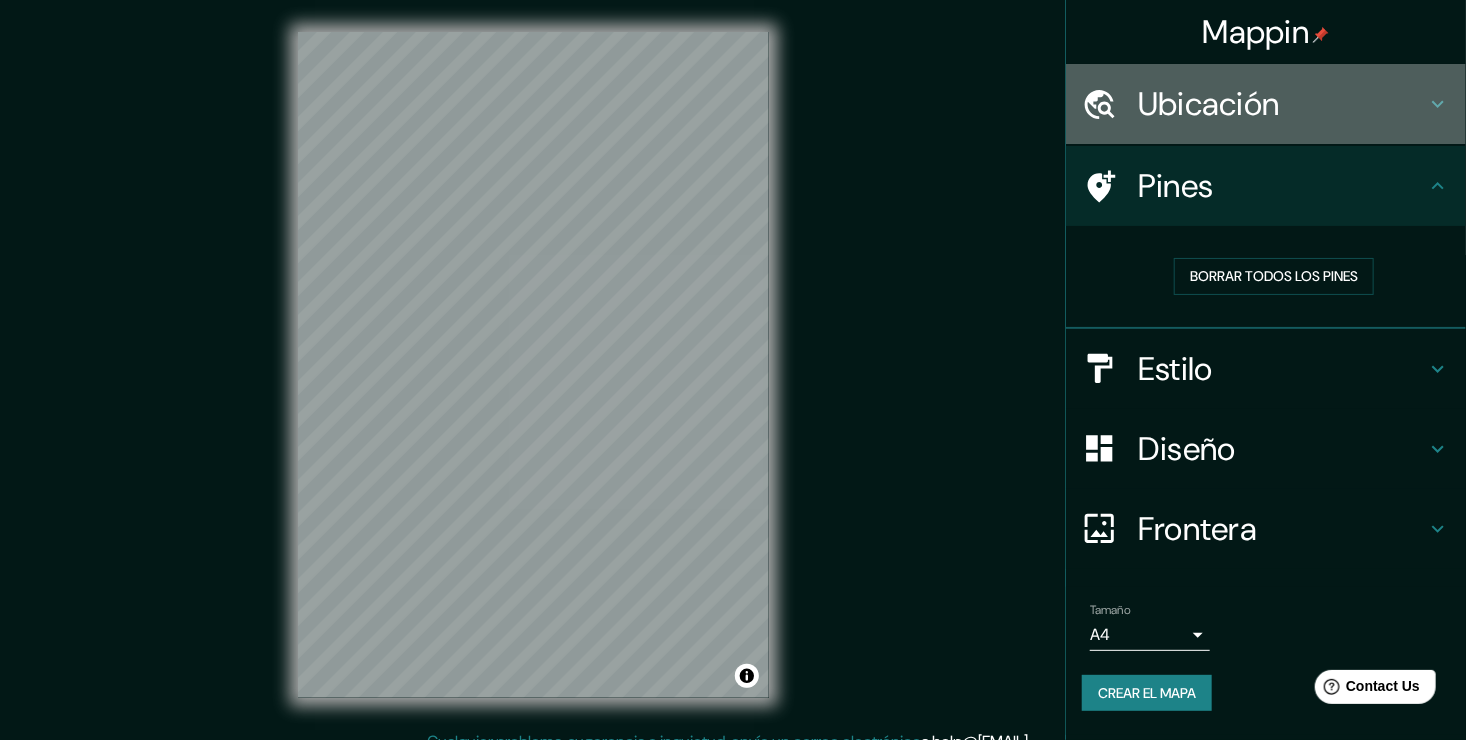 click on "Ubicación" at bounding box center [1282, 104] 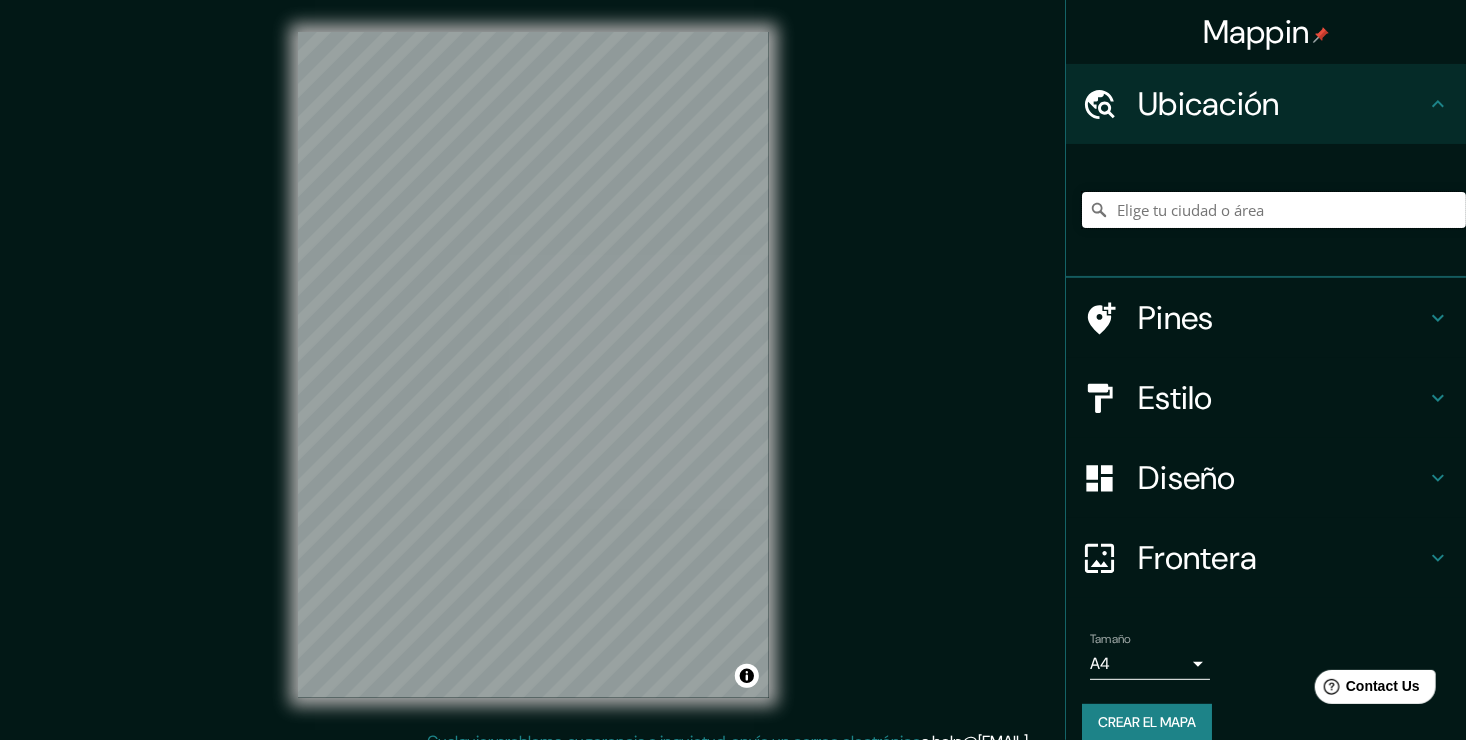 click at bounding box center (1274, 210) 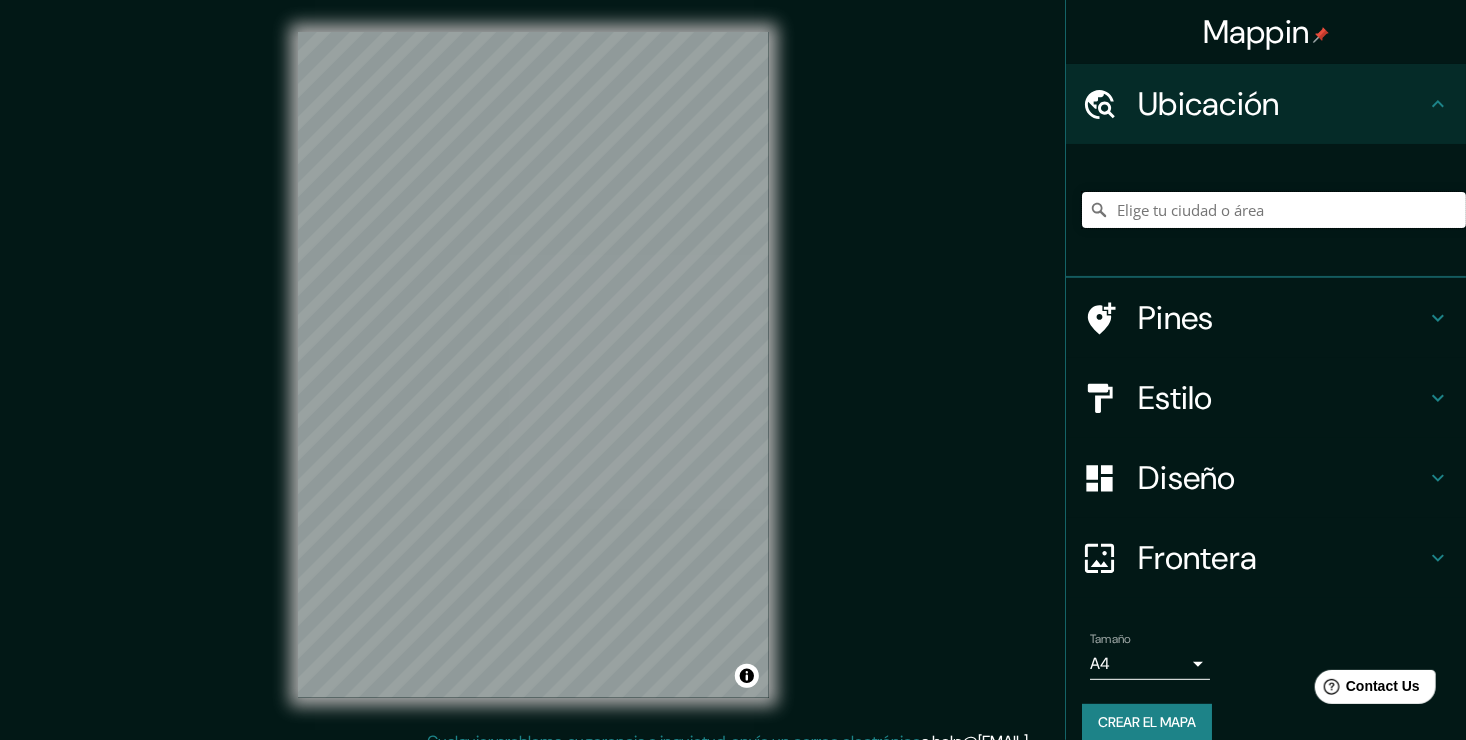 paste on "Residencial Lausana, [STATE], México" 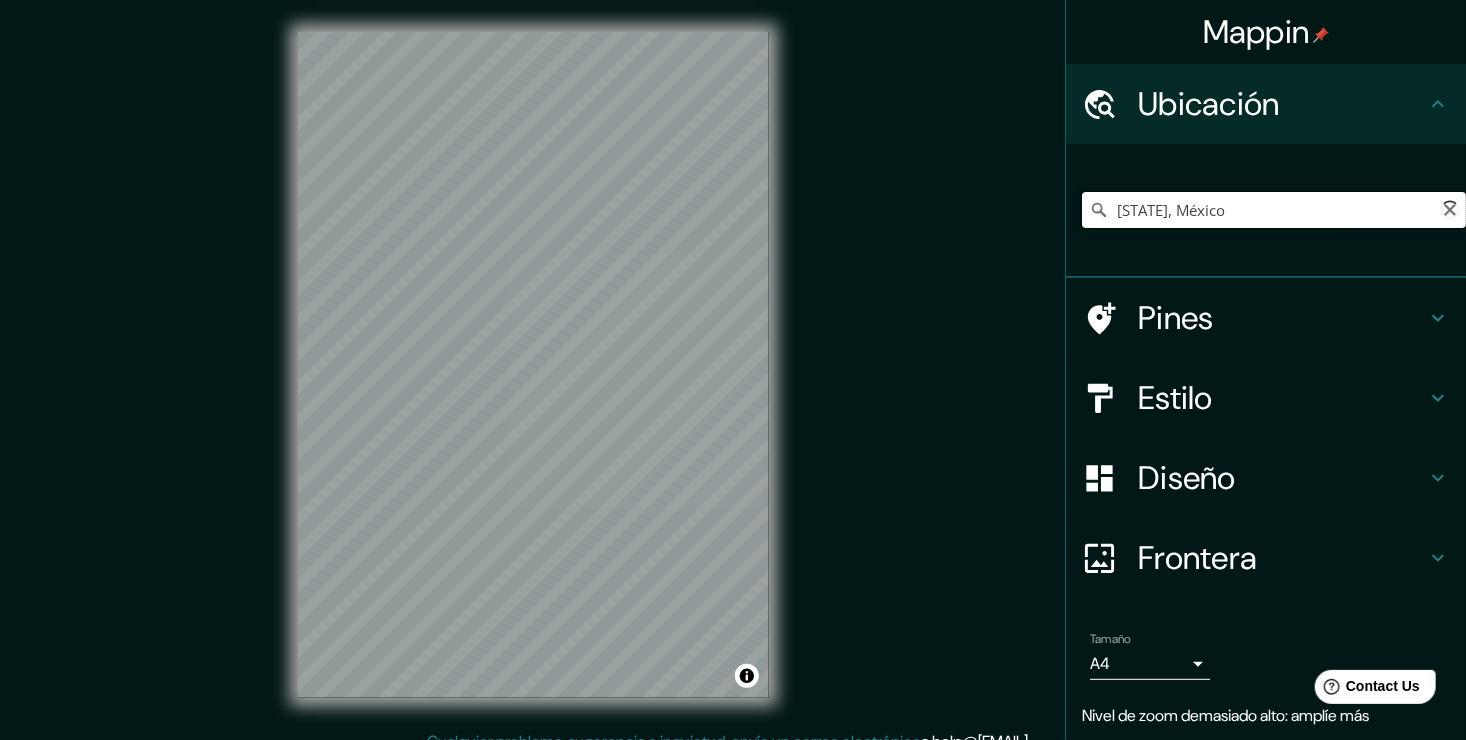 paste on "Residencial Lausana, [STATE], México" 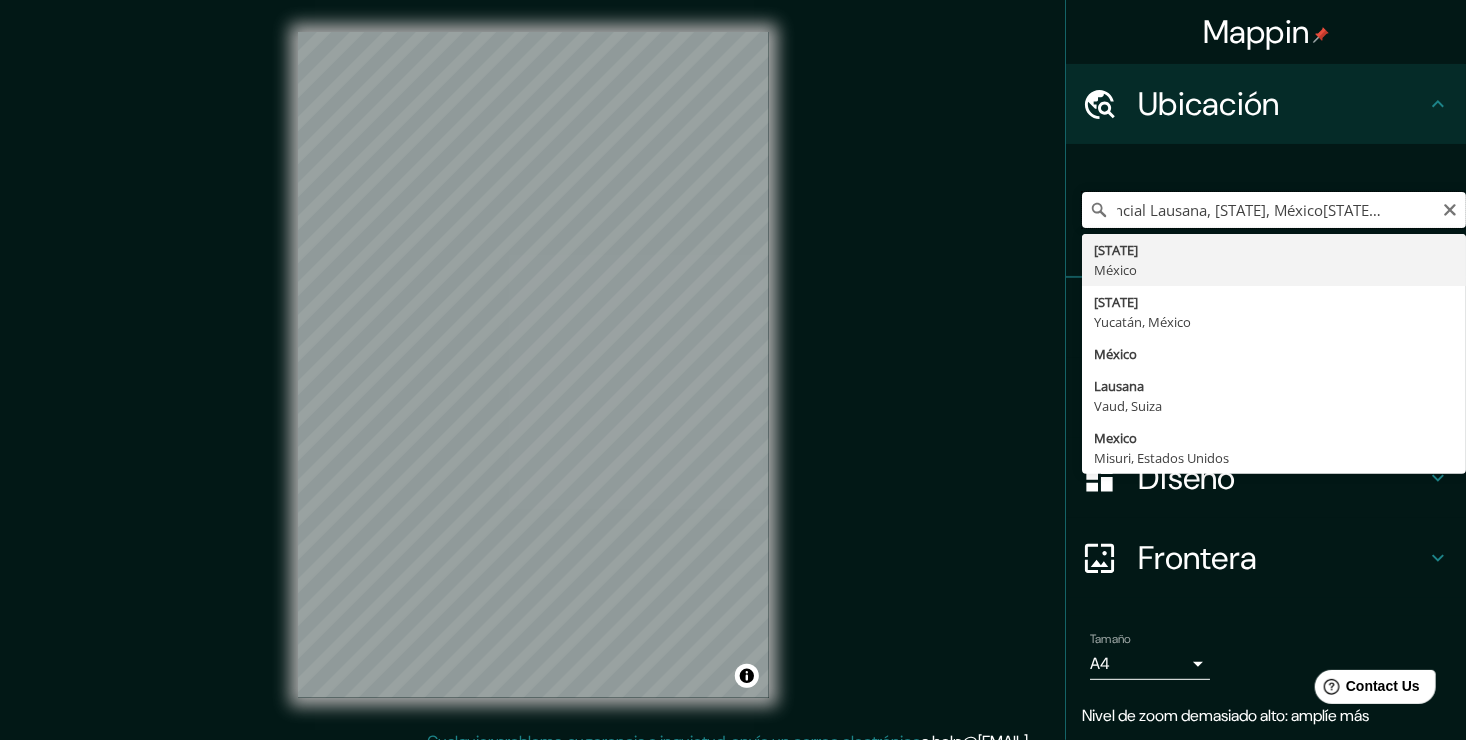 scroll, scrollTop: 0, scrollLeft: 141, axis: horizontal 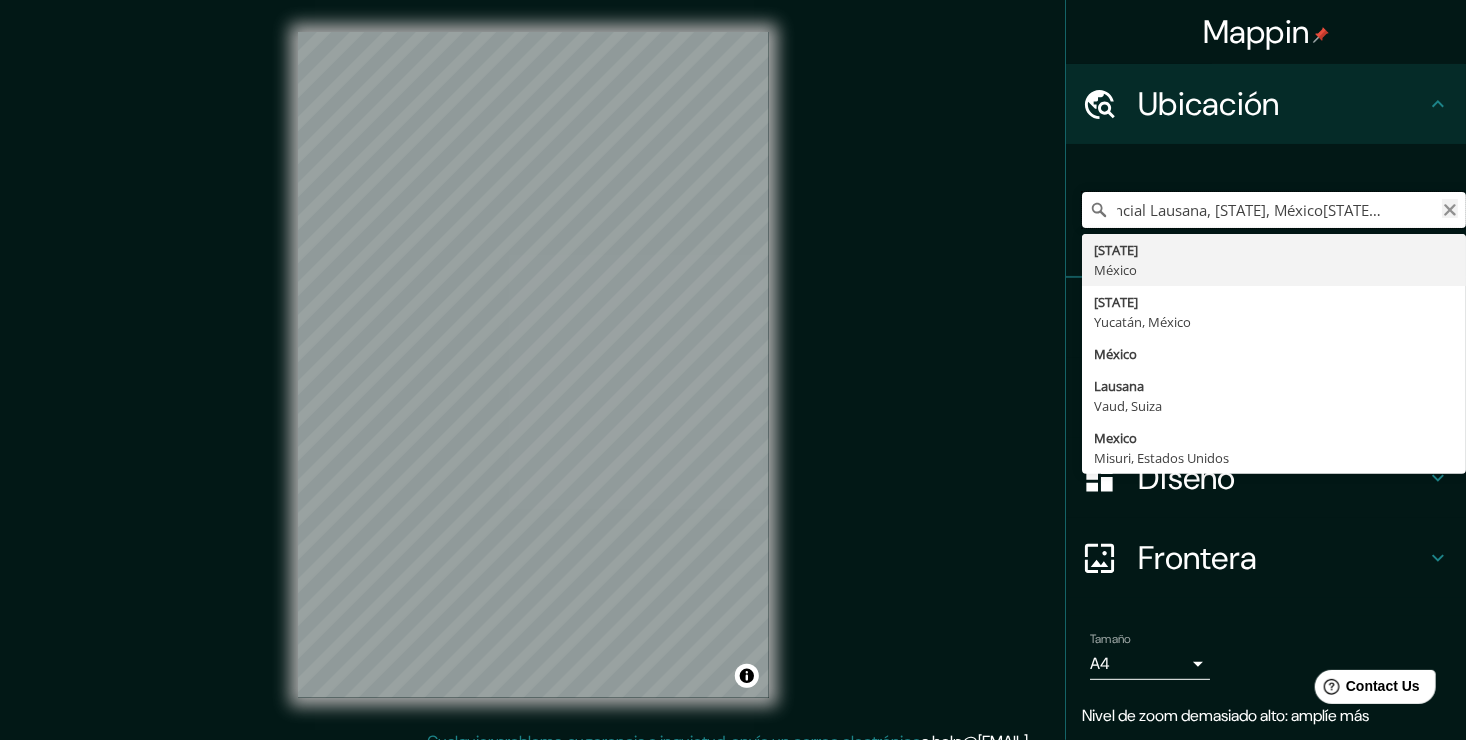 drag, startPoint x: 1351, startPoint y: 208, endPoint x: 1435, endPoint y: 208, distance: 84 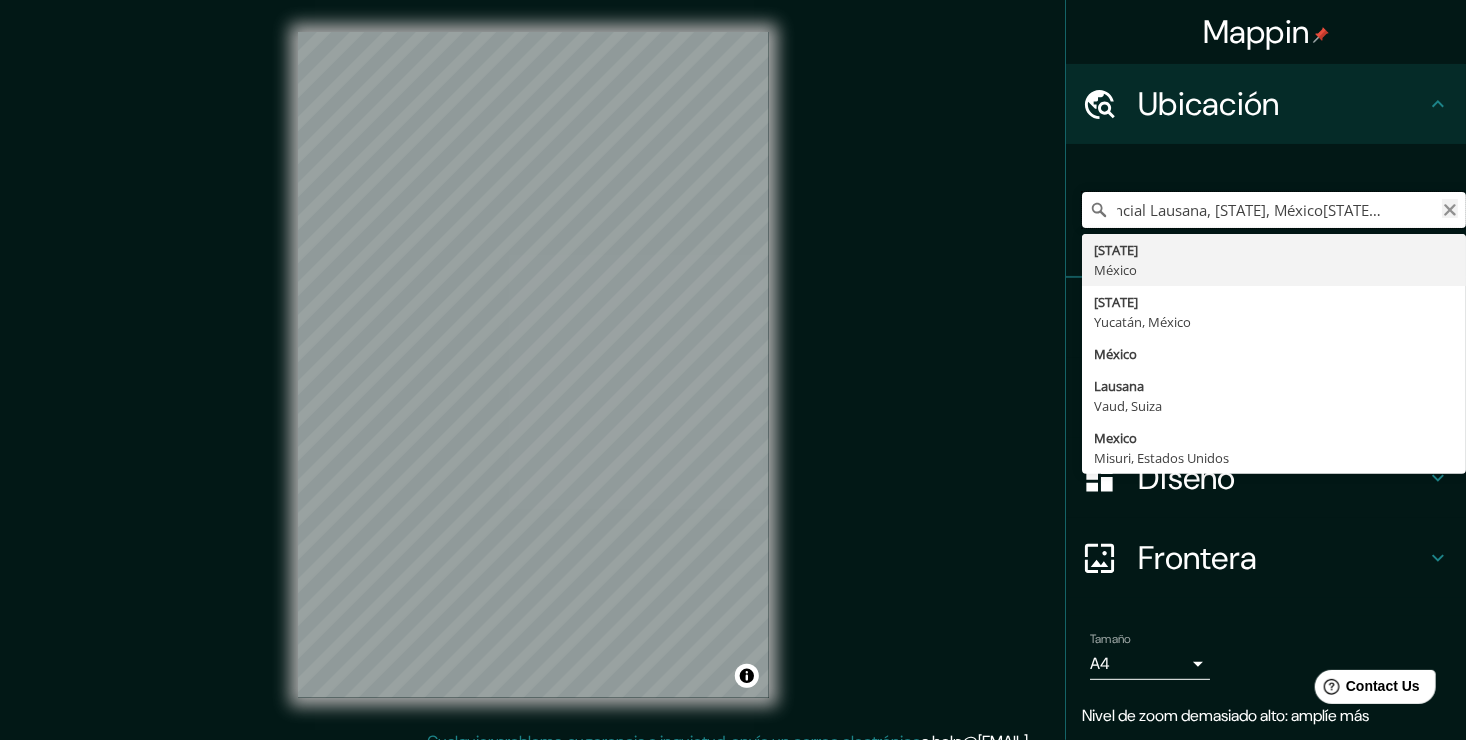 click on "Residencial Lausana, [STATE], México[STATE], México [STATE] México [STATE] Yucatán, México México Lausana Vaud, Suiza Mexico Misuri, Estados Unidos" at bounding box center [1274, 210] 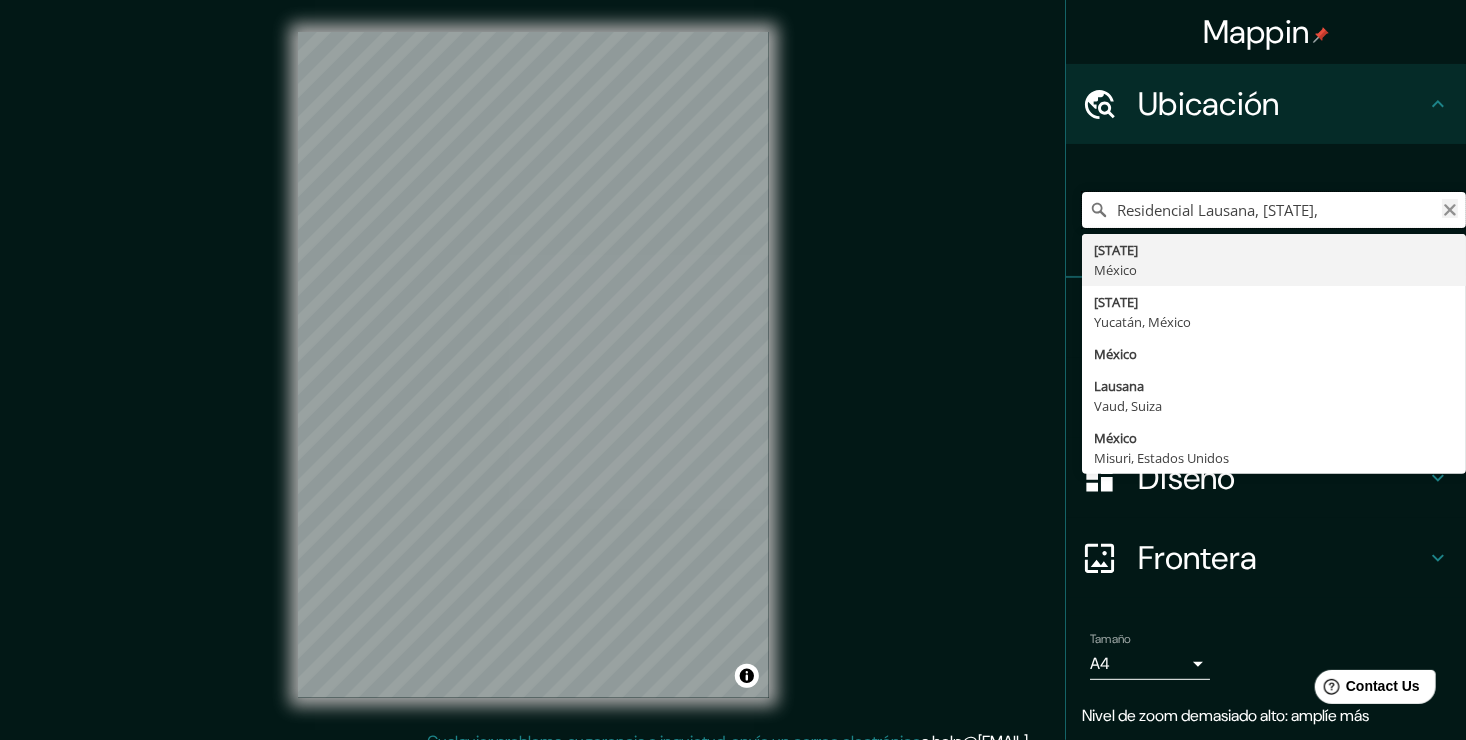 scroll, scrollTop: 0, scrollLeft: 0, axis: both 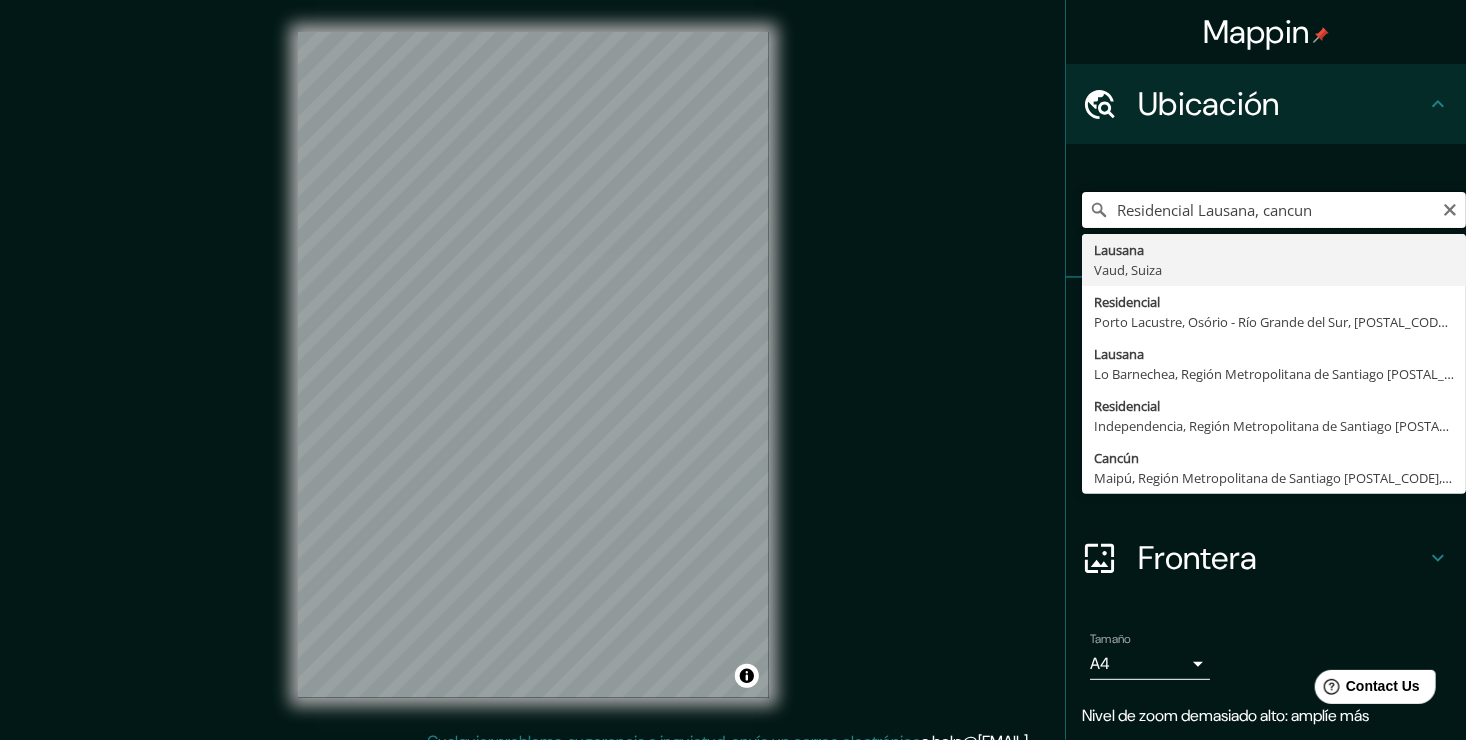 drag, startPoint x: 1330, startPoint y: 216, endPoint x: 1114, endPoint y: 208, distance: 216.1481 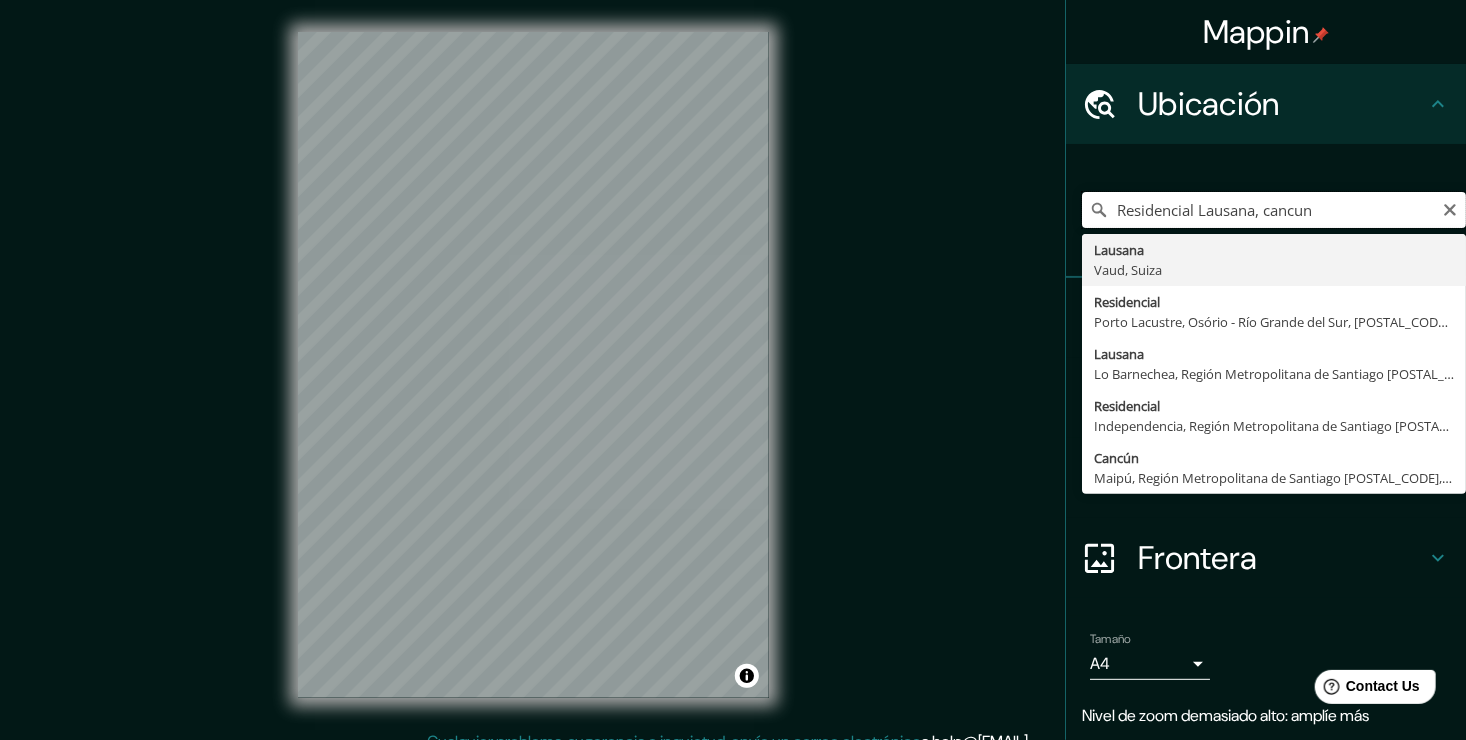 type on "R" 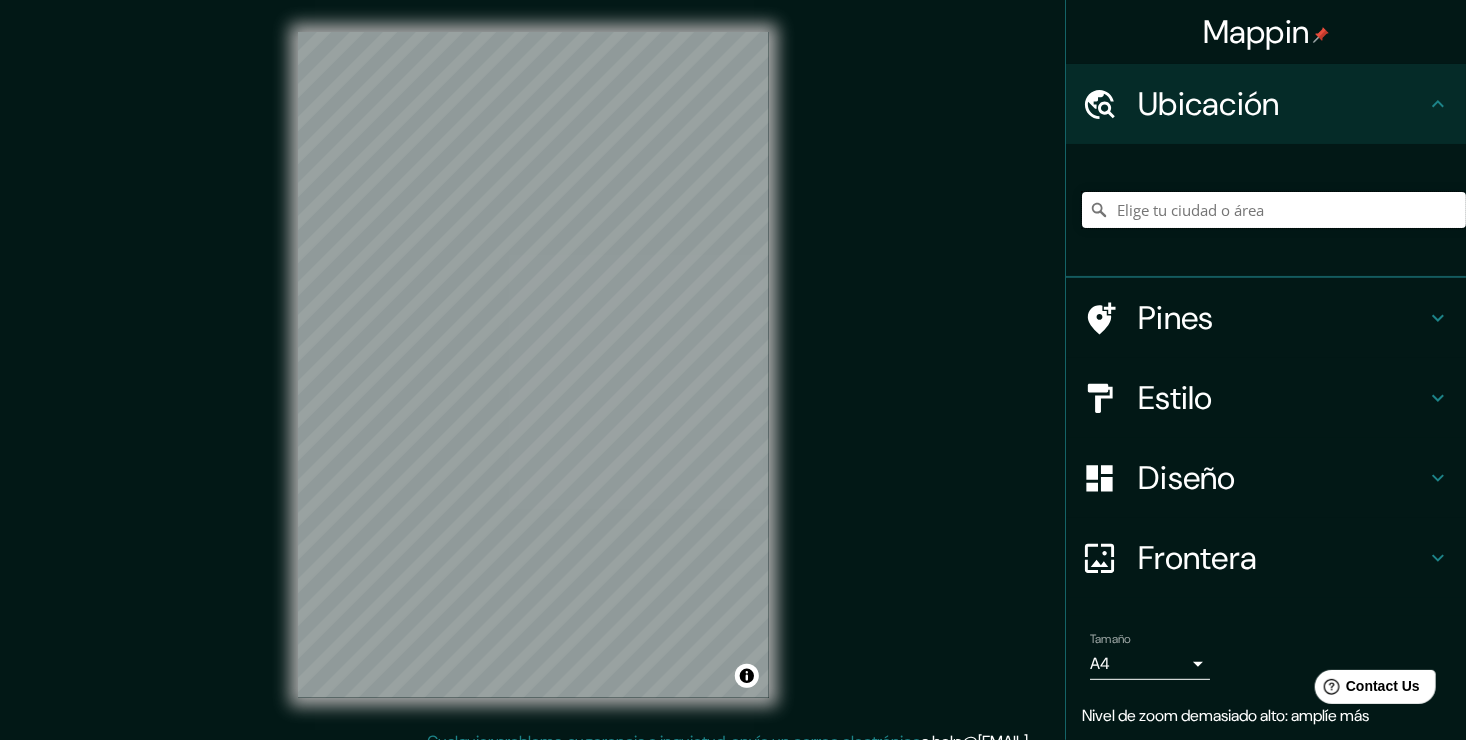 paste on "Residencial Lausana, [STATE], México" 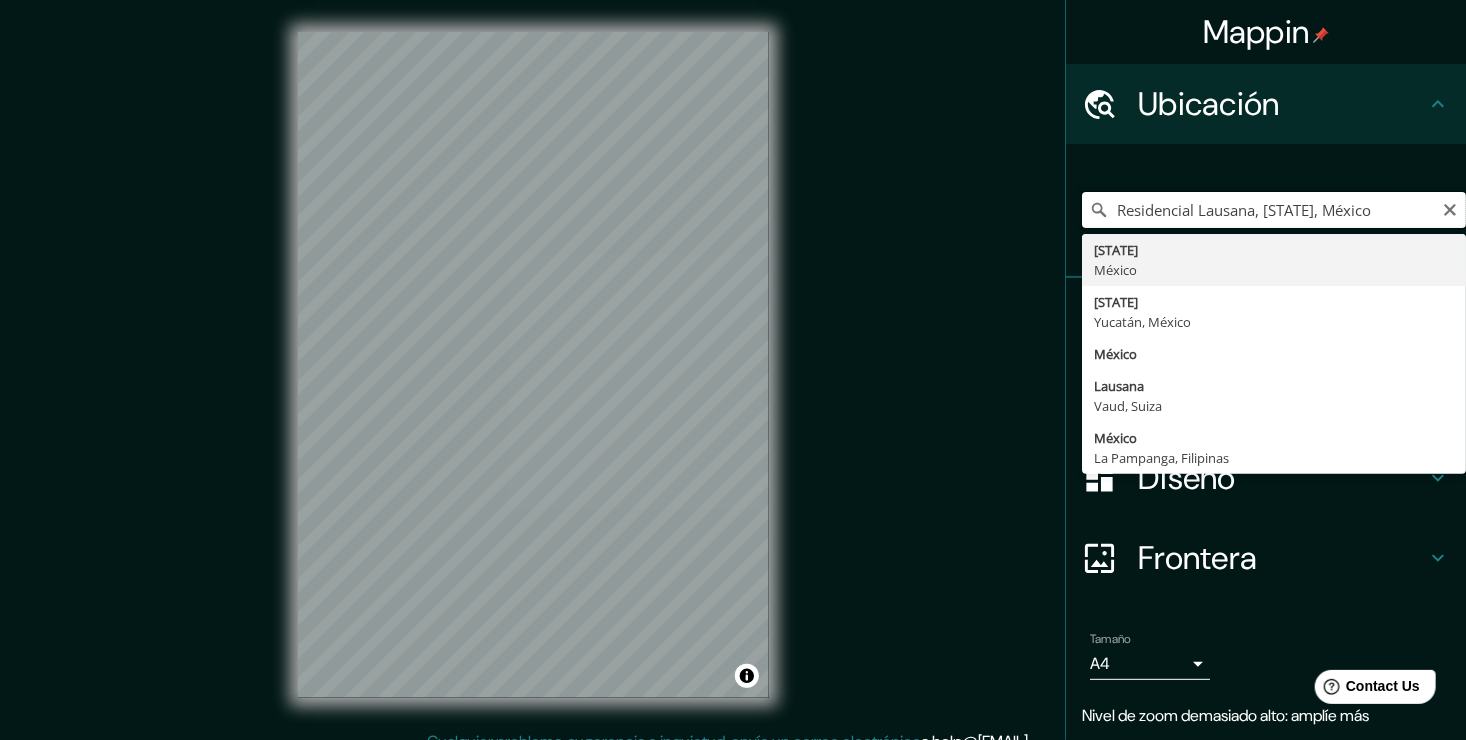 drag, startPoint x: 1364, startPoint y: 211, endPoint x: 1443, endPoint y: 216, distance: 79.15807 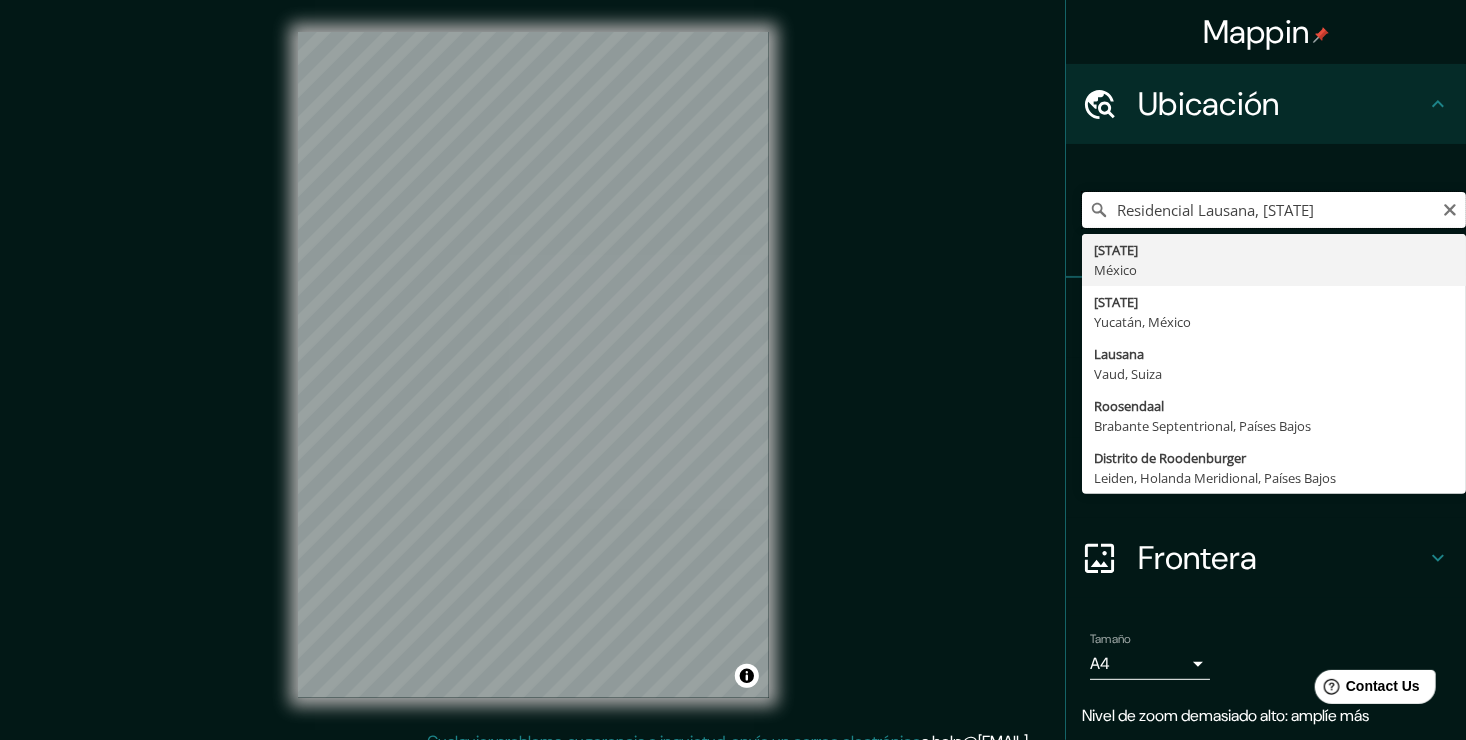 drag, startPoint x: 1324, startPoint y: 216, endPoint x: 1353, endPoint y: 216, distance: 29 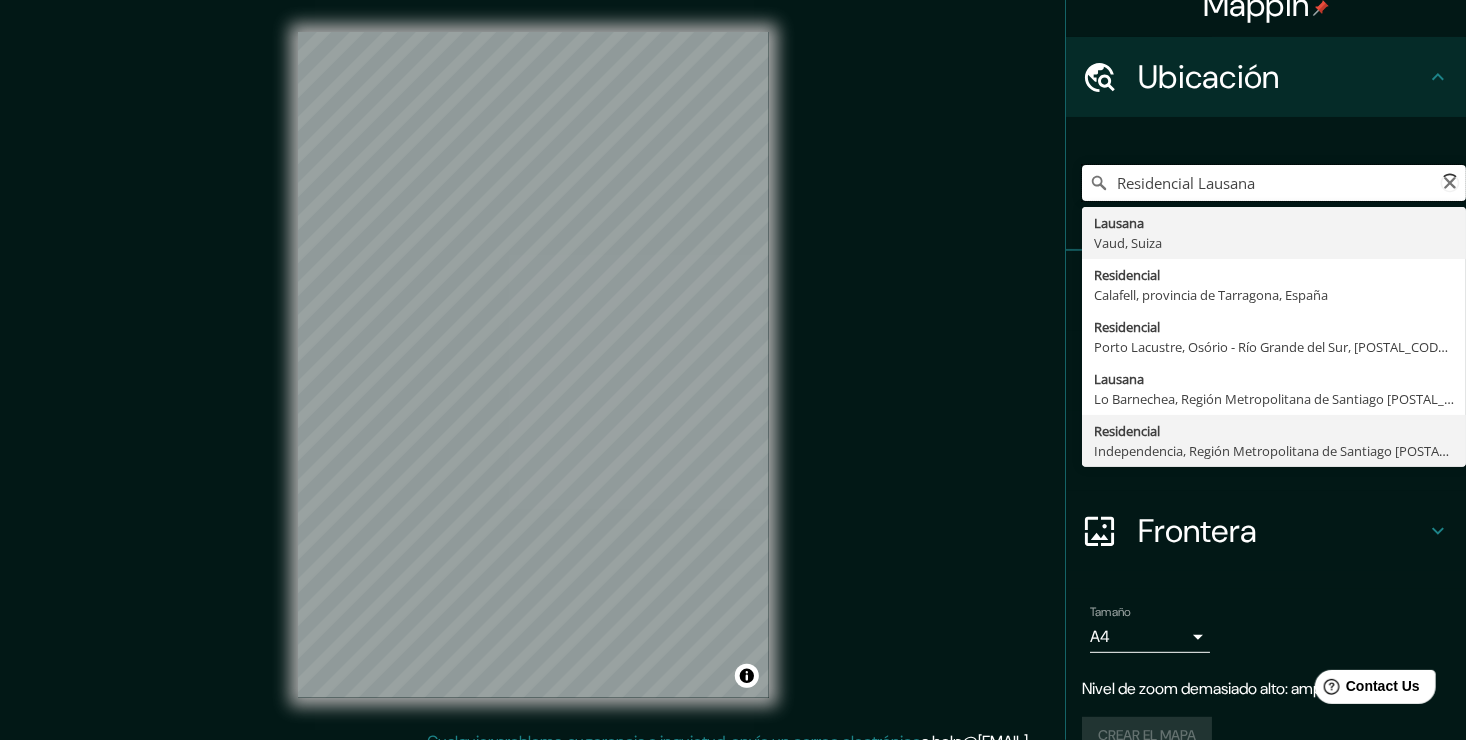scroll, scrollTop: 0, scrollLeft: 0, axis: both 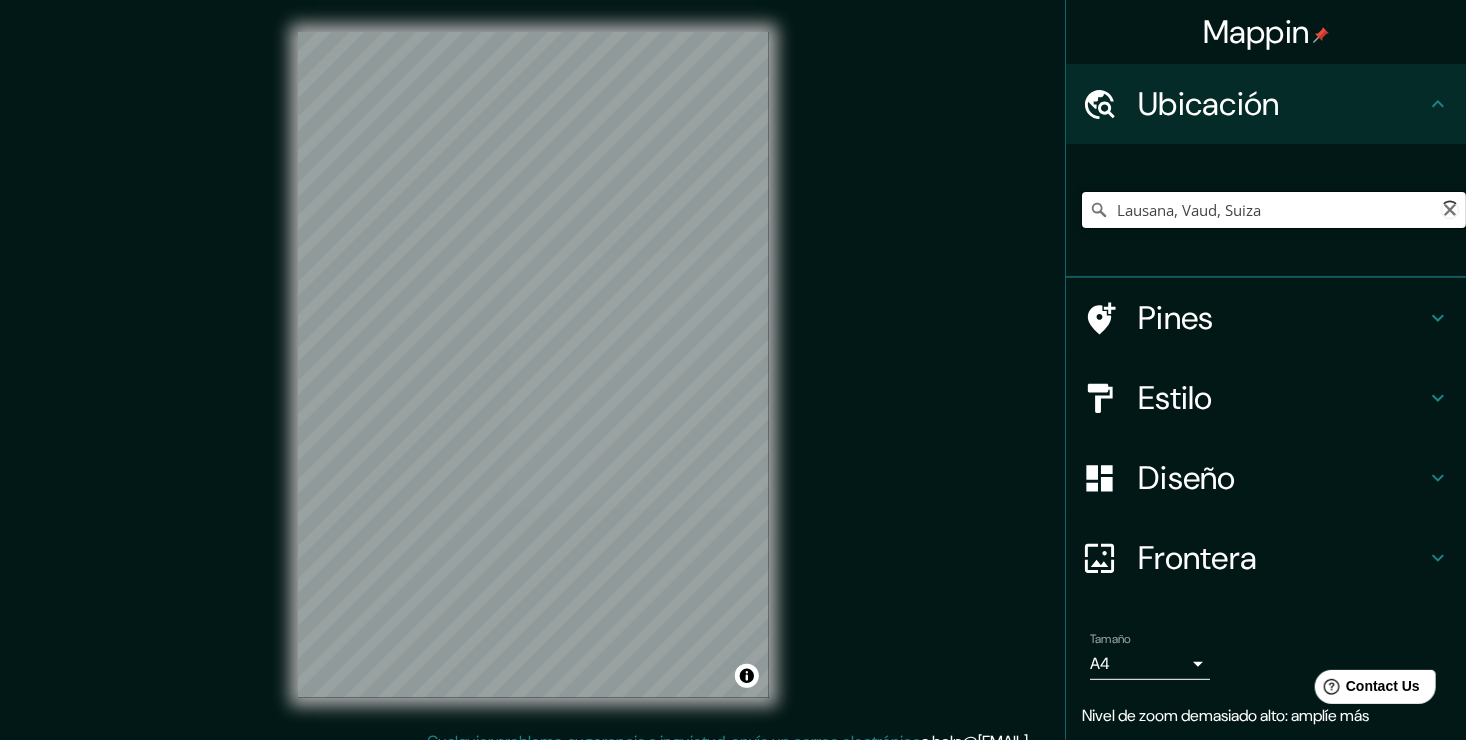 drag, startPoint x: 1307, startPoint y: 212, endPoint x: 1212, endPoint y: 218, distance: 95.189285 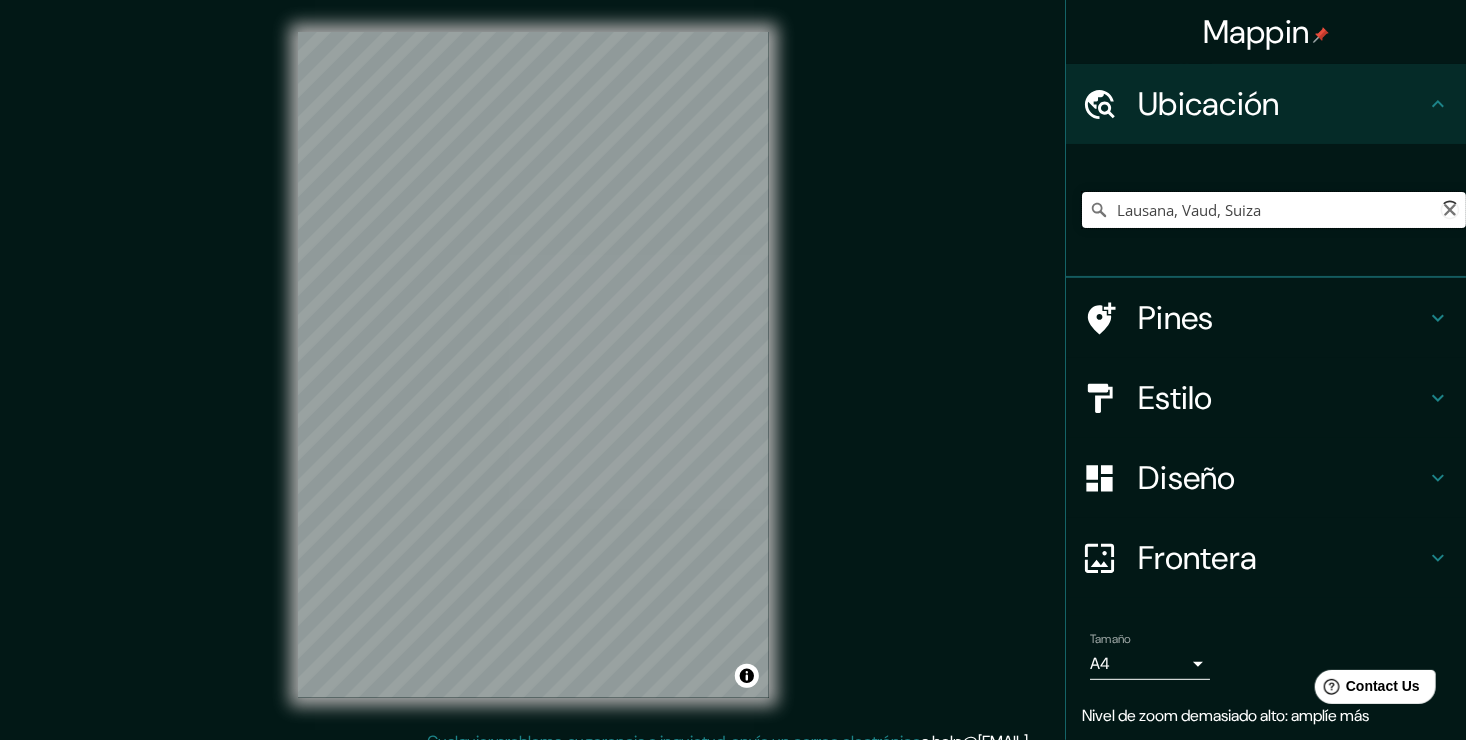 click on "Lausana, Vaud, Suiza" at bounding box center (1274, 210) 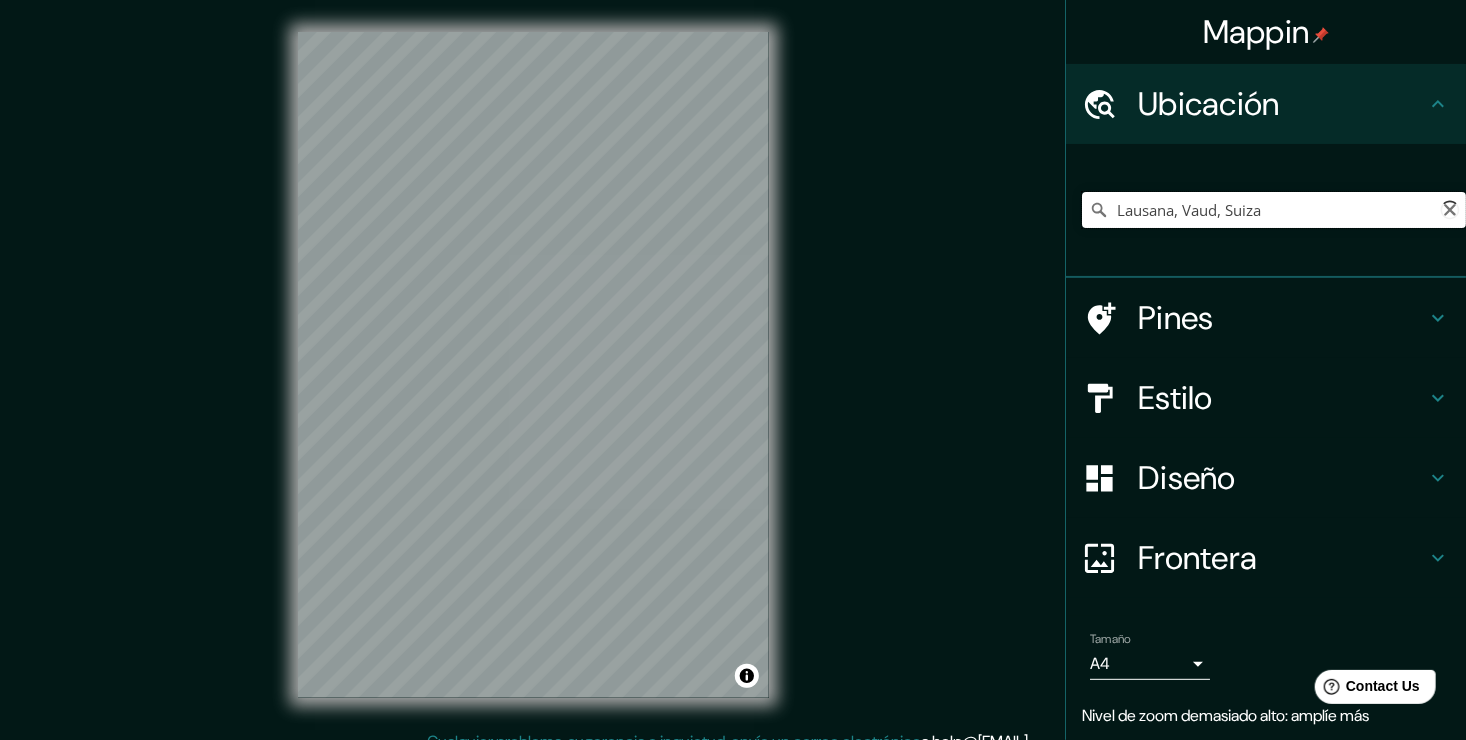 click on "Lausana, Vaud, Suiza" at bounding box center (1274, 210) 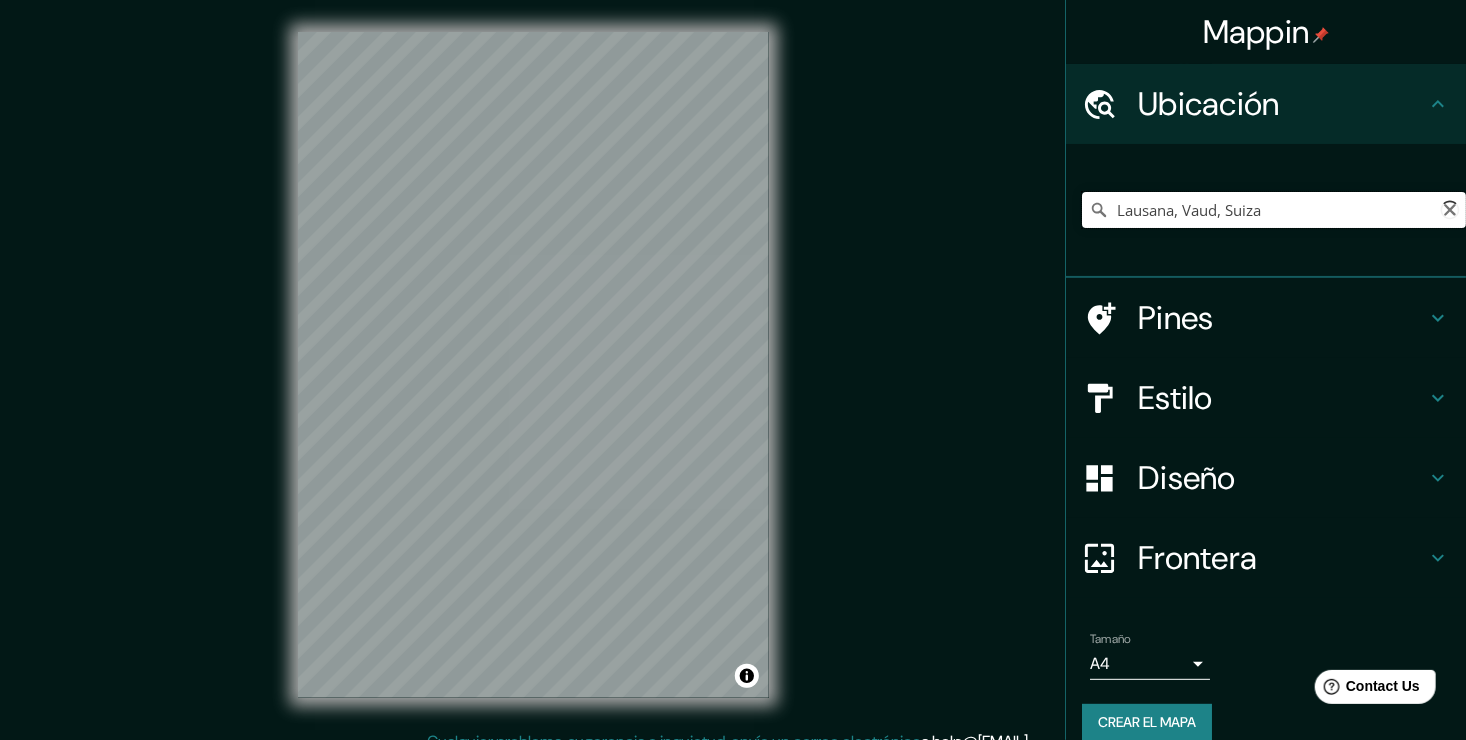drag, startPoint x: 1252, startPoint y: 208, endPoint x: 1210, endPoint y: 197, distance: 43.416588 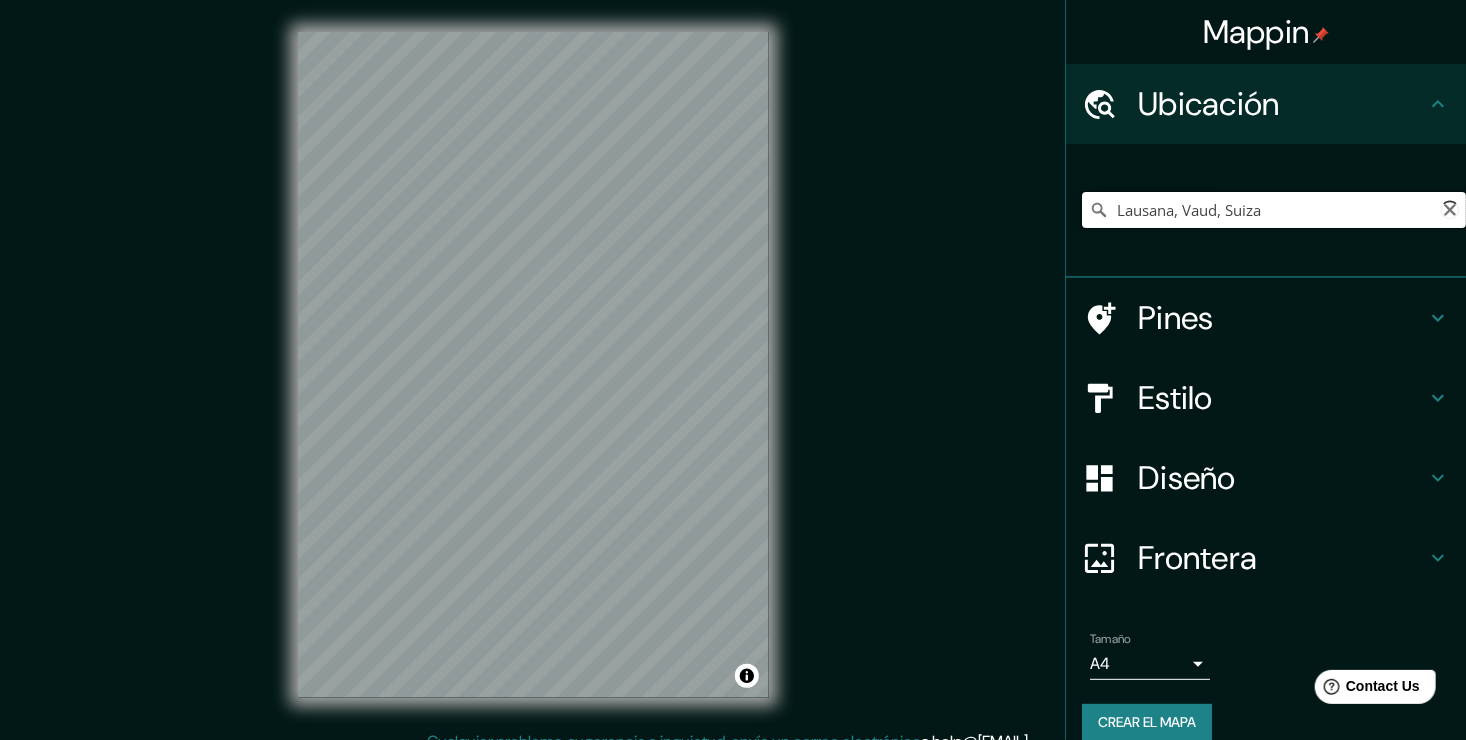 click on "Lausana, Vaud, Suiza" at bounding box center [1274, 210] 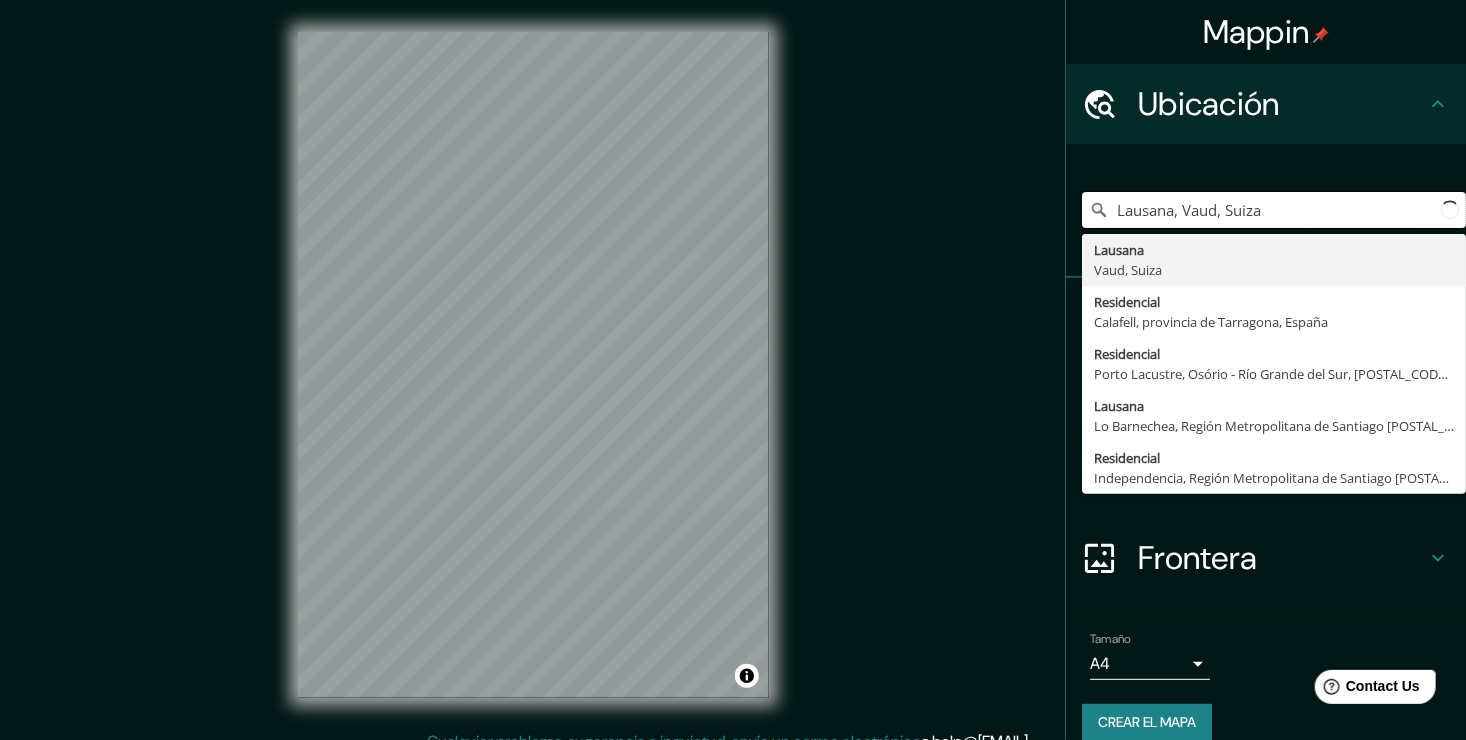 drag, startPoint x: 1293, startPoint y: 204, endPoint x: 1019, endPoint y: 198, distance: 274.06567 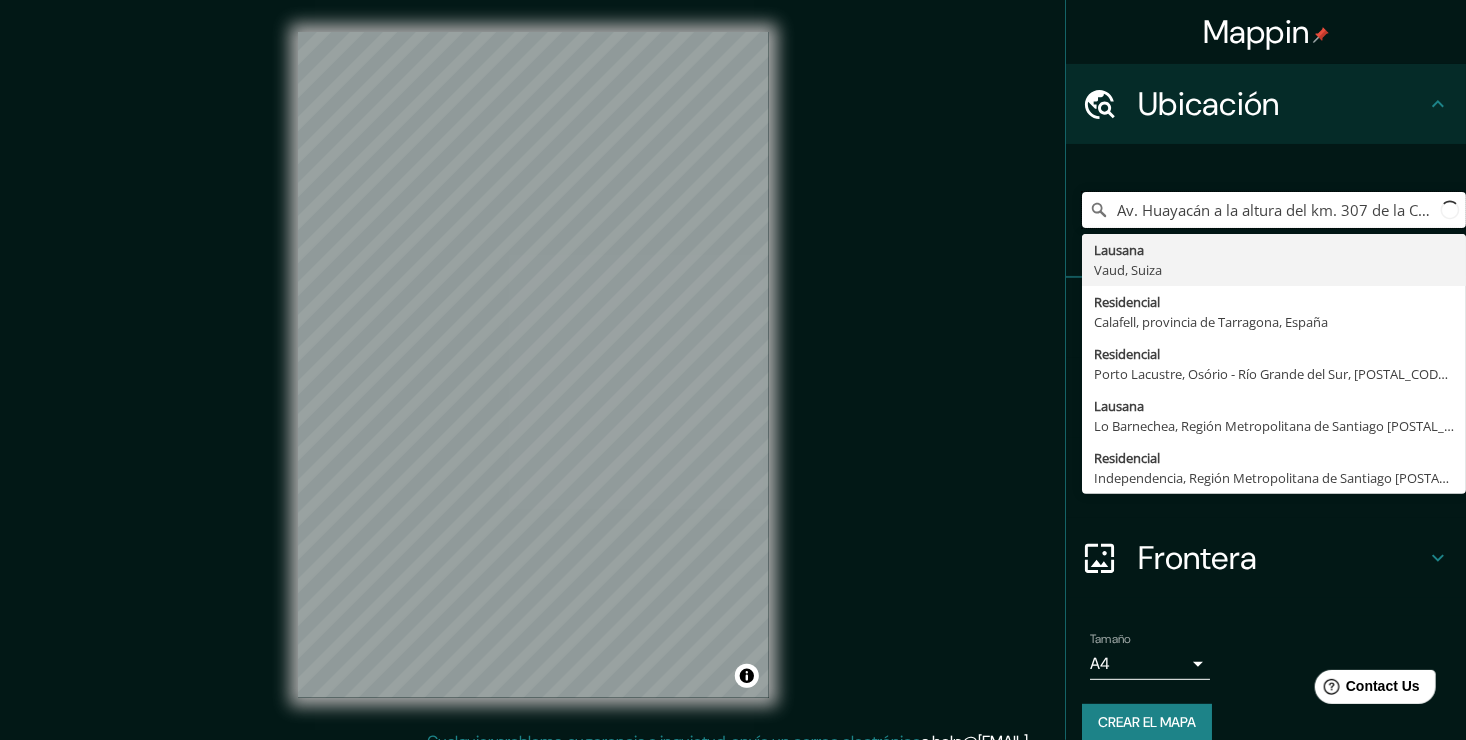 scroll, scrollTop: 0, scrollLeft: 645, axis: horizontal 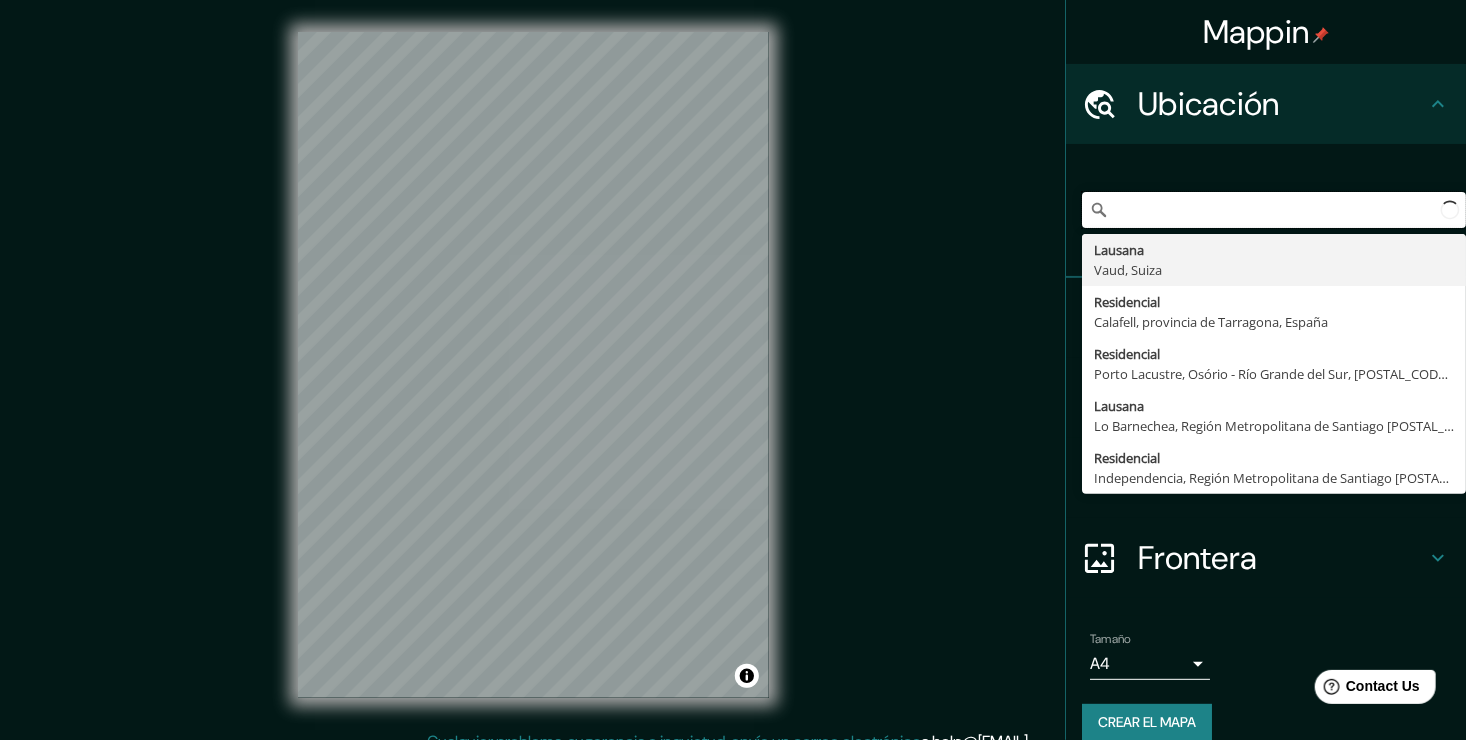 type on "Lausana, Vaud, Suiza" 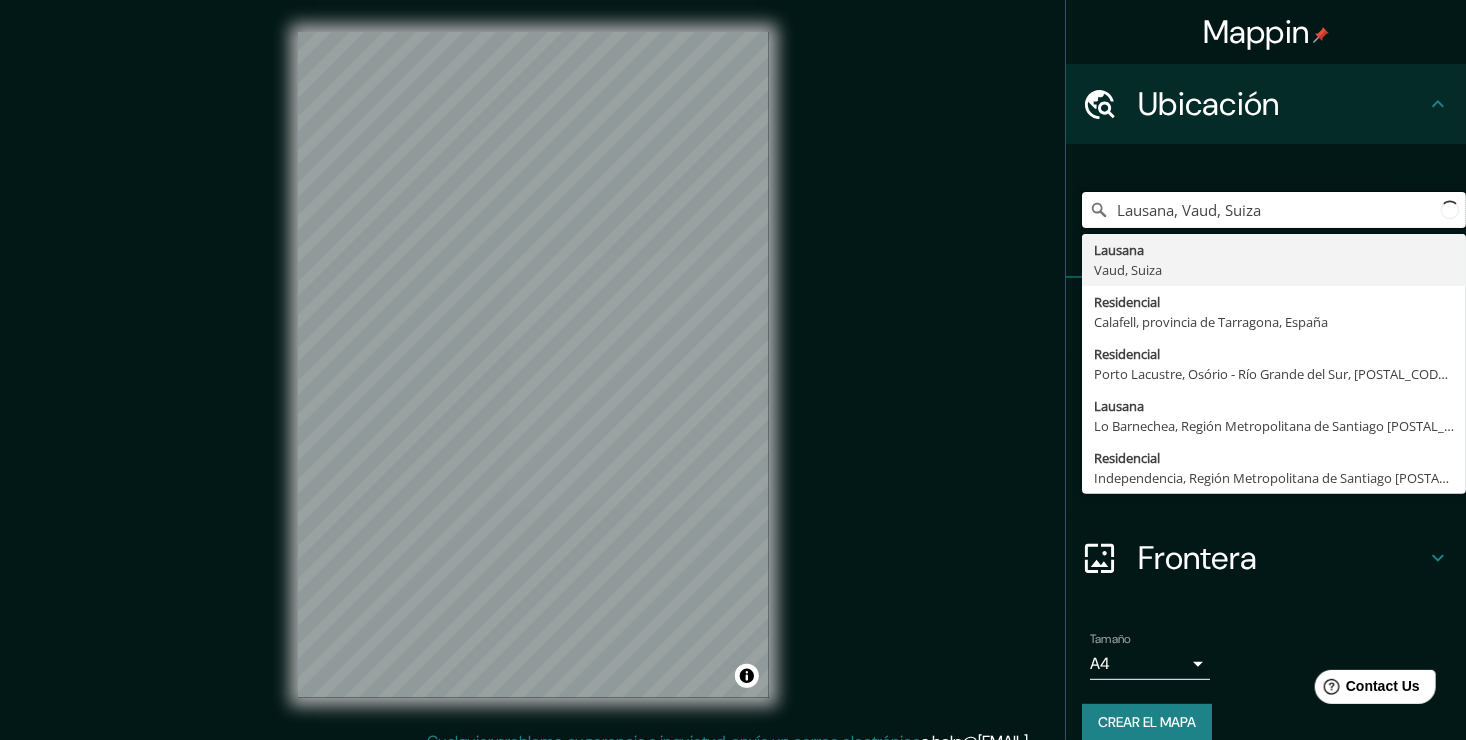scroll, scrollTop: 0, scrollLeft: 0, axis: both 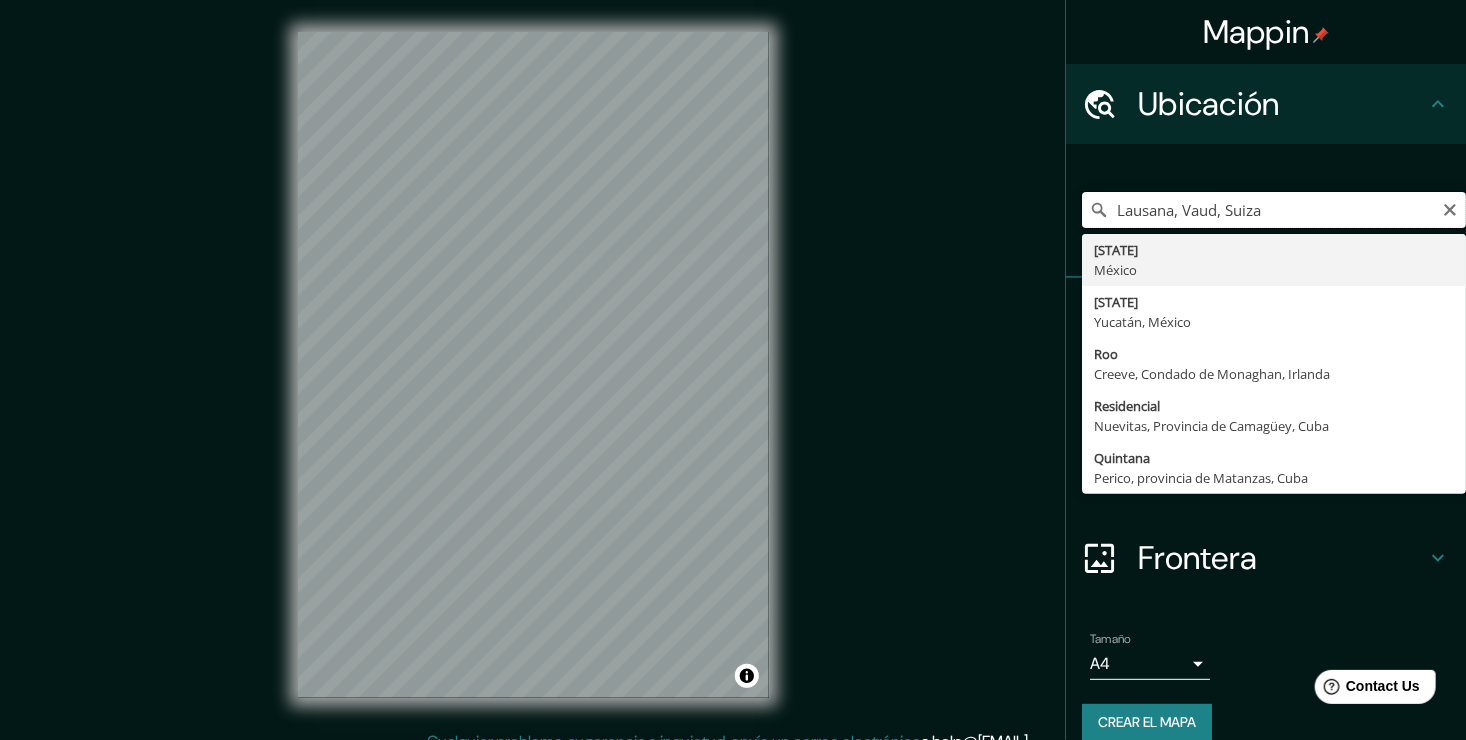 drag, startPoint x: 1276, startPoint y: 216, endPoint x: 1141, endPoint y: 221, distance: 135.09256 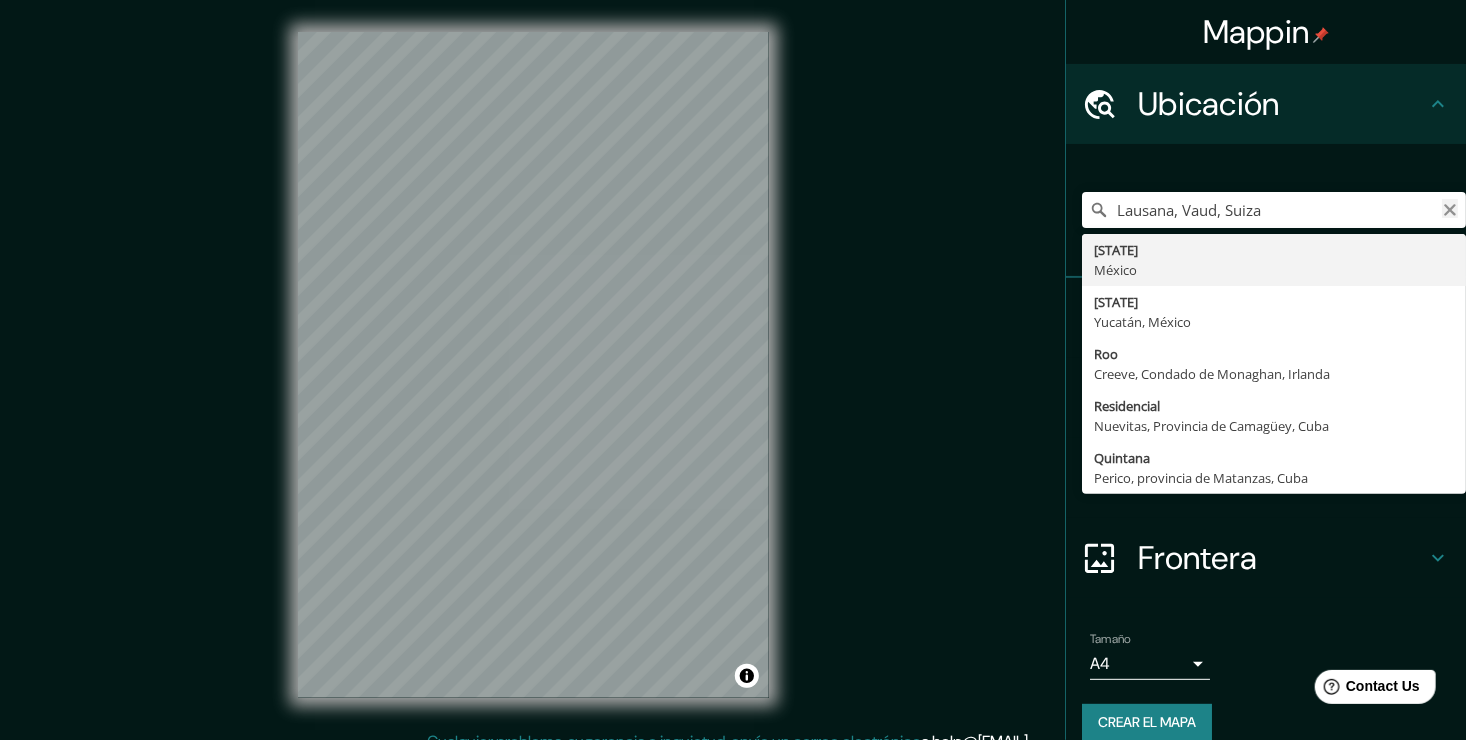 click 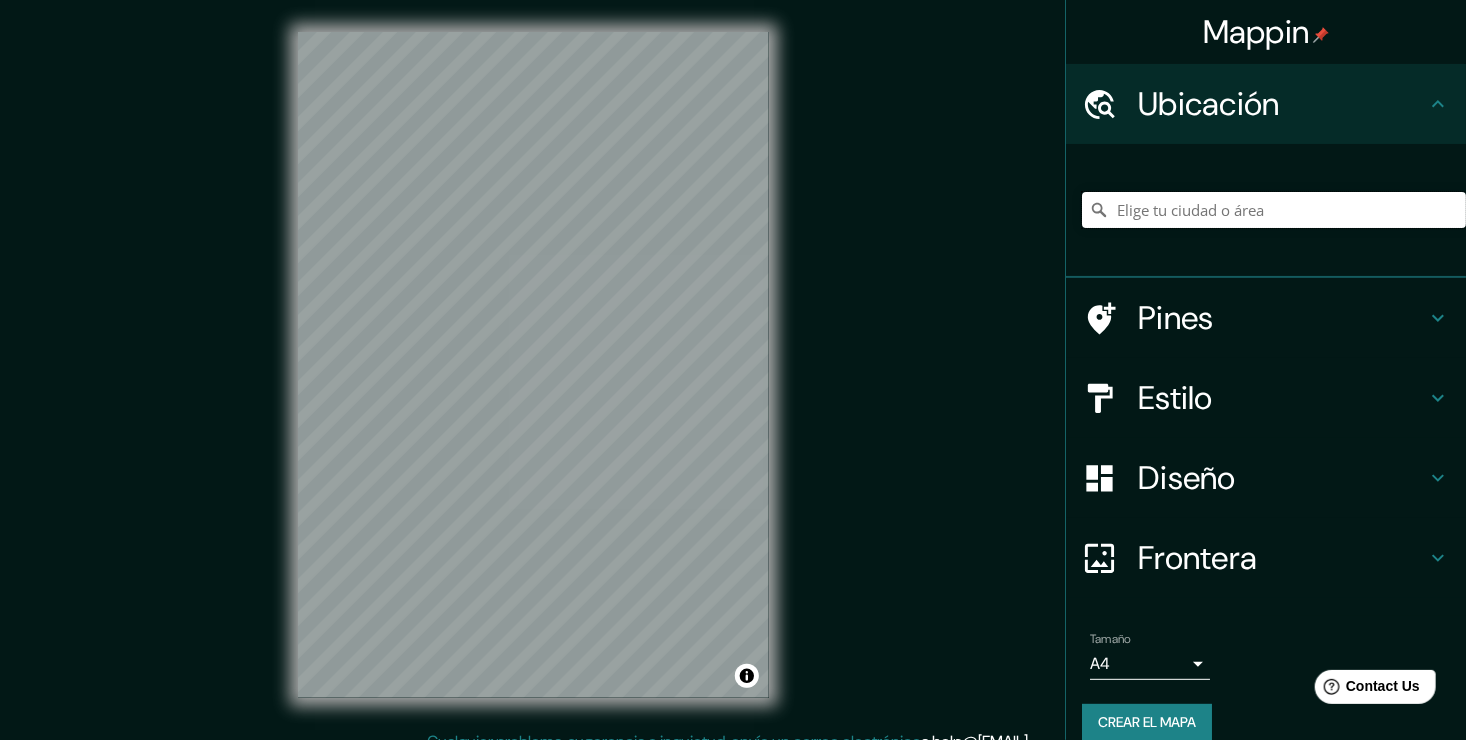 paste on "Av. Huayacán a la altura del km. 307 de la Carretera Federal Cancún Tulum en Benito Juárez, [STATE], con una superficie de 96 Ha." 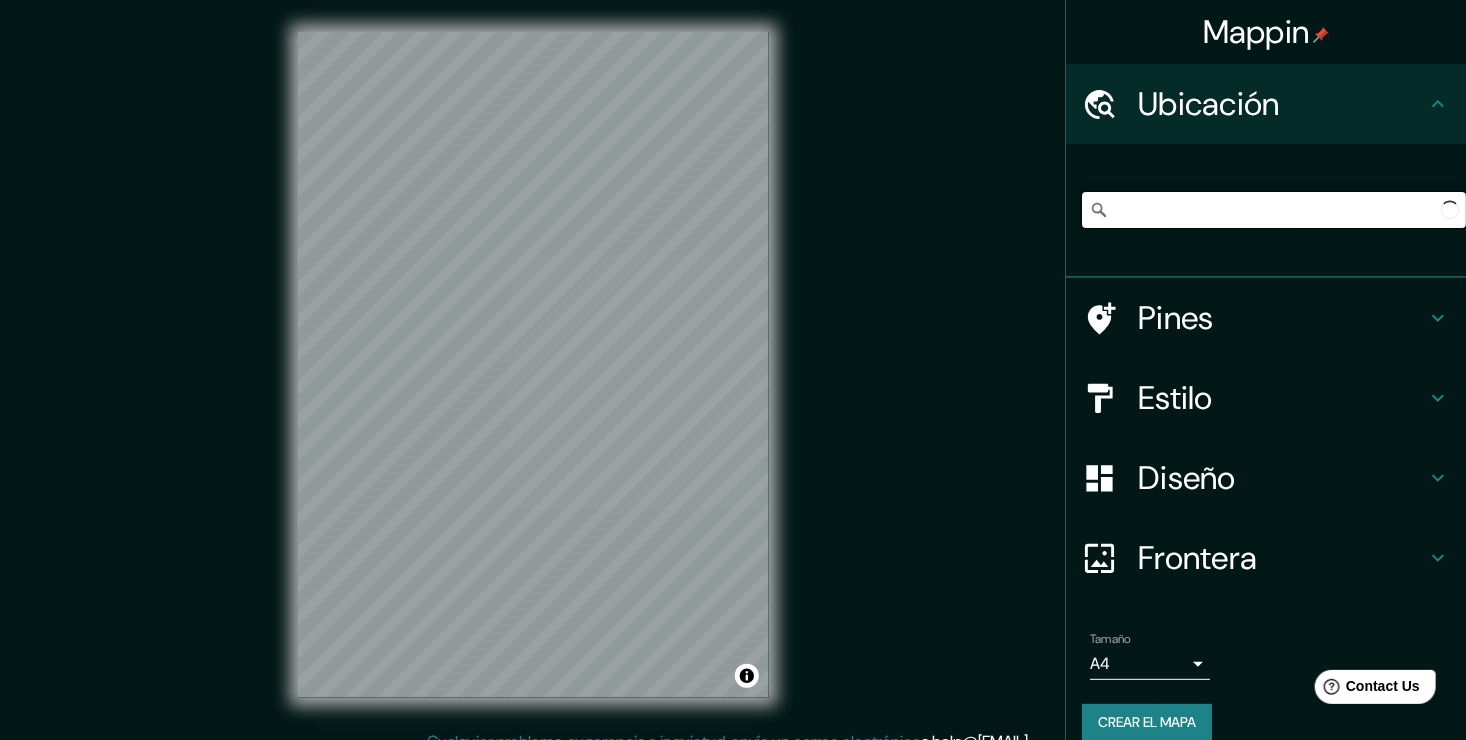 scroll, scrollTop: 0, scrollLeft: 440, axis: horizontal 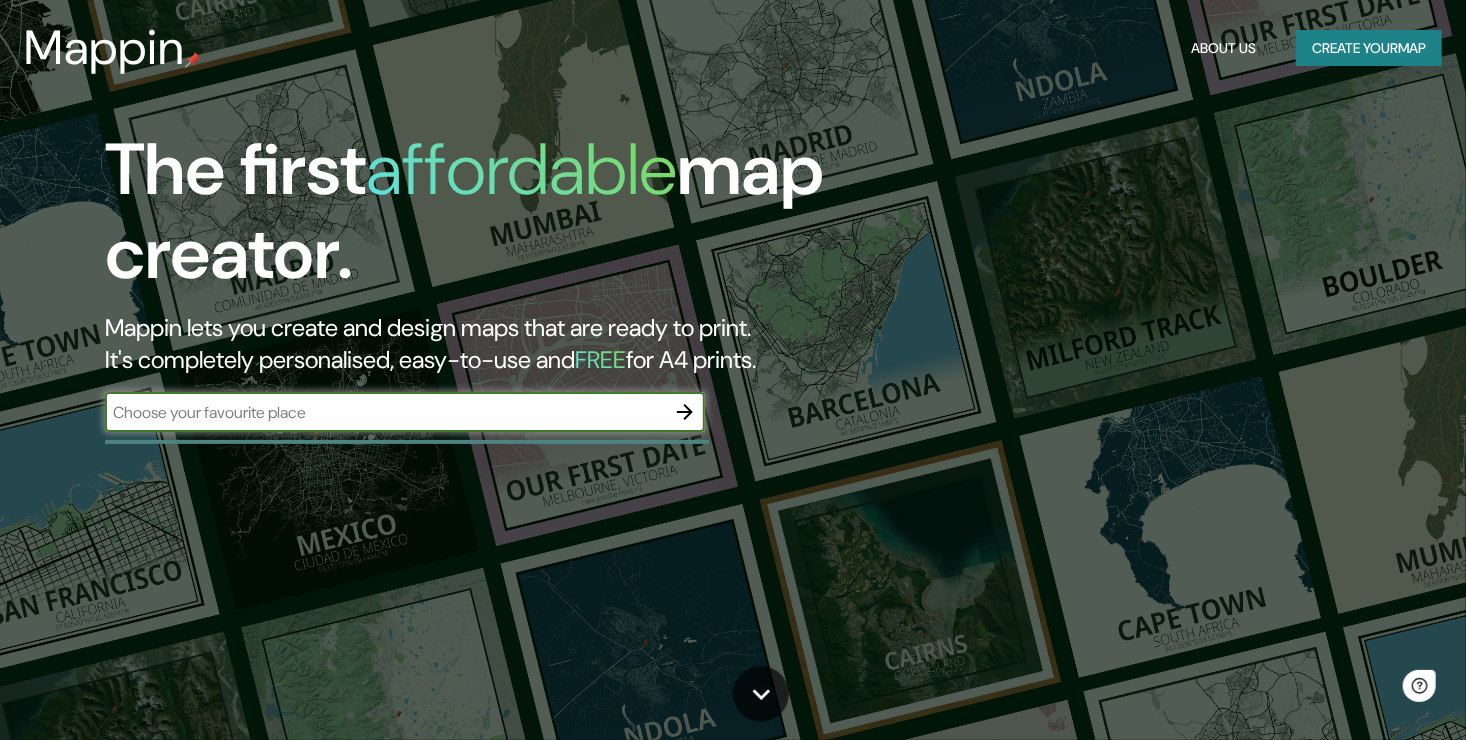 click at bounding box center [385, 412] 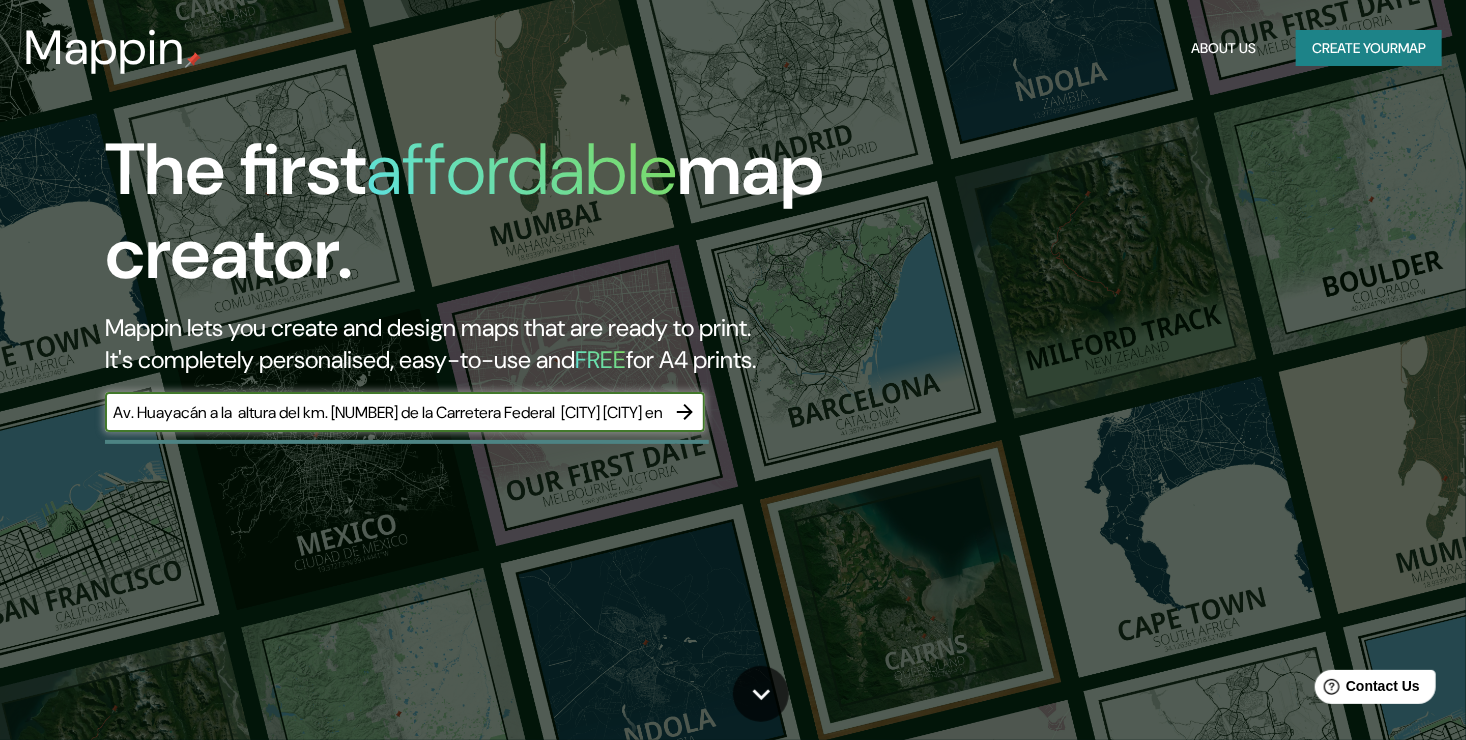 scroll, scrollTop: 0, scrollLeft: 457, axis: horizontal 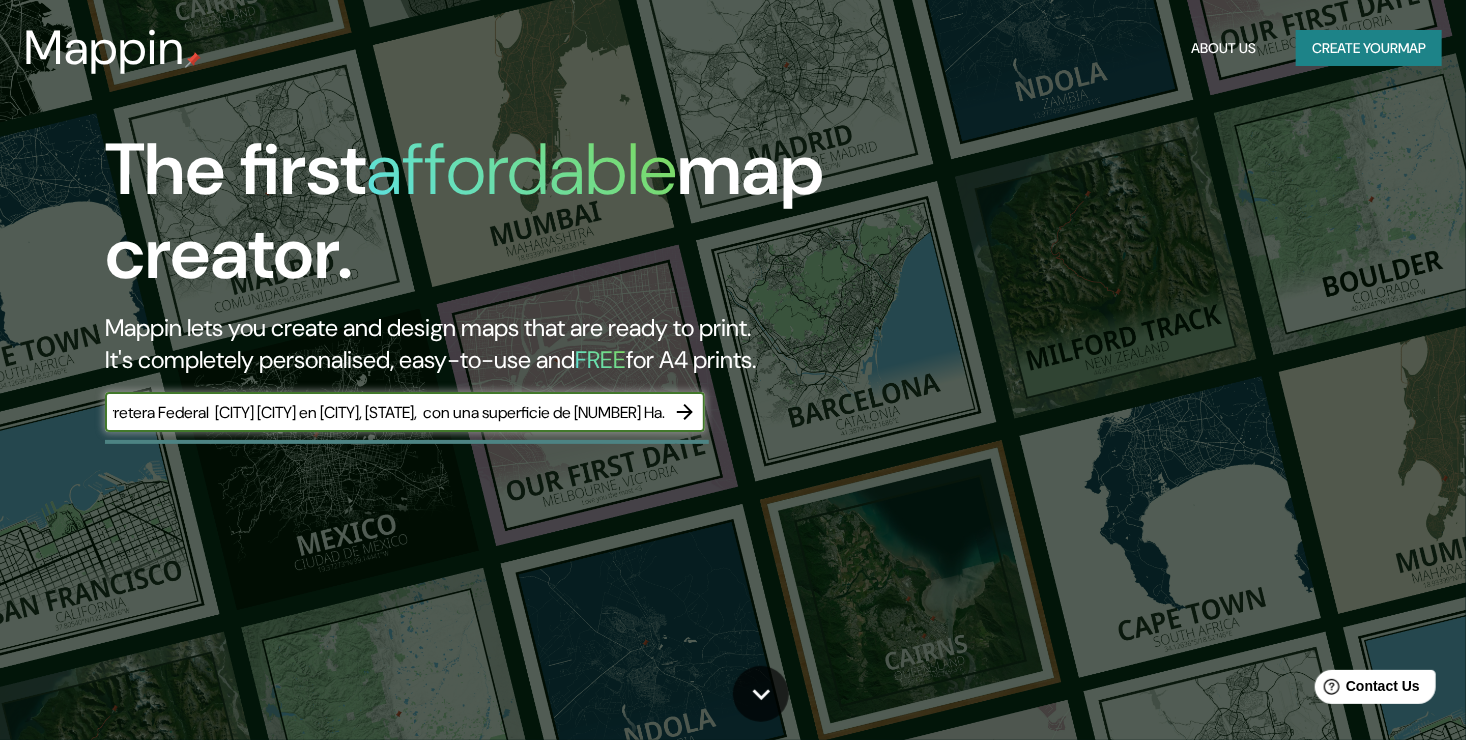 type on "Av. Huayacán a la  altura del km. [NUMBER] de la Carretera Federal  [CITY] [CITY] en [CITY], [STATE],  con una superficie de [NUMBER] Ha." 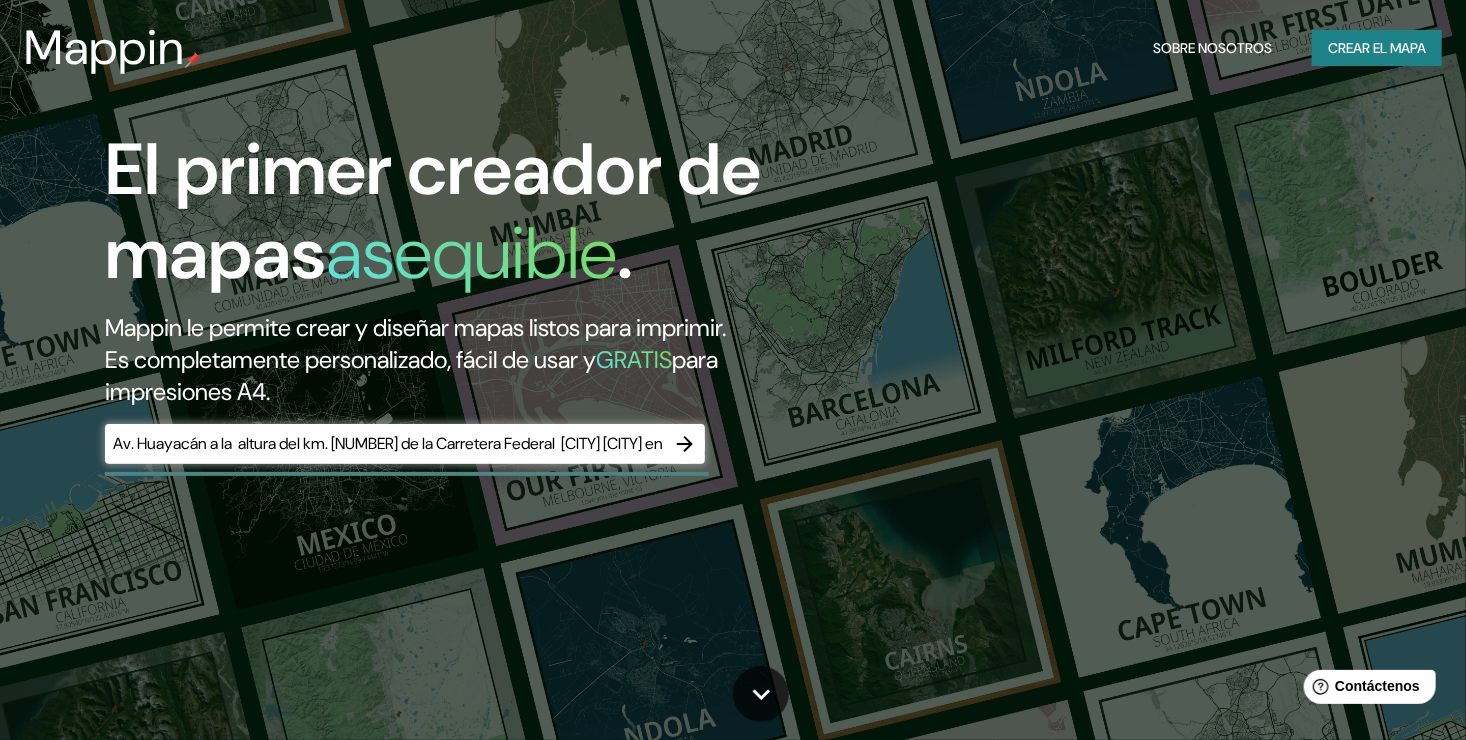 click on "Crear el mapa" at bounding box center [1377, 48] 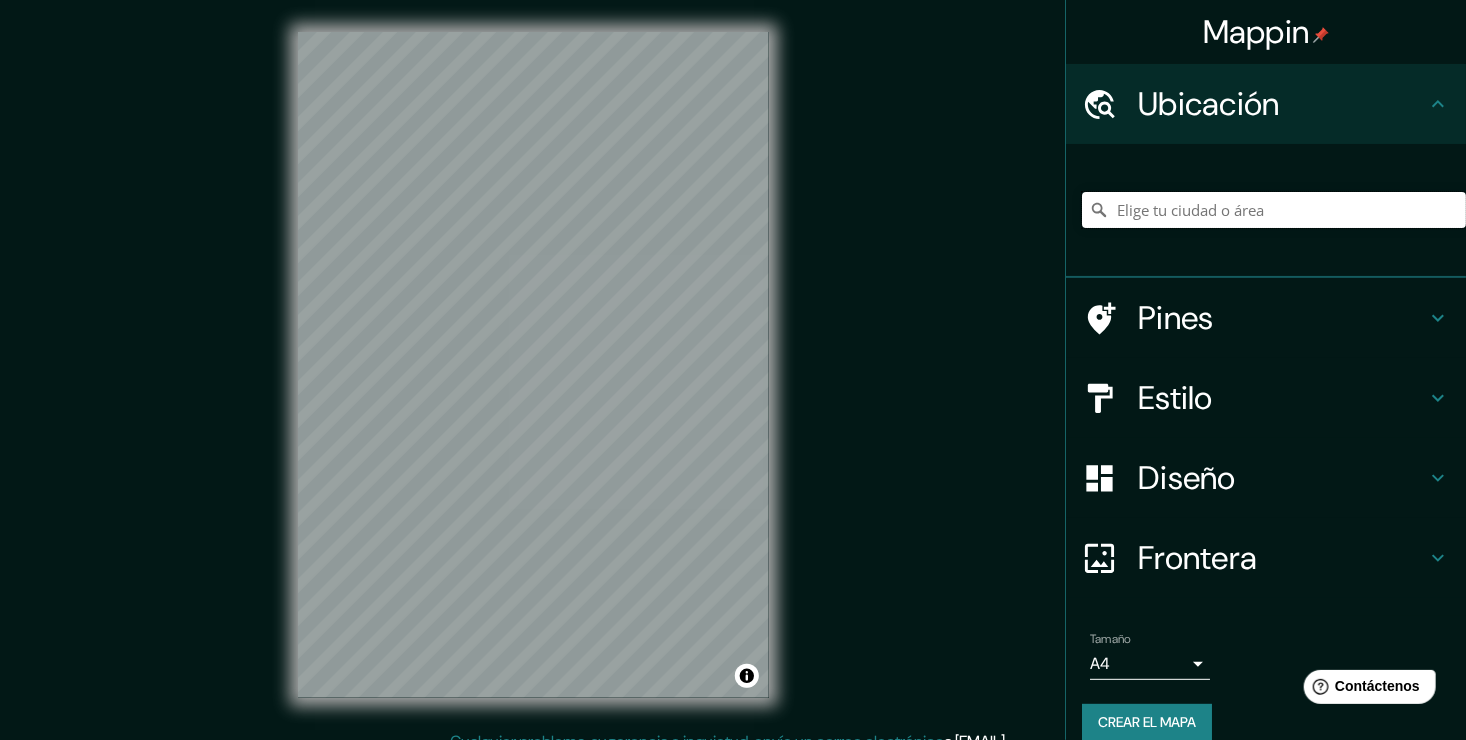 click at bounding box center [1274, 210] 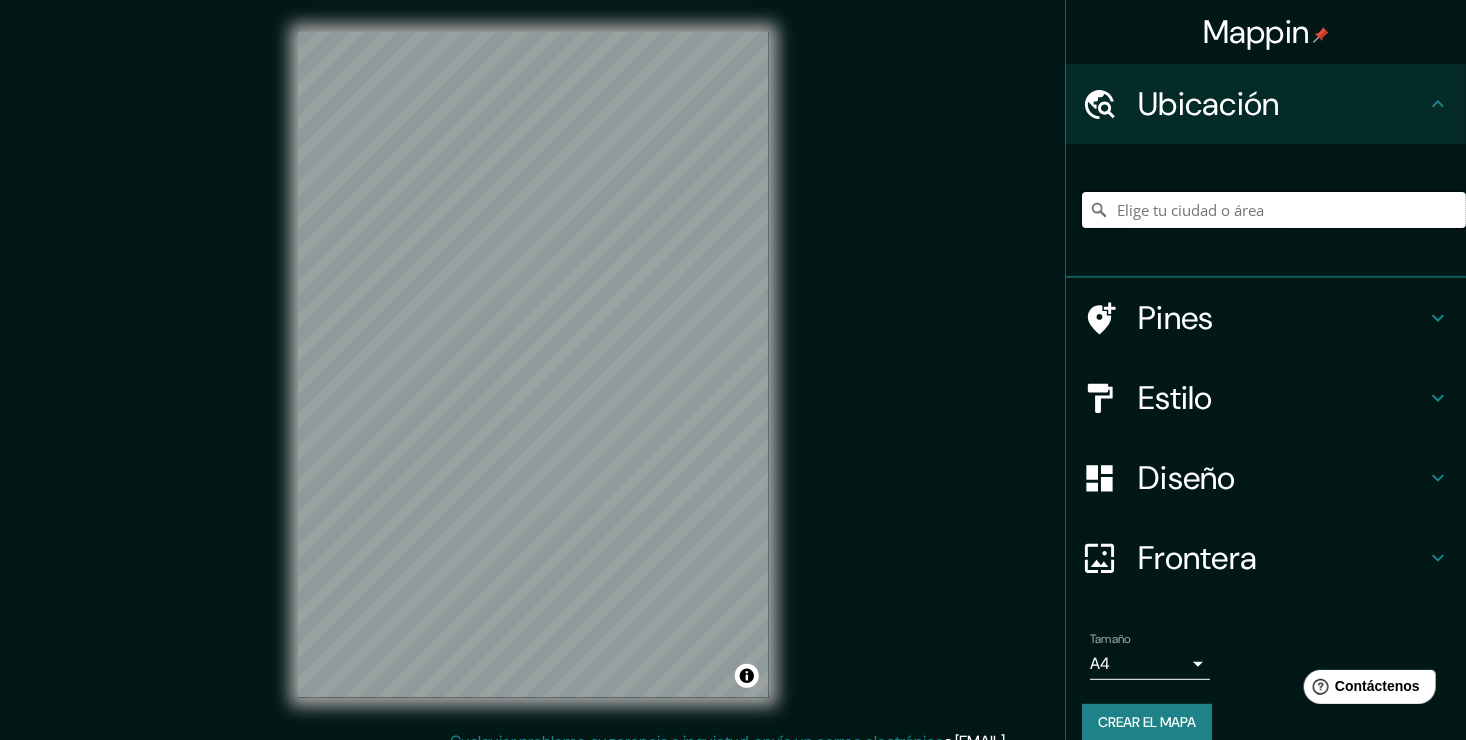 paste on "Av. Huayacán a la  altura del km. [NUMBER] de la Carretera Federal  [CITY] [CITY] en [CITY], [STATE],  con una superficie de [NUMBER] Ha." 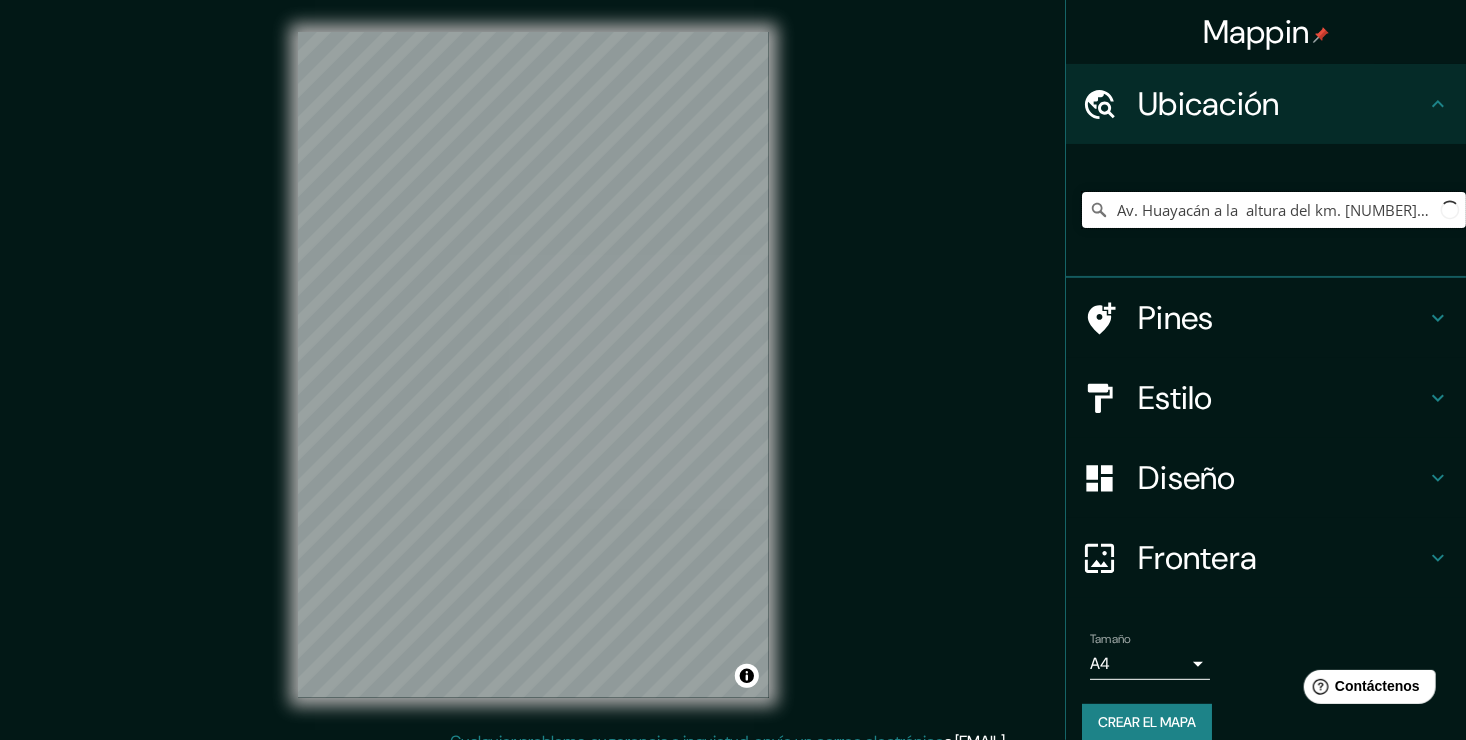 scroll, scrollTop: 0, scrollLeft: 645, axis: horizontal 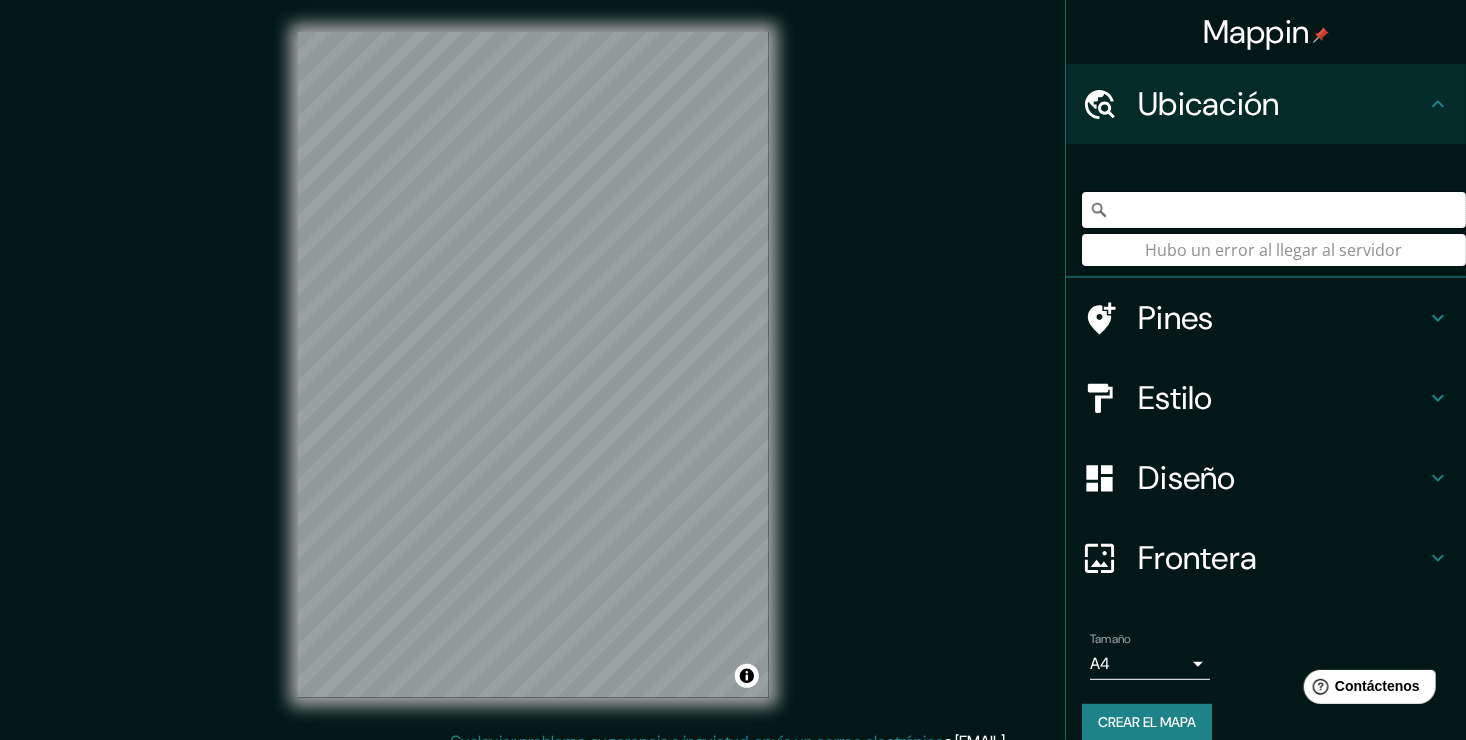 drag, startPoint x: 1418, startPoint y: 207, endPoint x: 1219, endPoint y: 228, distance: 200.10497 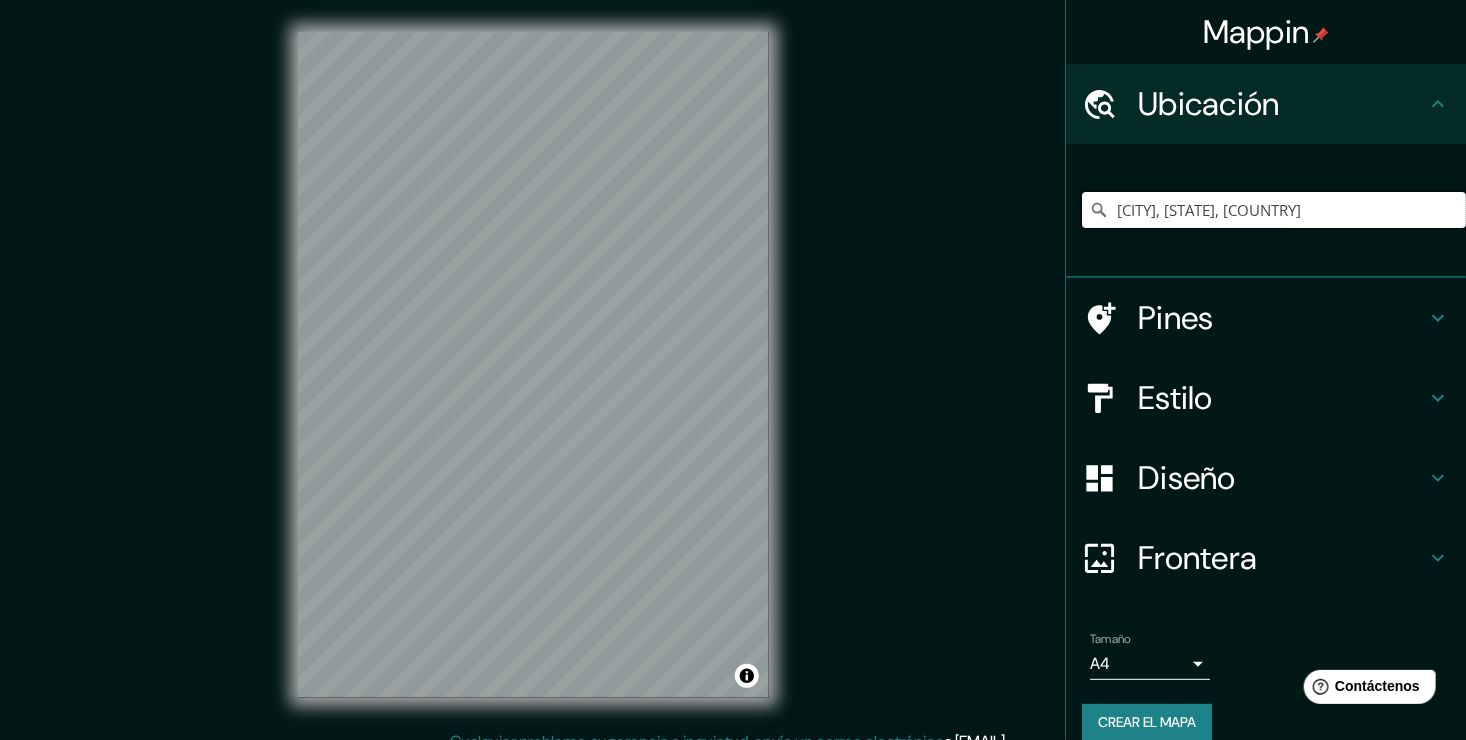 scroll, scrollTop: 0, scrollLeft: 0, axis: both 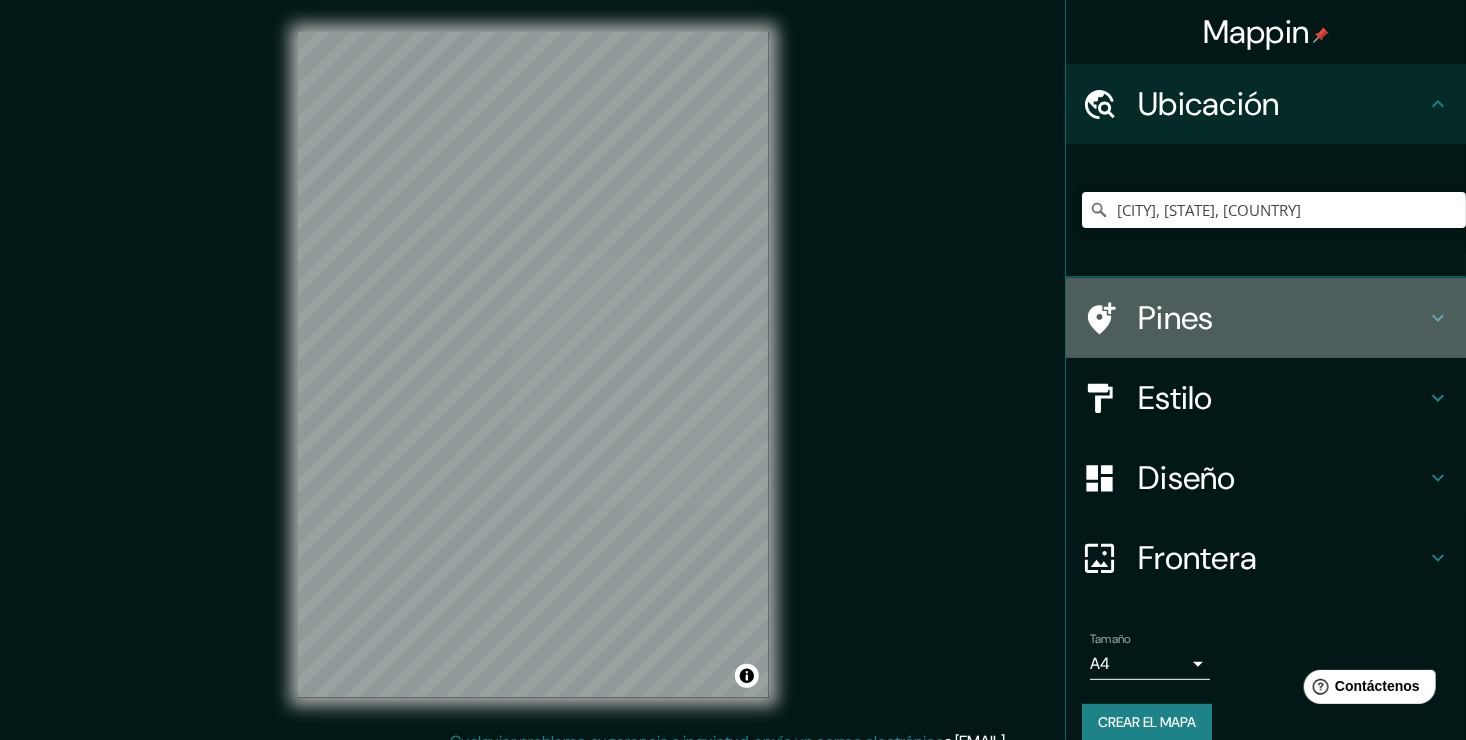 click on "Pines" at bounding box center (1266, 318) 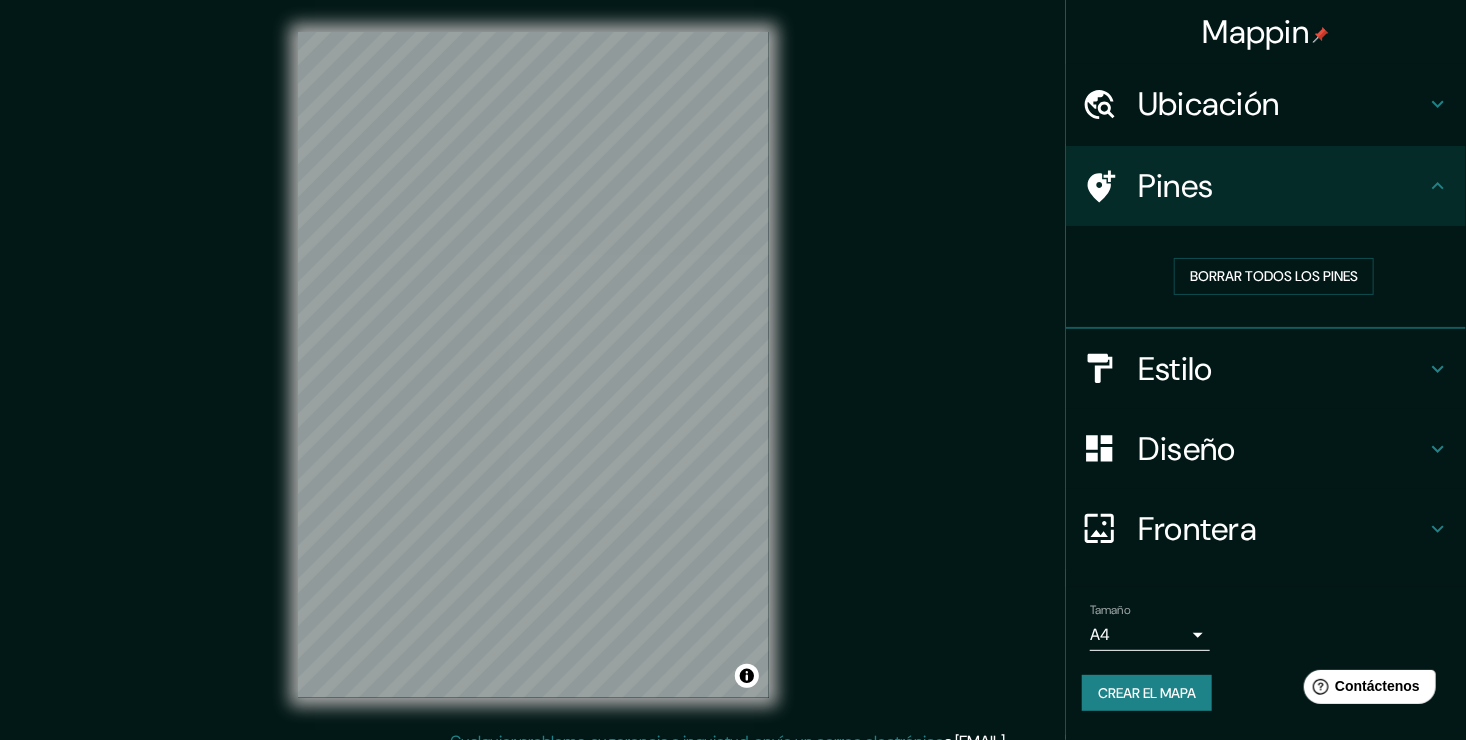 click on "Estilo" at bounding box center [1282, 369] 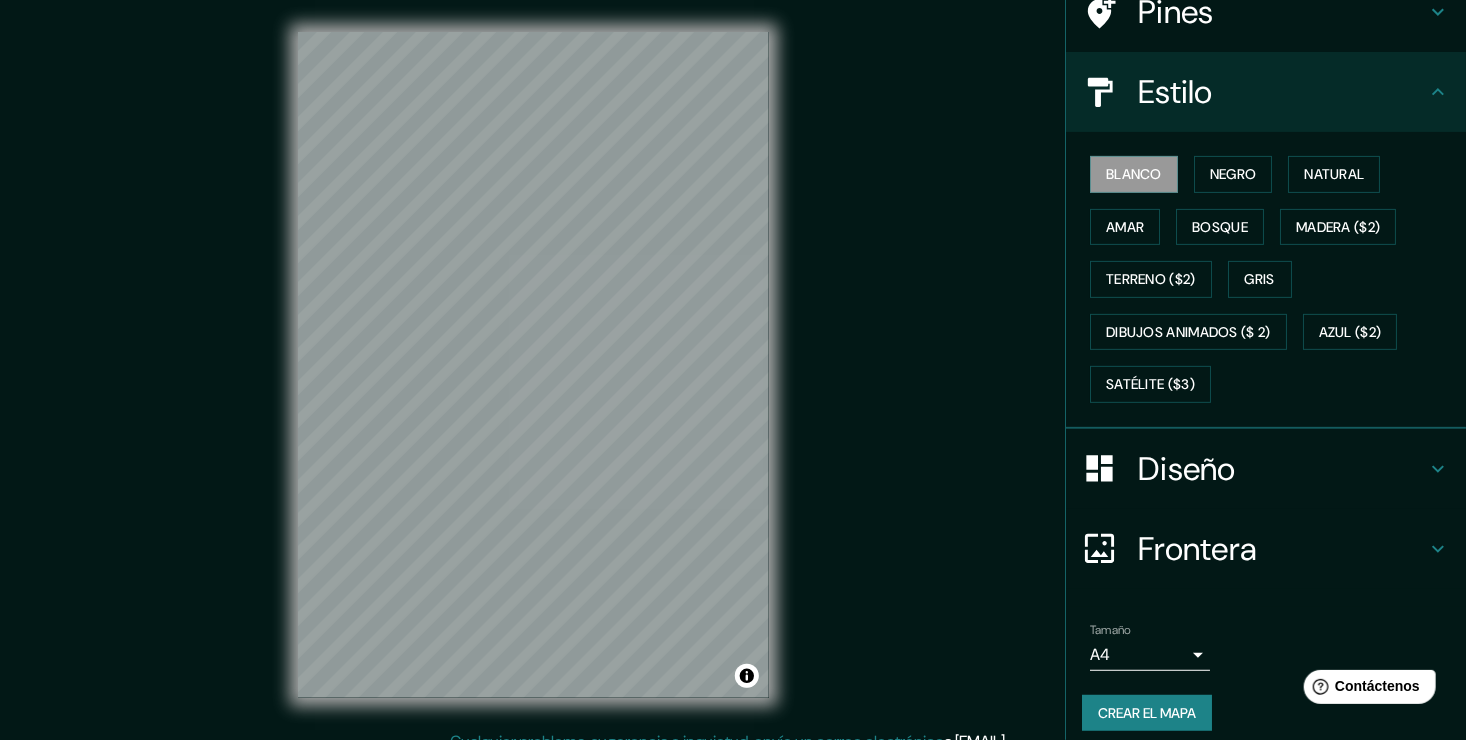 scroll, scrollTop: 185, scrollLeft: 0, axis: vertical 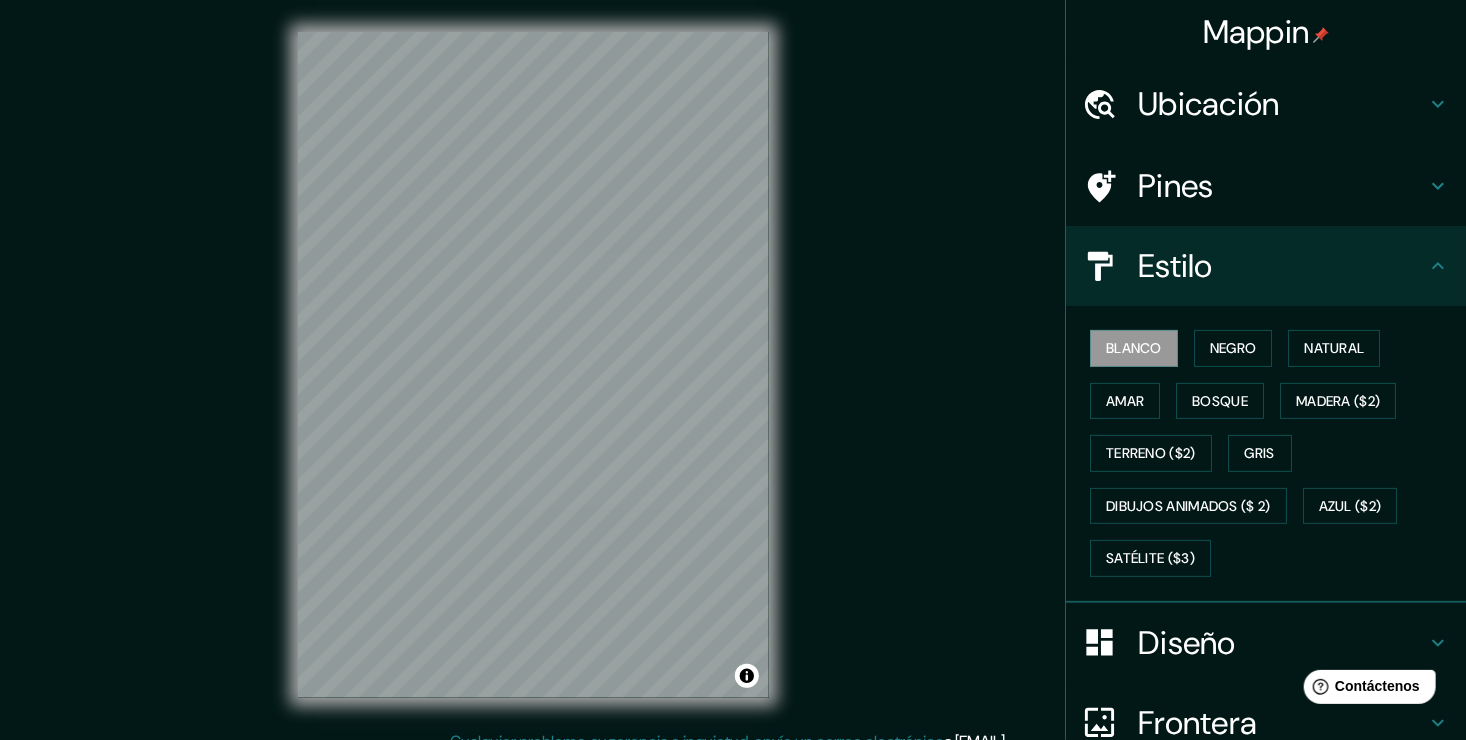 click on "Ubicación" at bounding box center (1282, 104) 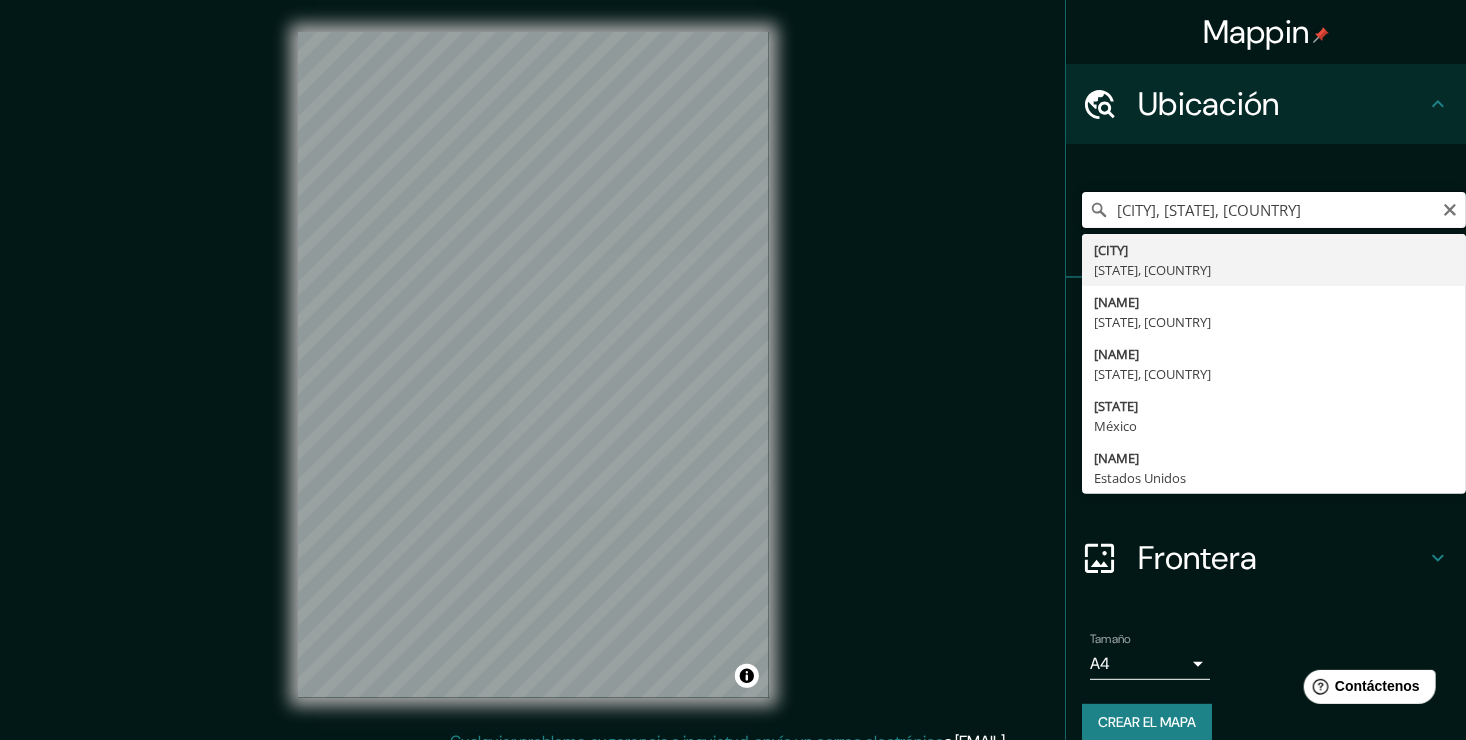 drag, startPoint x: 1369, startPoint y: 213, endPoint x: 1201, endPoint y: 222, distance: 168.2409 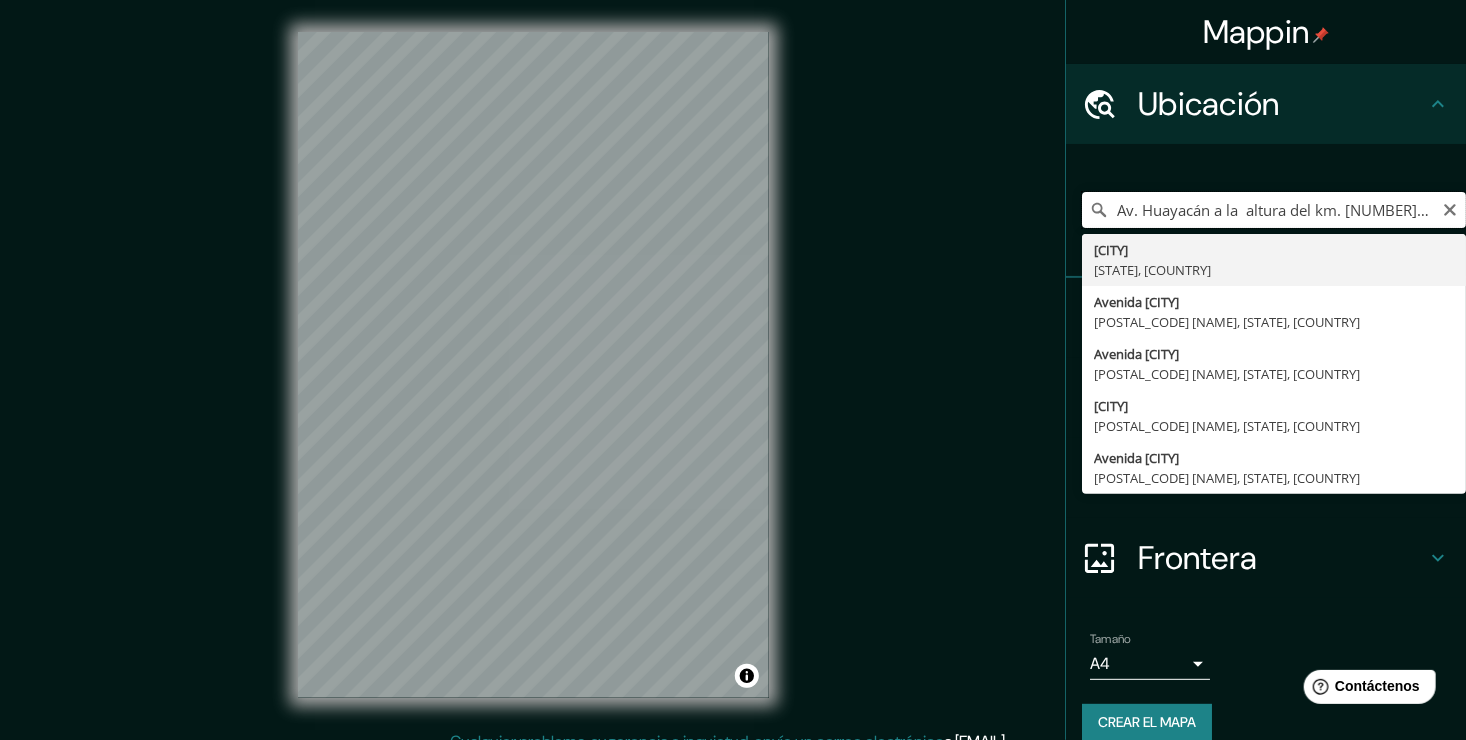 scroll, scrollTop: 0, scrollLeft: 646, axis: horizontal 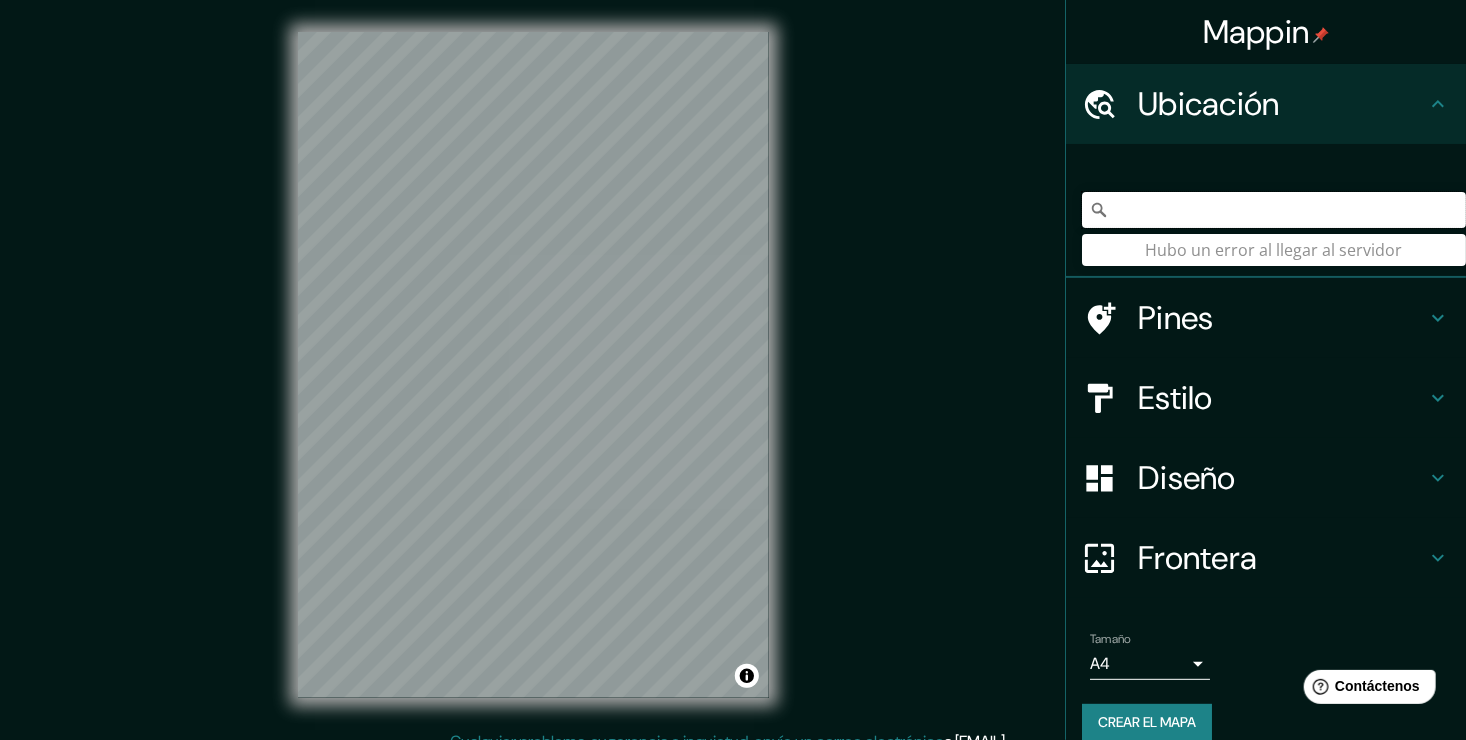 drag, startPoint x: 1215, startPoint y: 208, endPoint x: 1477, endPoint y: 185, distance: 263.0076 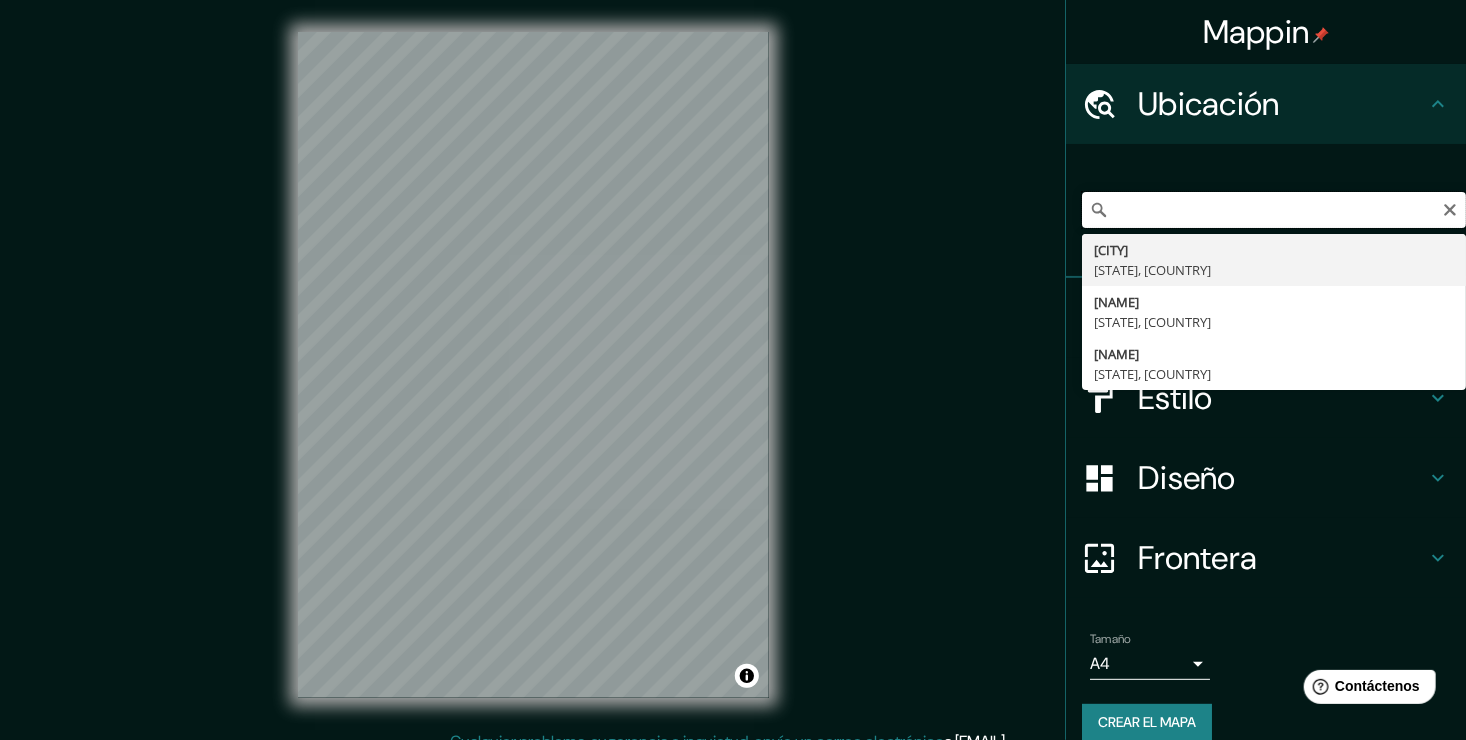 drag, startPoint x: 1312, startPoint y: 212, endPoint x: 1402, endPoint y: 211, distance: 90.005554 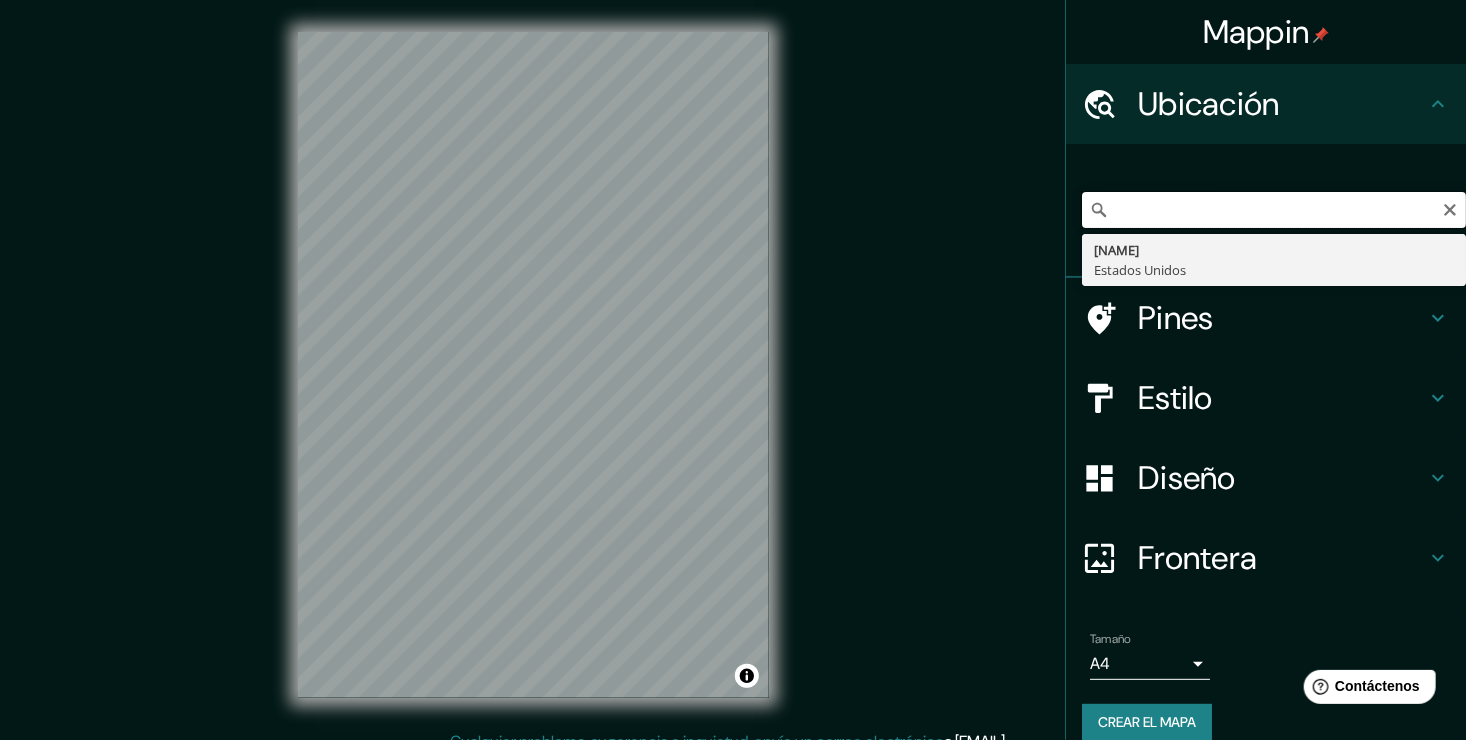 drag, startPoint x: 1425, startPoint y: 209, endPoint x: 1395, endPoint y: 210, distance: 30.016663 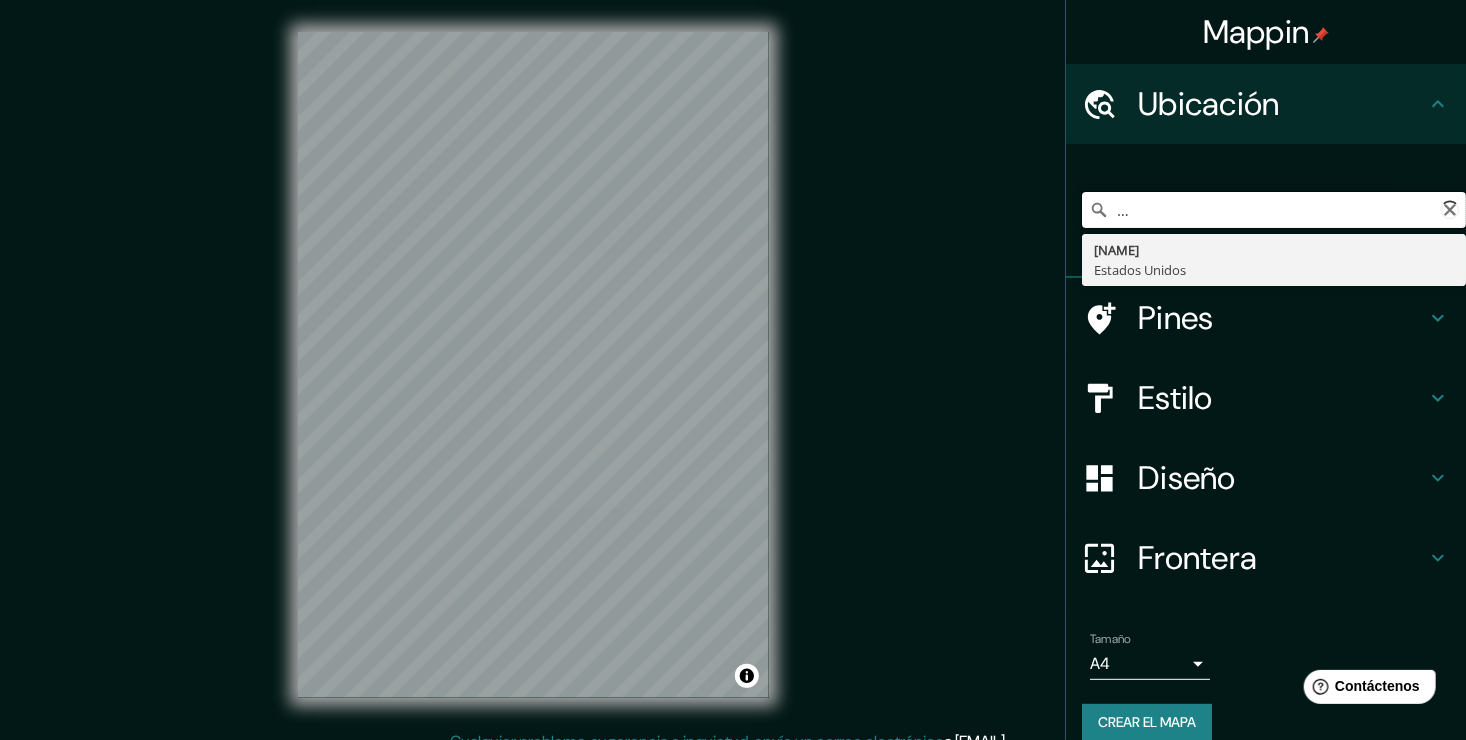 scroll, scrollTop: 0, scrollLeft: 332, axis: horizontal 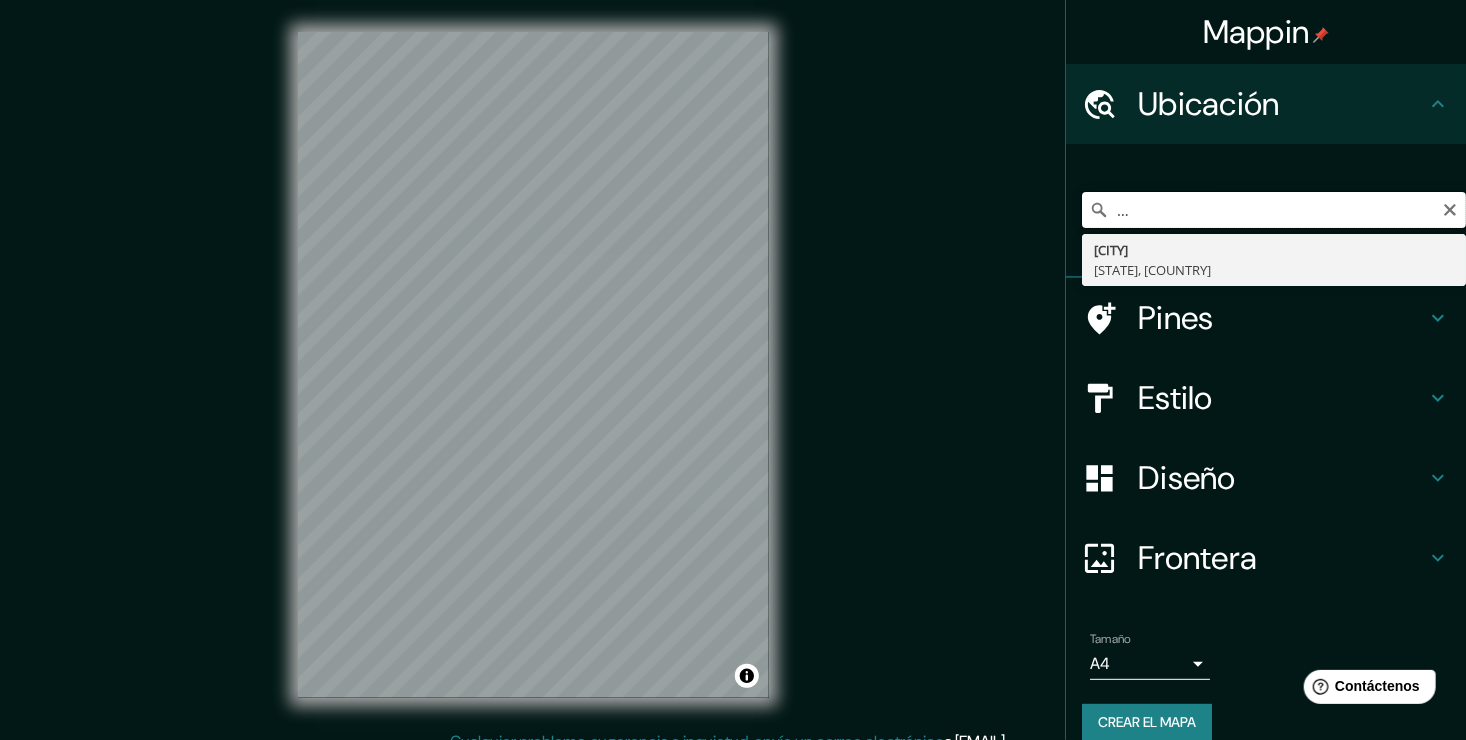 drag, startPoint x: 1261, startPoint y: 209, endPoint x: 1422, endPoint y: 204, distance: 161.07762 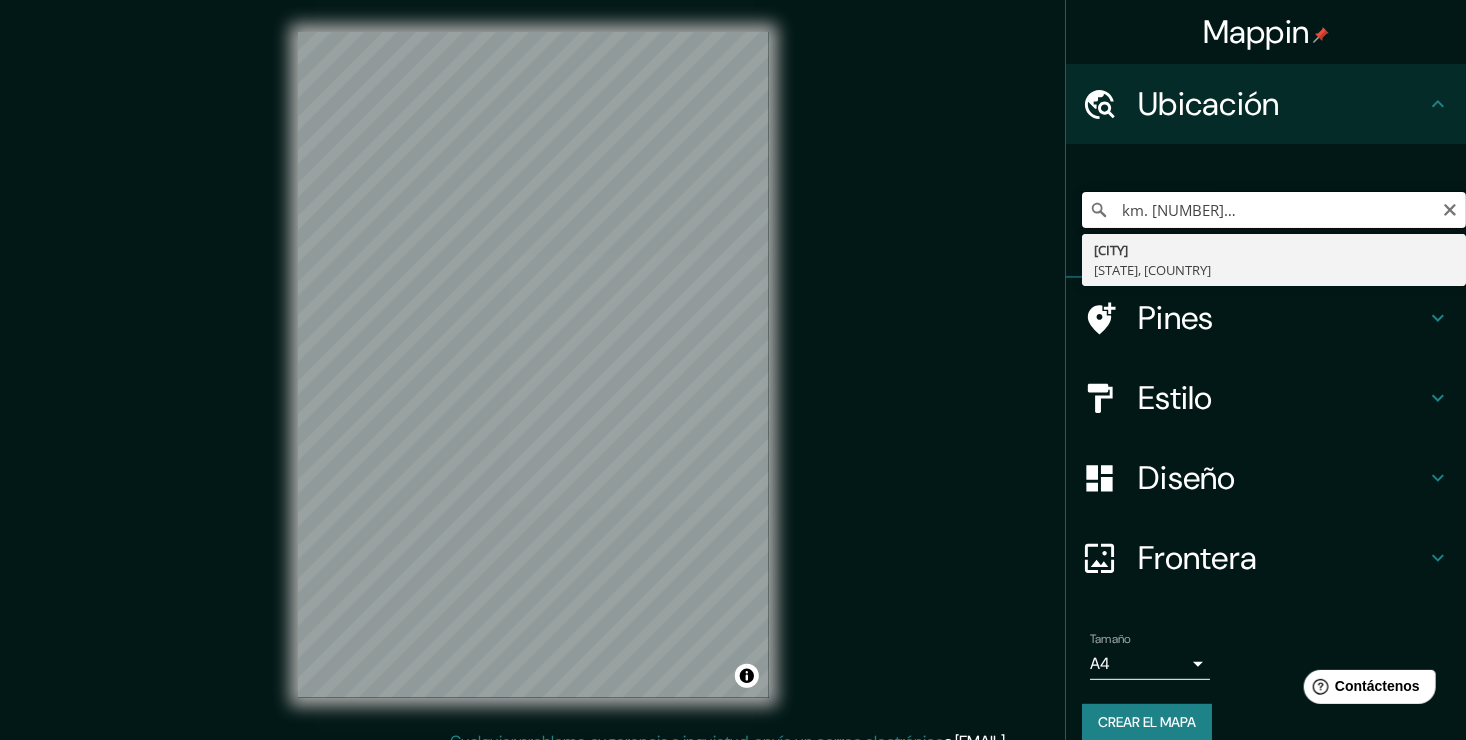 scroll, scrollTop: 0, scrollLeft: 177, axis: horizontal 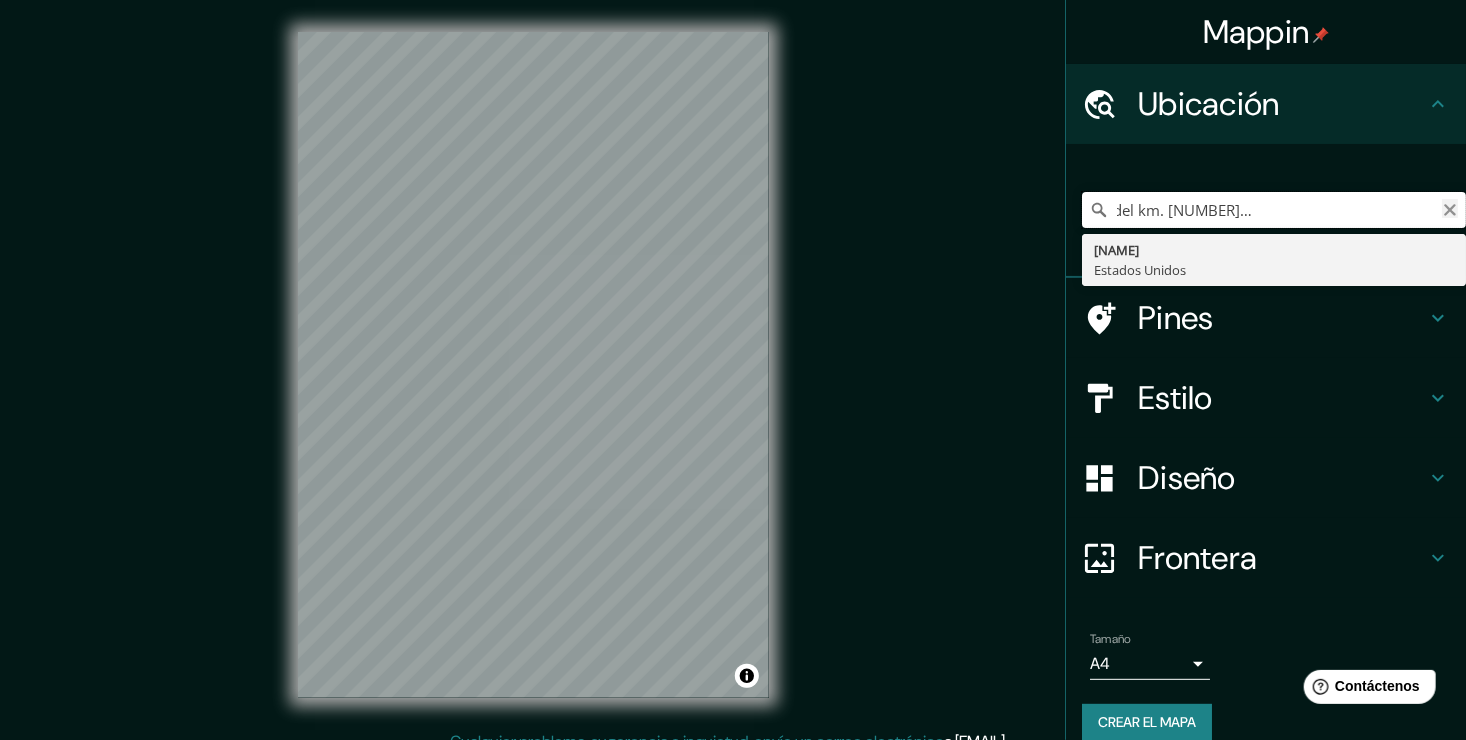 drag, startPoint x: 1159, startPoint y: 219, endPoint x: 1441, endPoint y: 203, distance: 282.45352 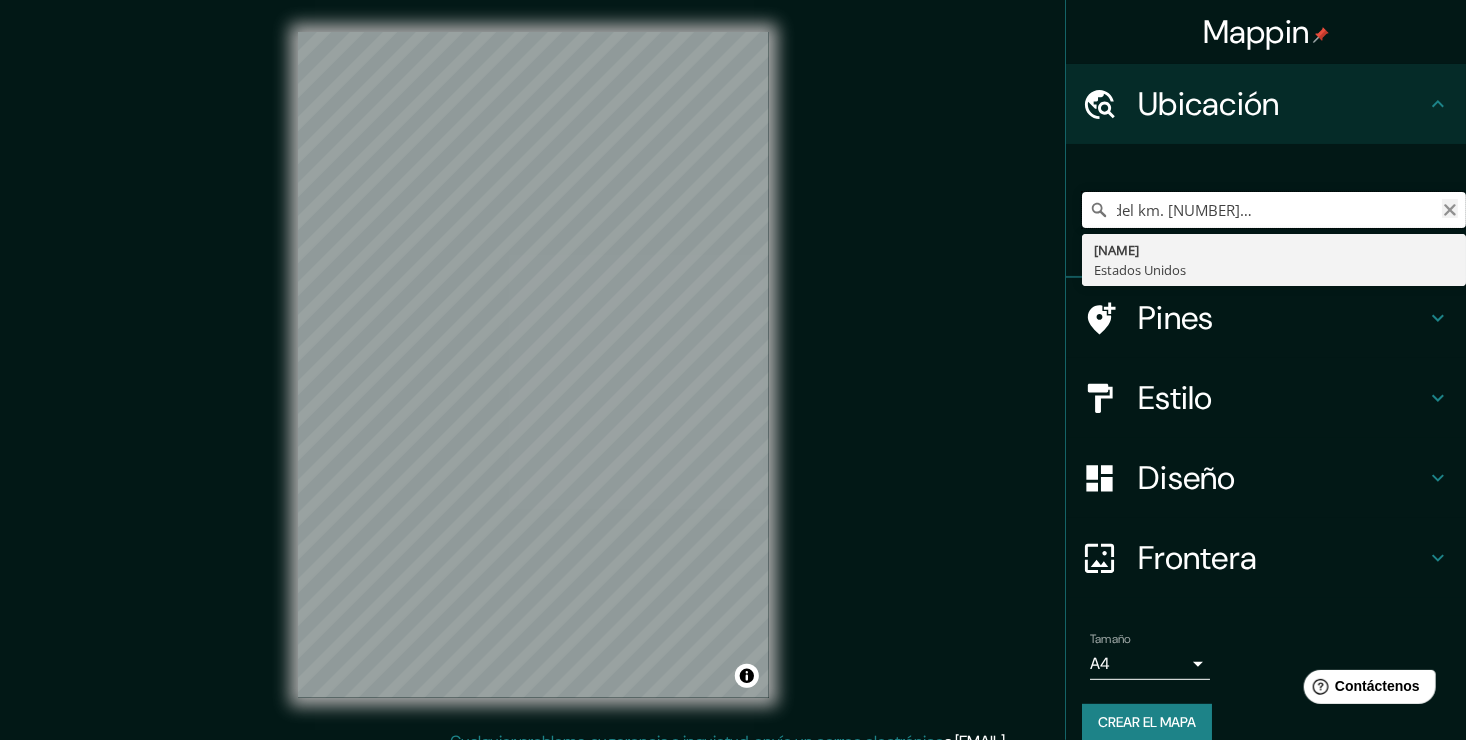 click on "Av. Huayacán a la  altura del km. [NUMBER] de la Carretera Federal  [CITY] [NAME]  [COUNTRY]" at bounding box center (1274, 210) 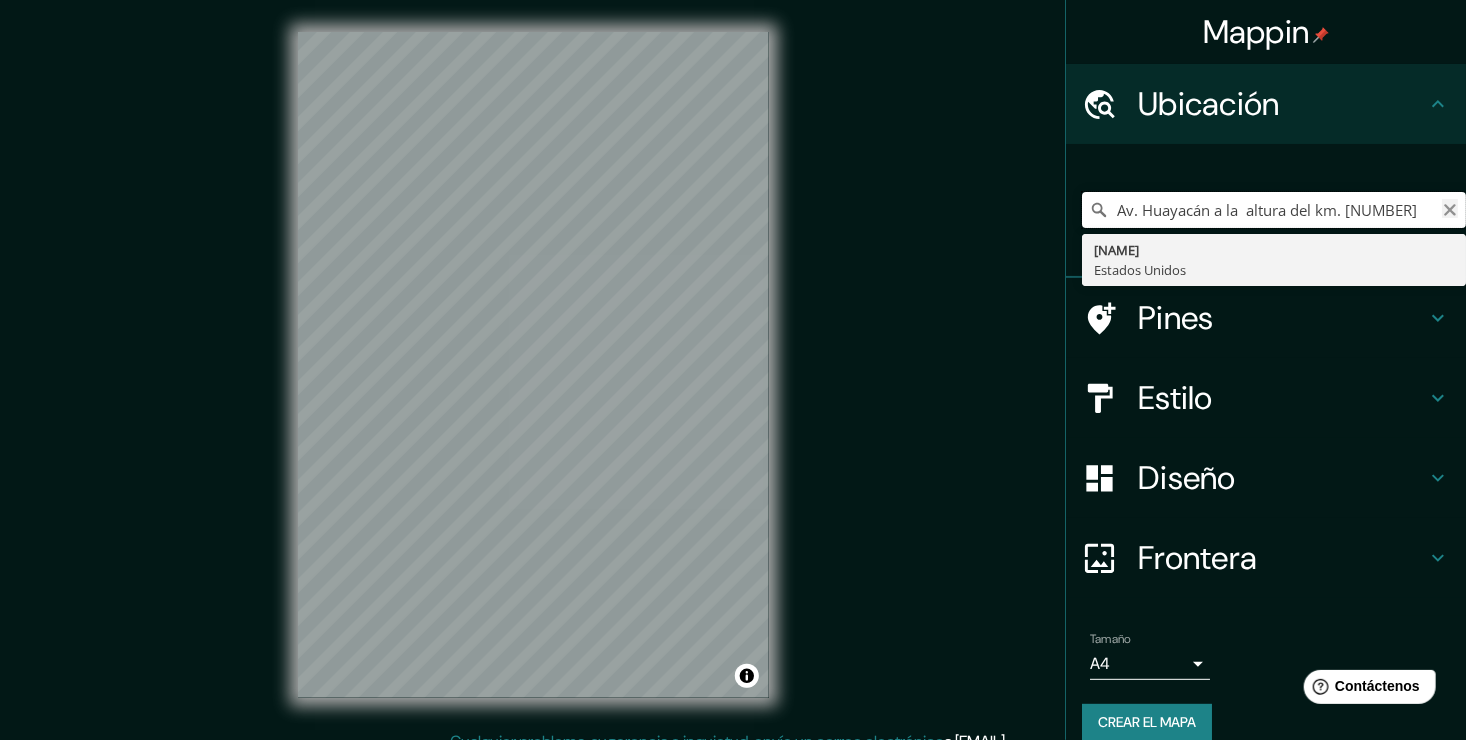 scroll, scrollTop: 0, scrollLeft: 0, axis: both 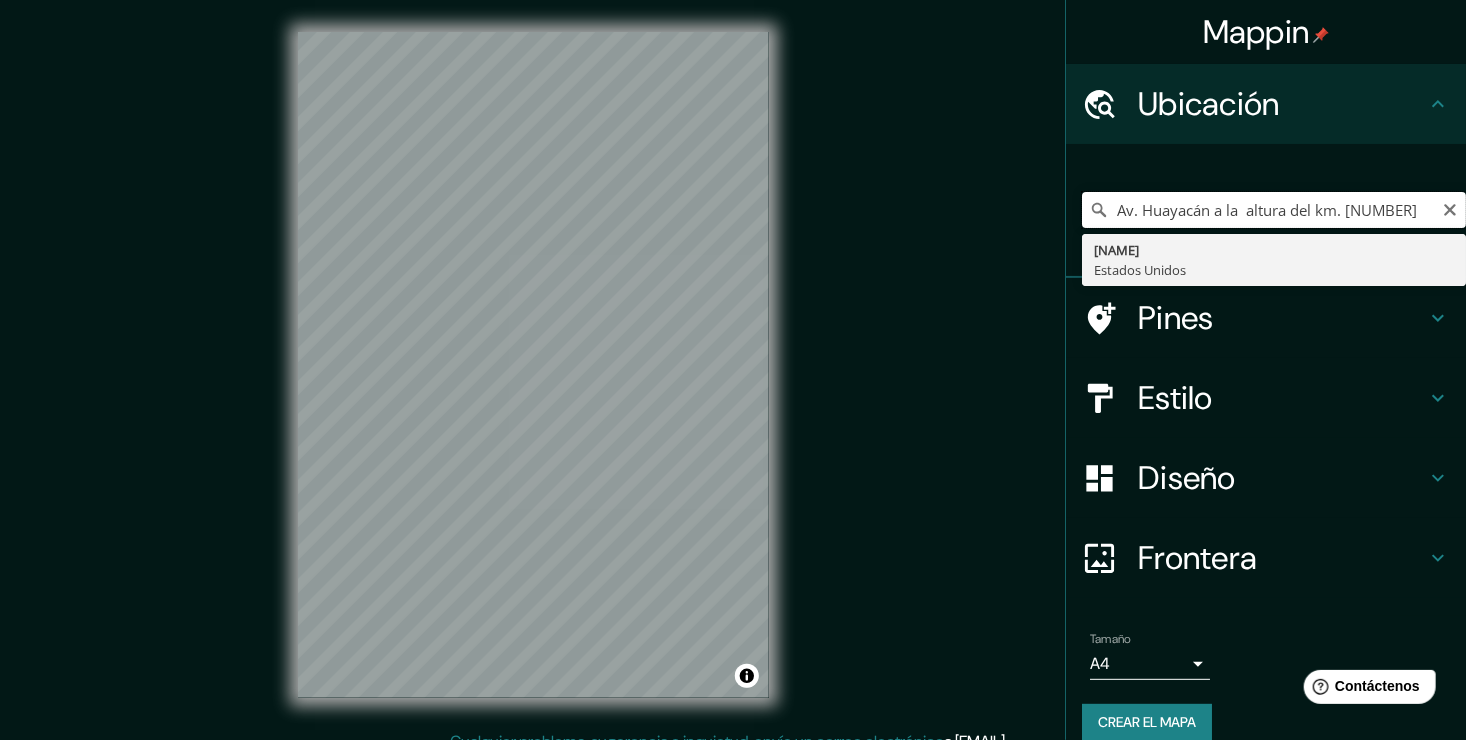 drag, startPoint x: 1101, startPoint y: 214, endPoint x: 1362, endPoint y: 207, distance: 261.09384 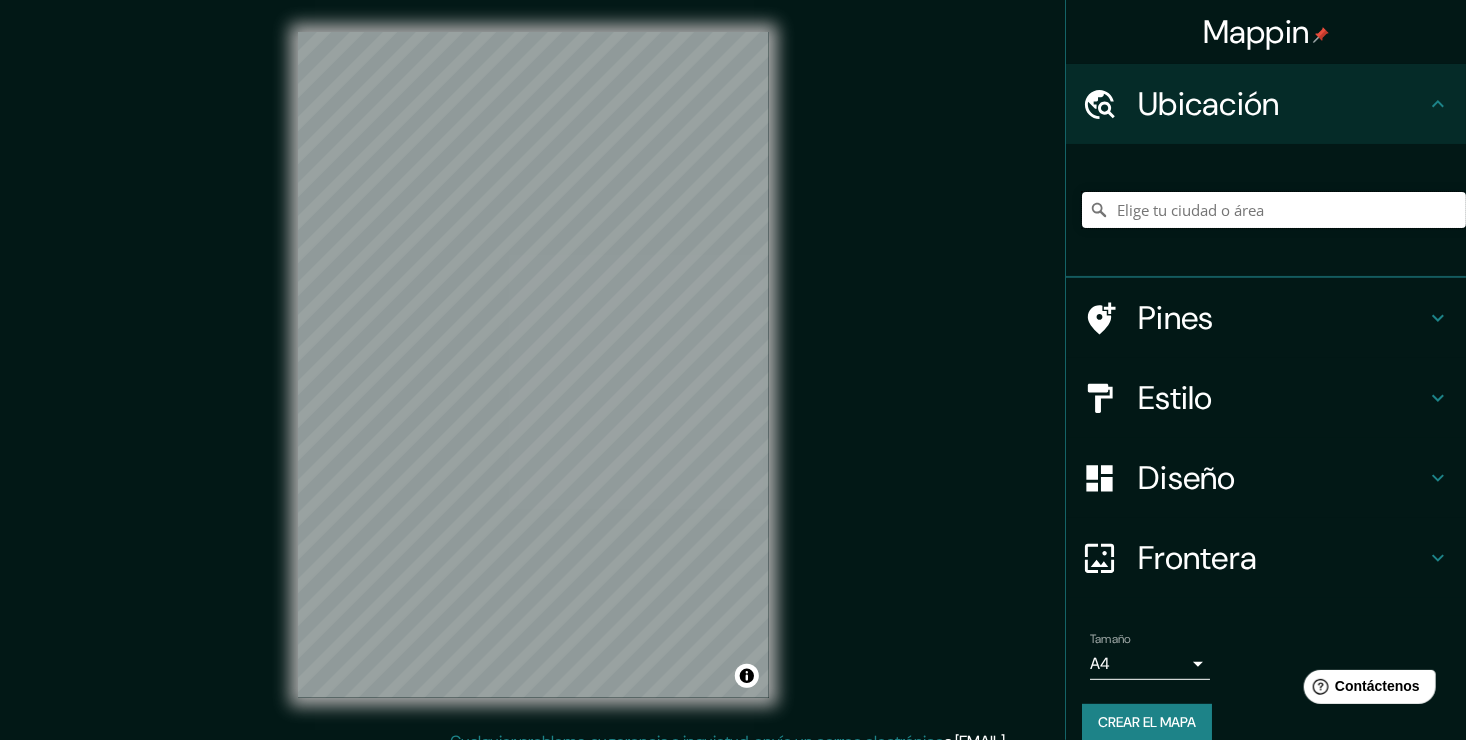 paste on "Residencial [NAME]" 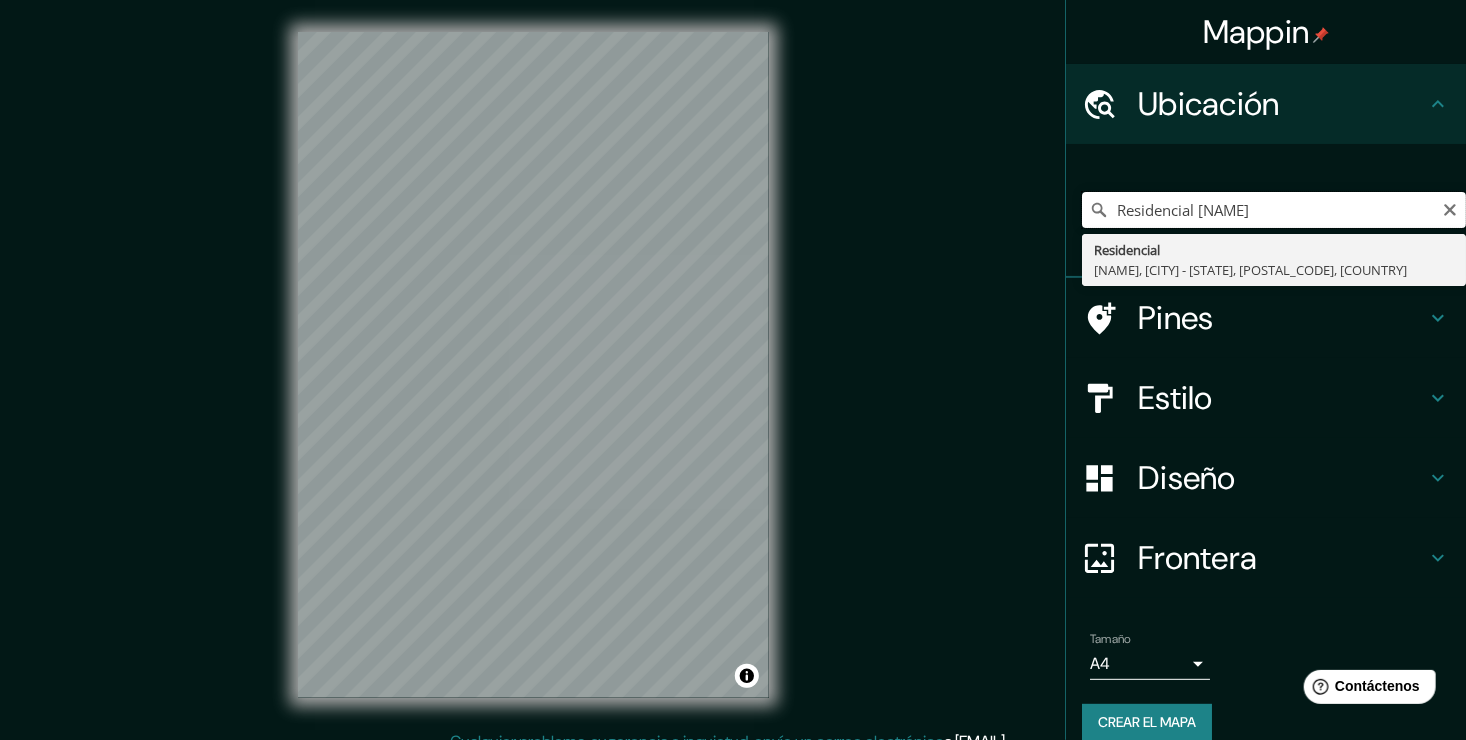 click on "Residencial [NAME]" at bounding box center (1274, 210) 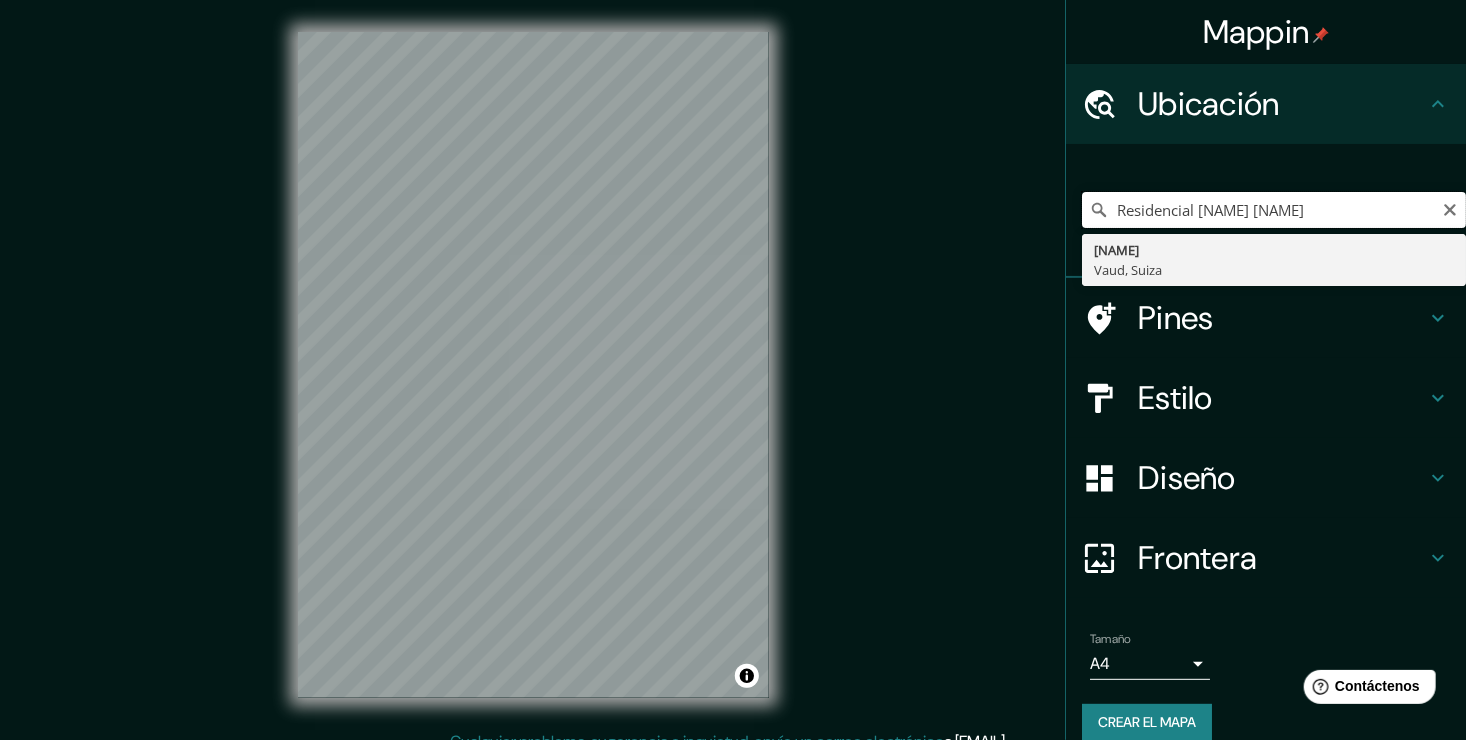 drag, startPoint x: 1308, startPoint y: 207, endPoint x: 1238, endPoint y: 212, distance: 70.178345 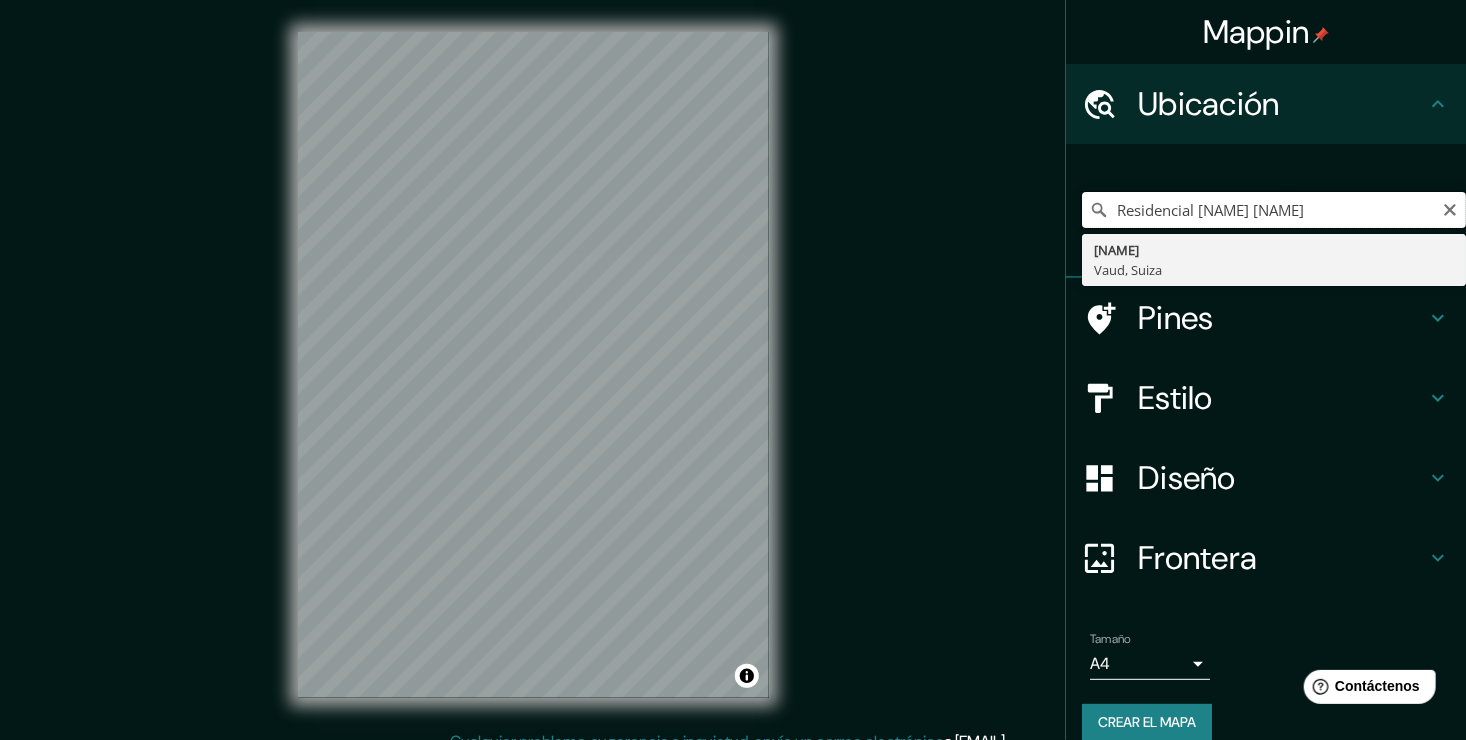drag, startPoint x: 1314, startPoint y: 210, endPoint x: 1249, endPoint y: 208, distance: 65.03076 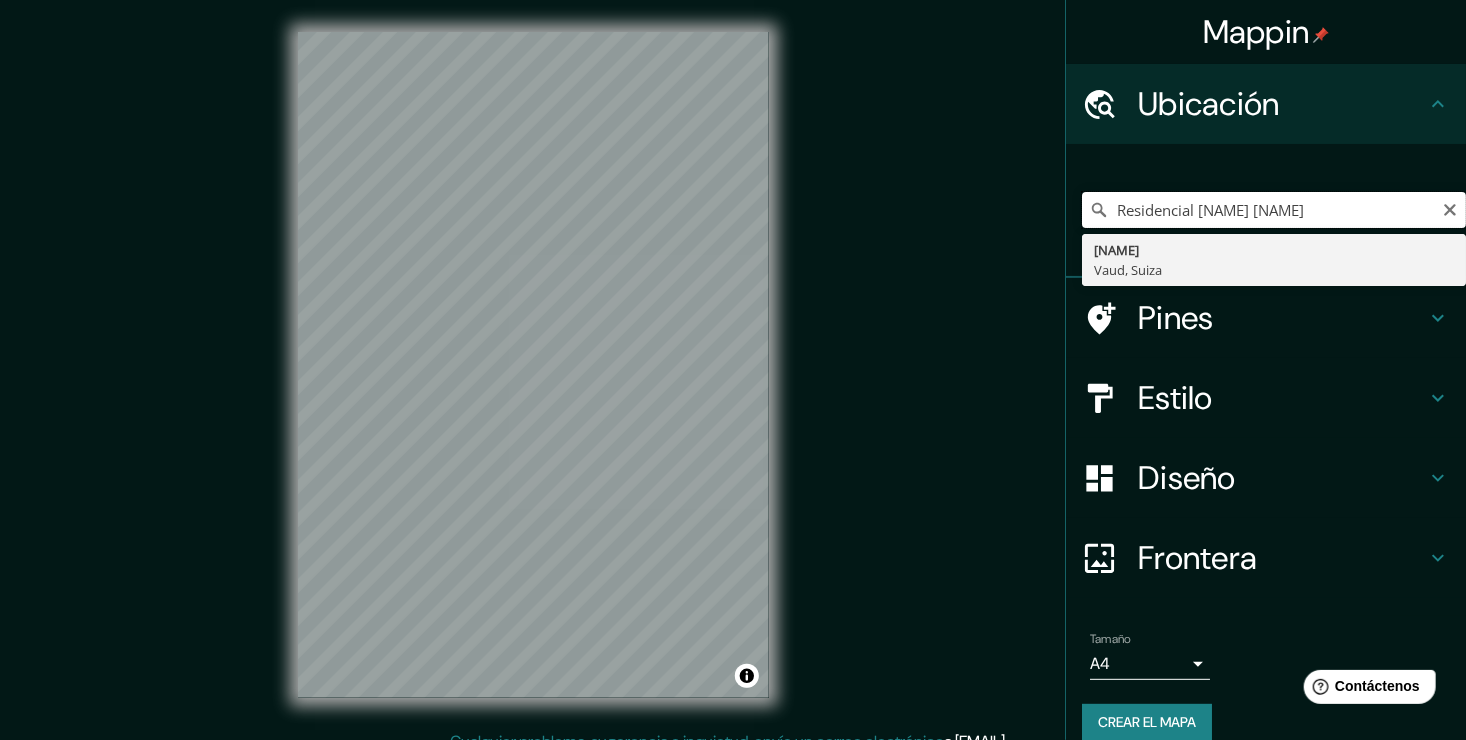 click on "Residencial [NAME] [NAME]" at bounding box center (1274, 210) 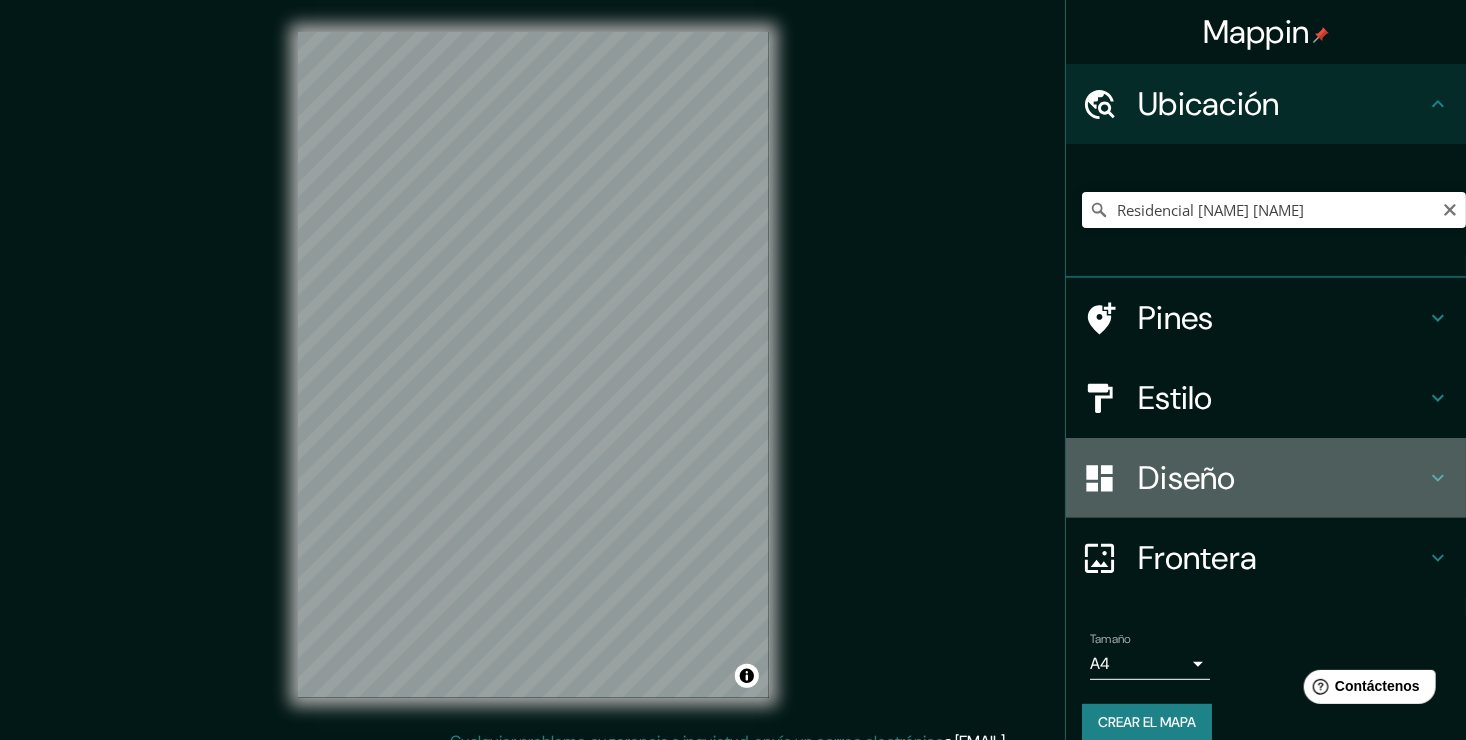 click on "Diseño" at bounding box center (1282, 478) 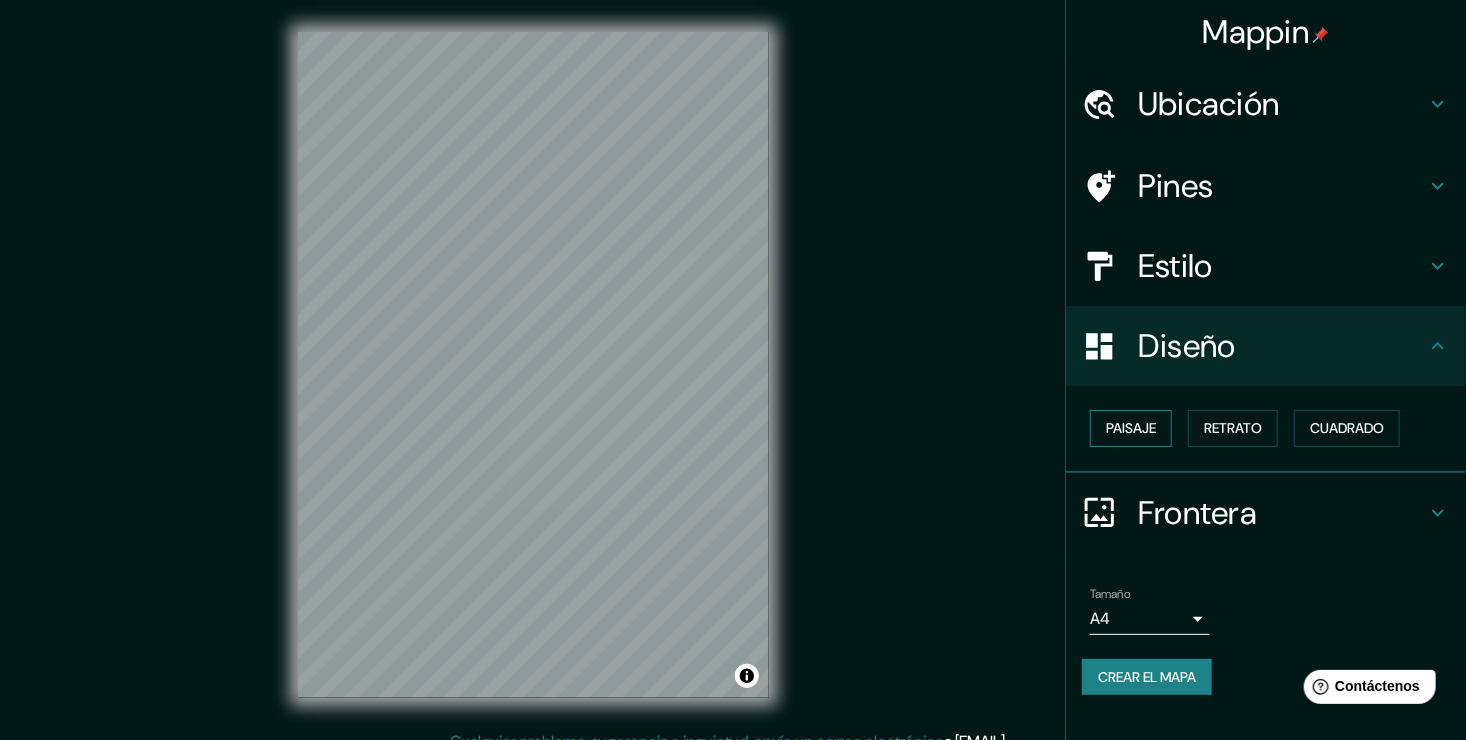 click on "Paisaje" at bounding box center (1131, 428) 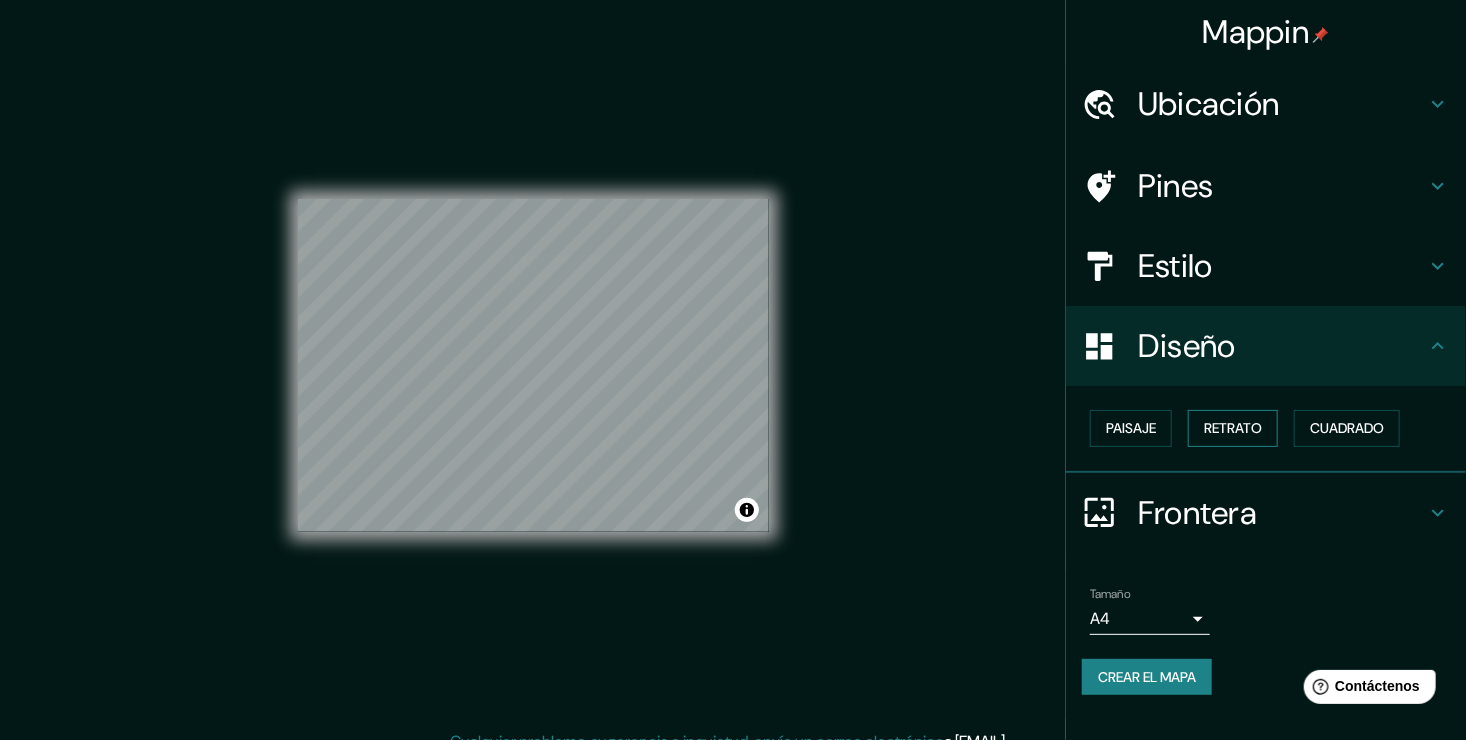 click on "Retrato" at bounding box center [1233, 428] 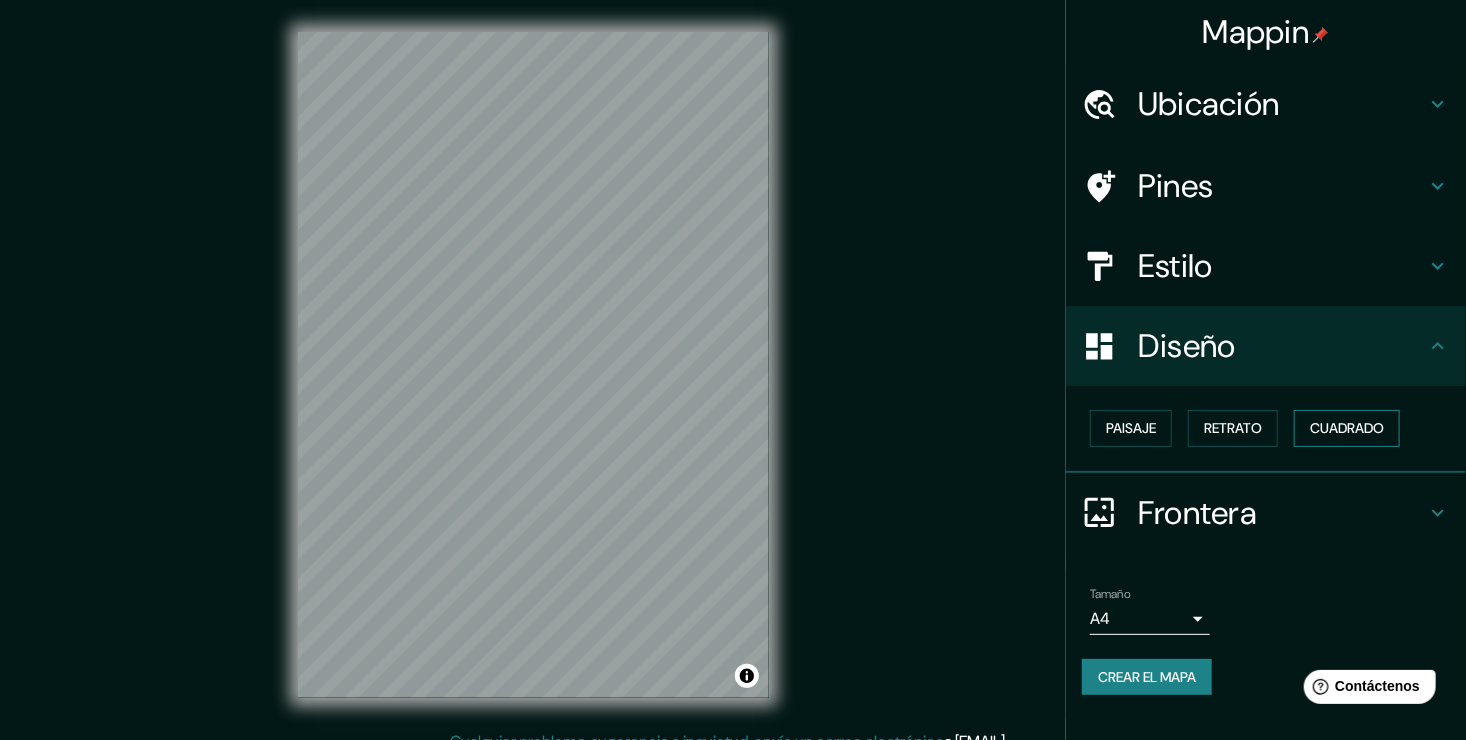 click on "Cuadrado" at bounding box center [1347, 428] 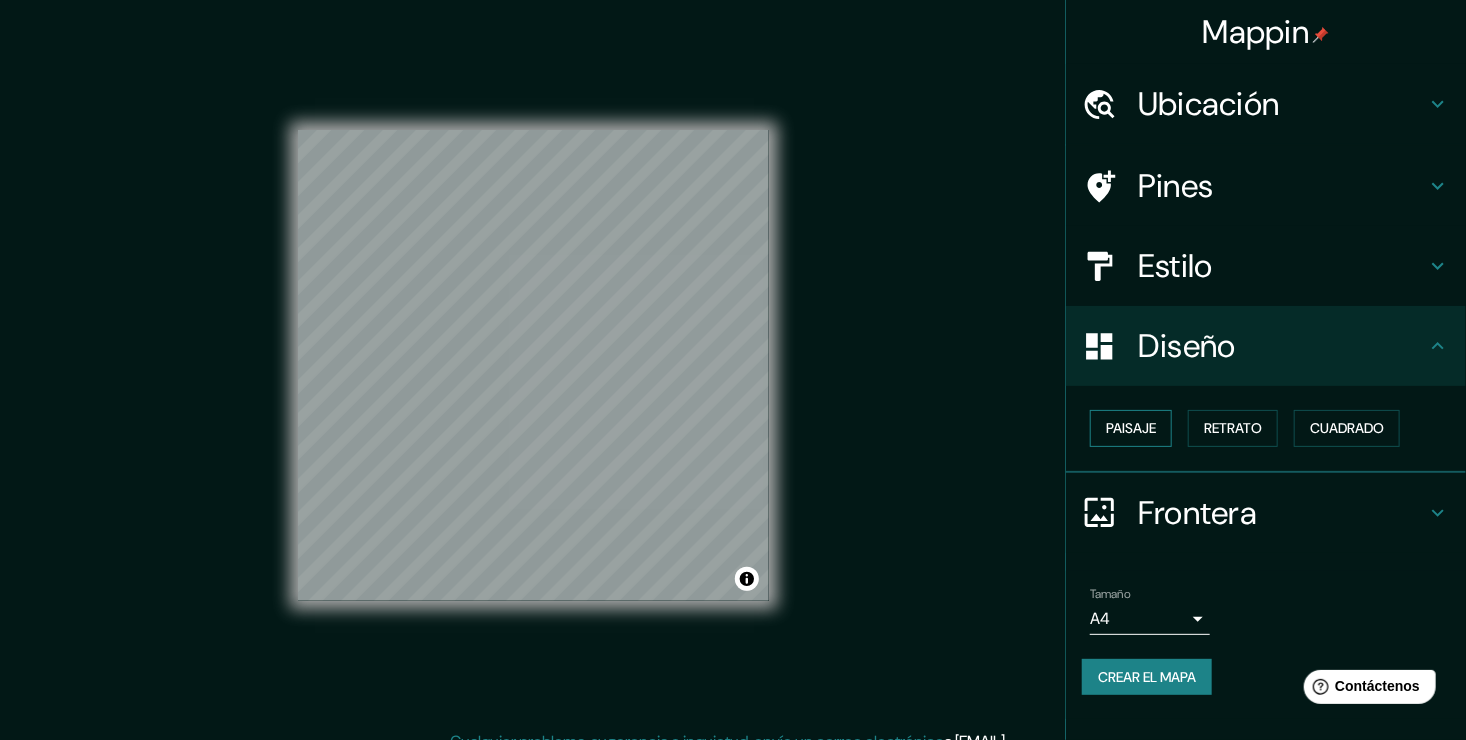 click on "Paisaje" at bounding box center (1131, 428) 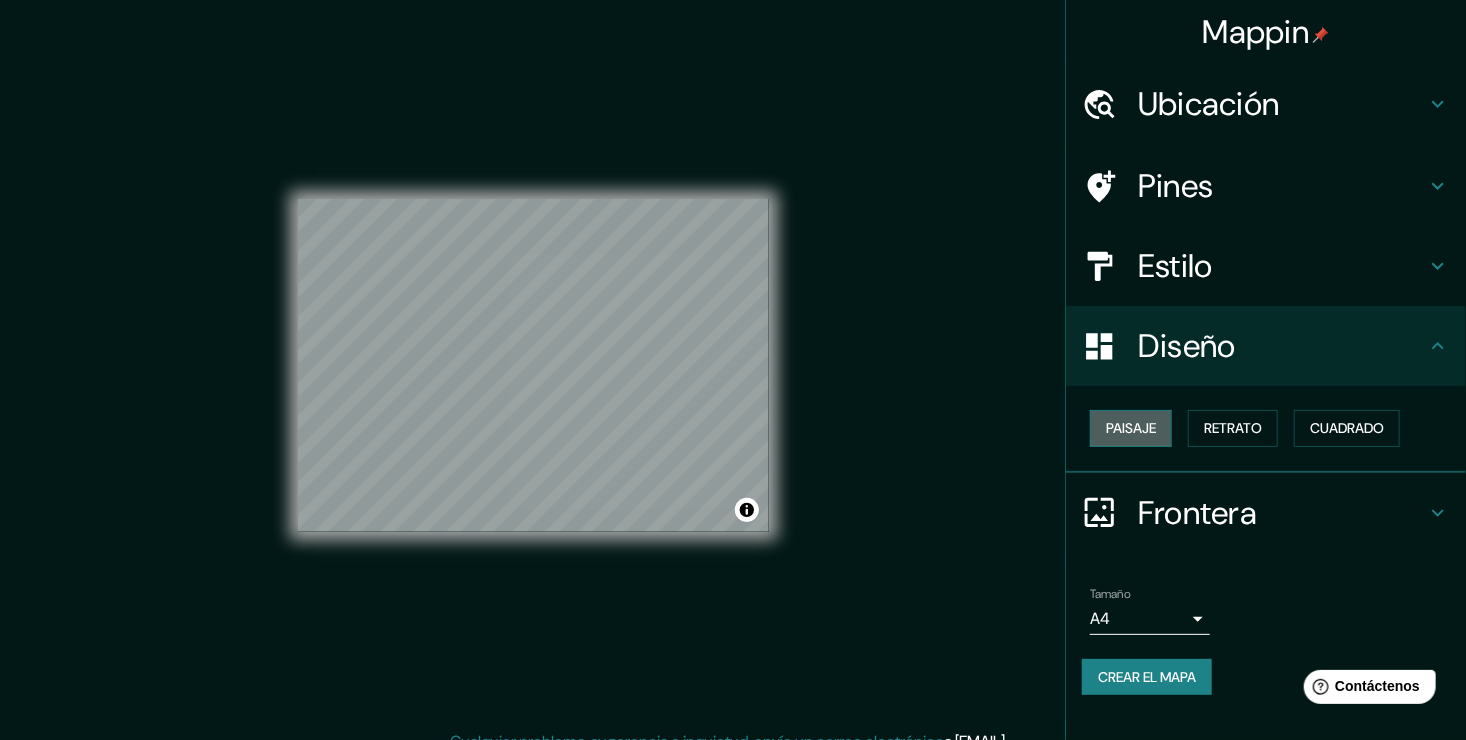 click on "Paisaje" at bounding box center (1131, 428) 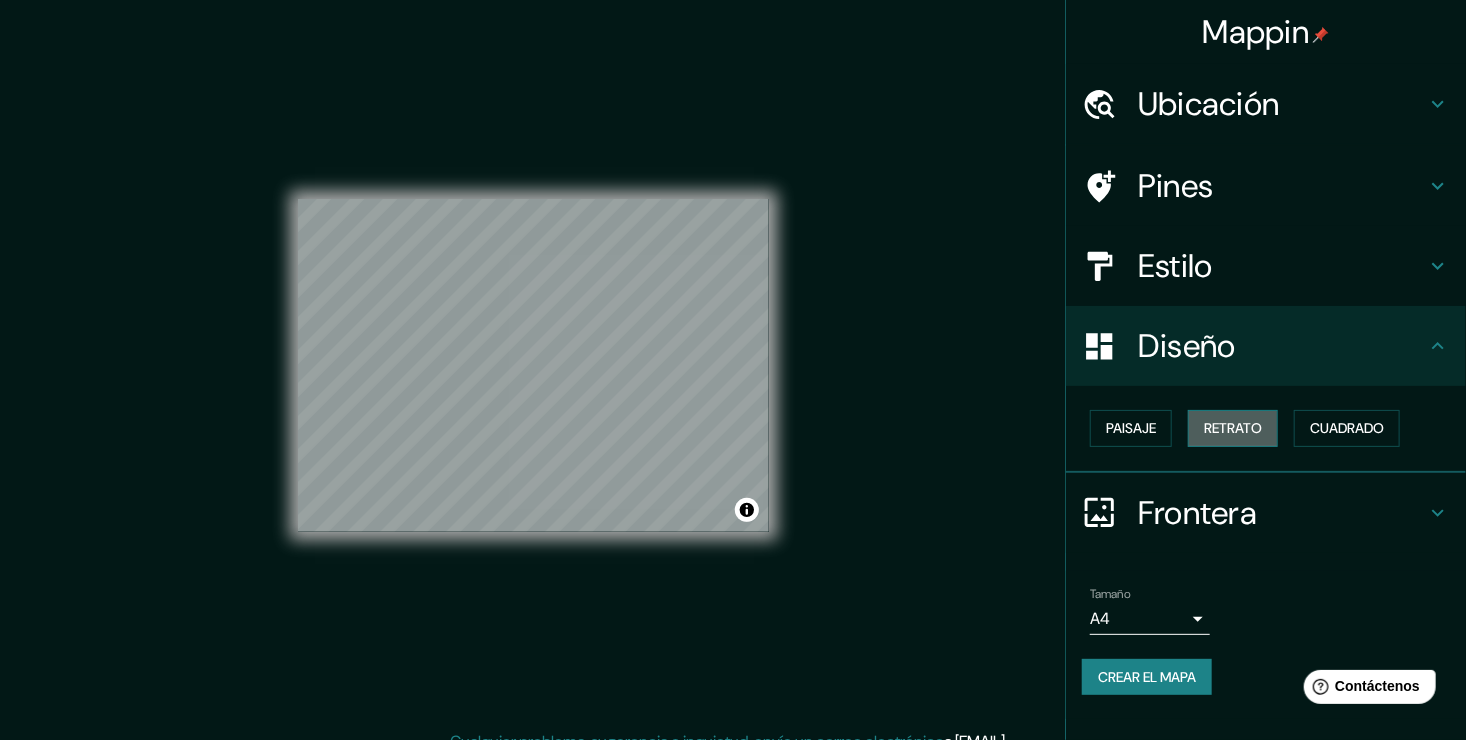 click on "Retrato" at bounding box center (1233, 428) 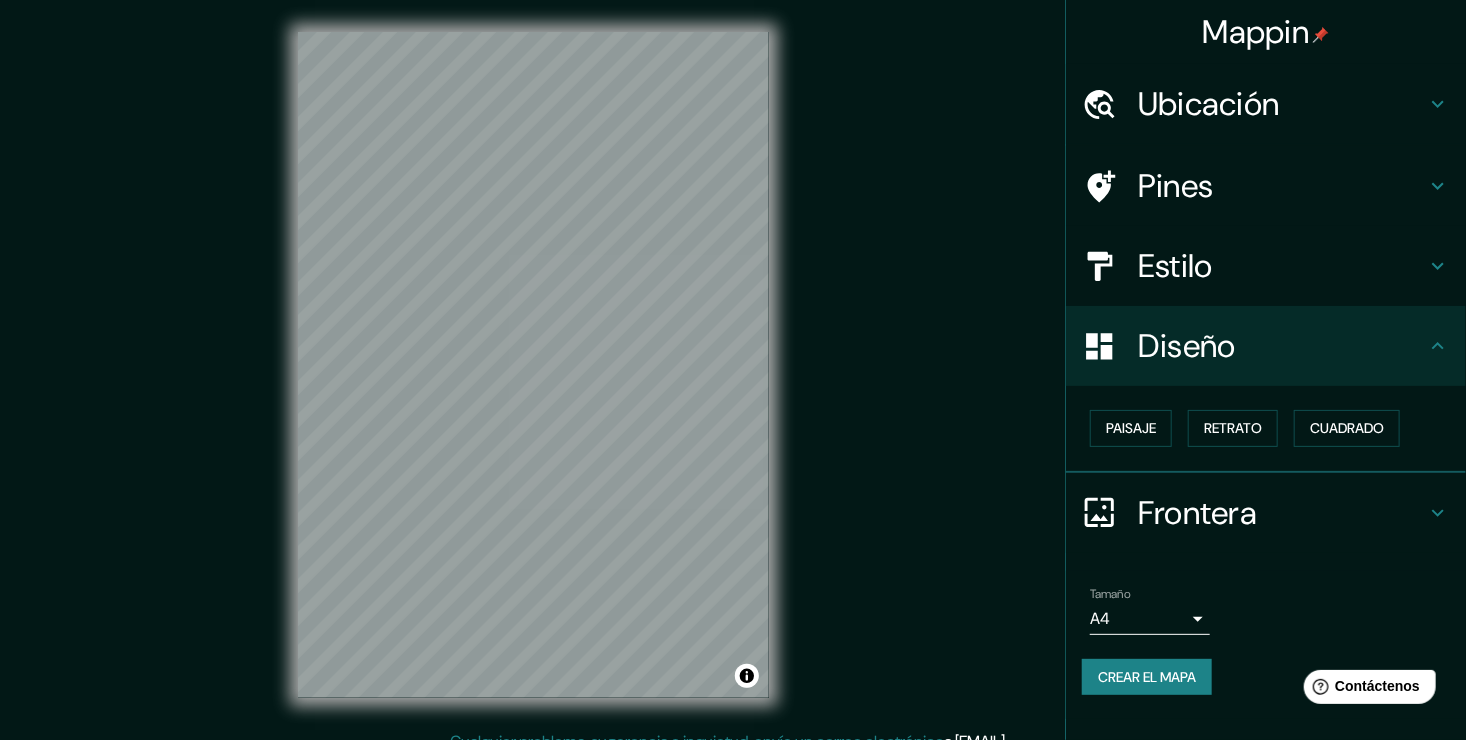 click on "Frontera" at bounding box center (1266, 513) 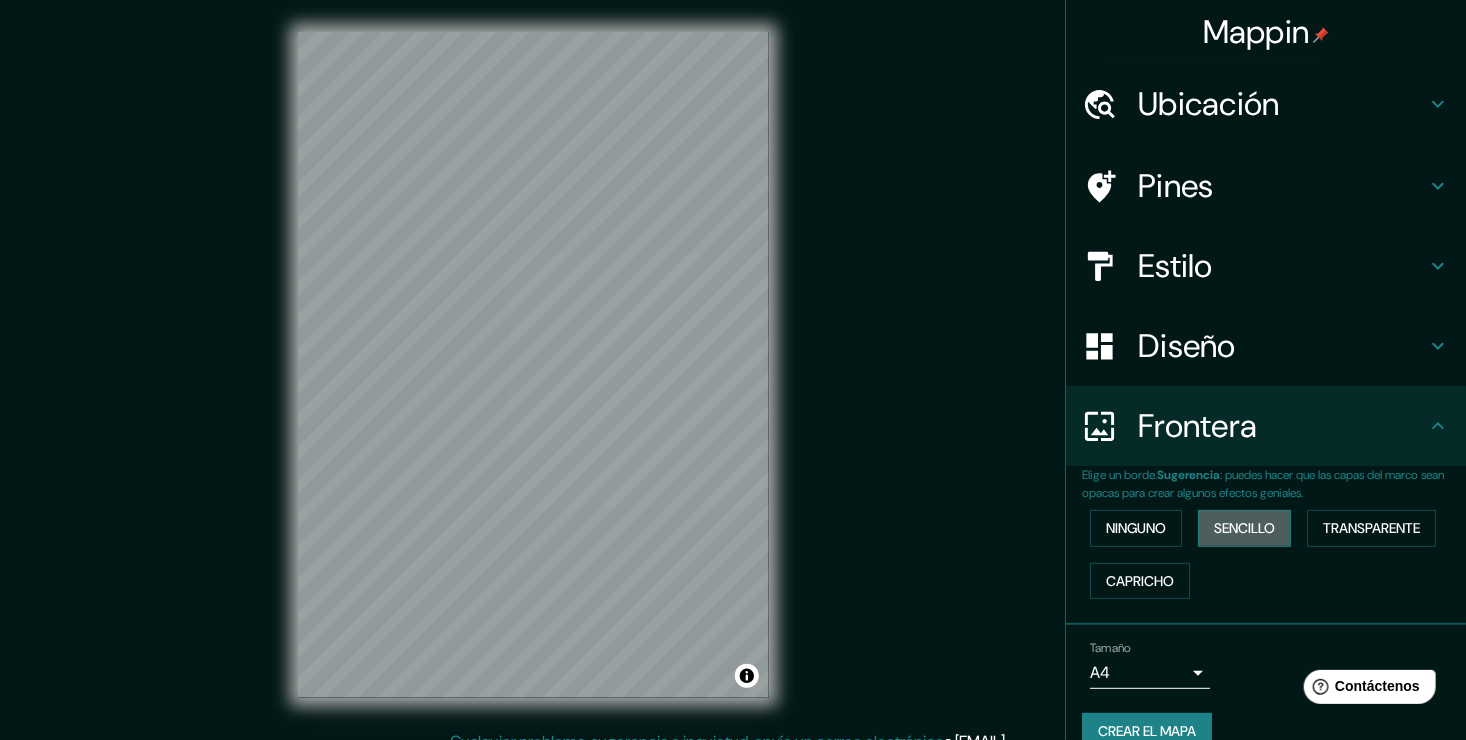 click on "Sencillo" at bounding box center (1244, 528) 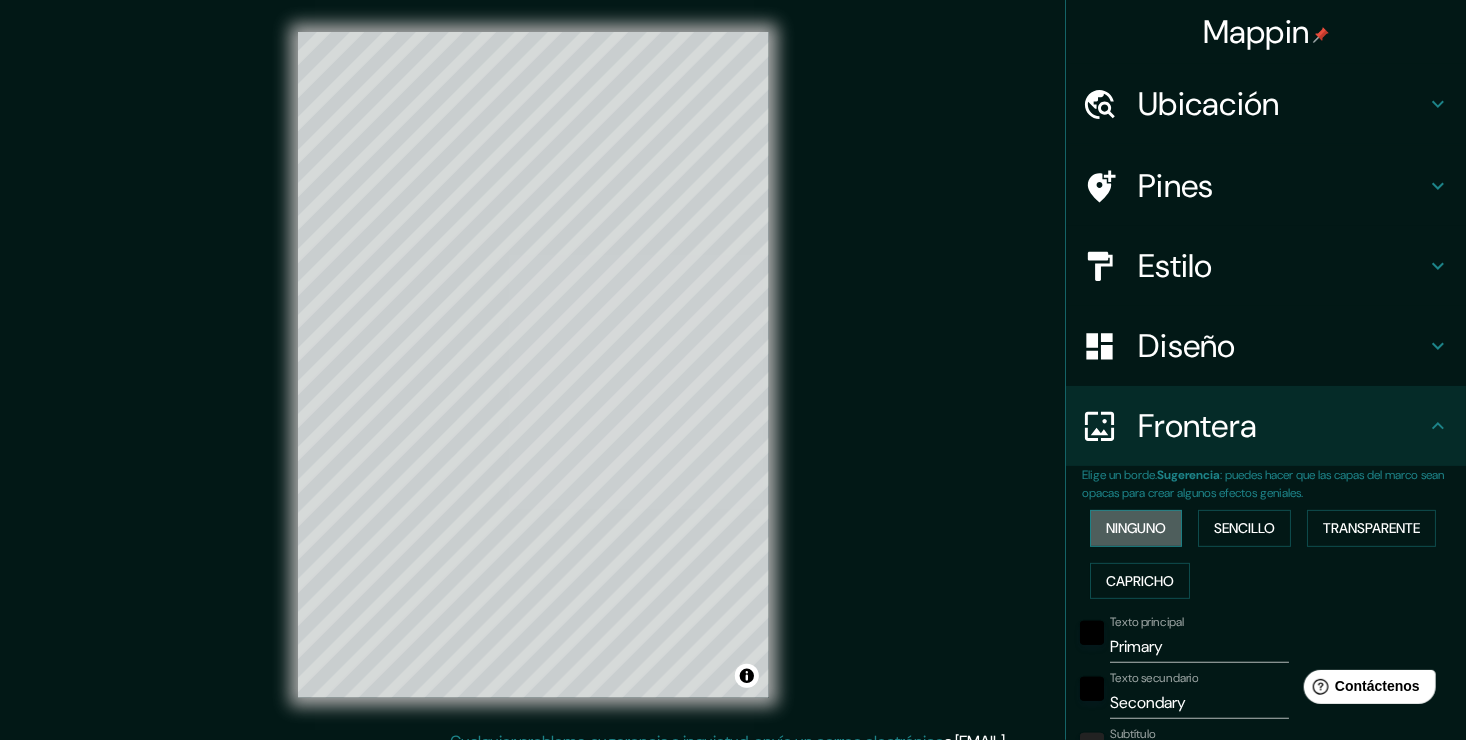 click on "Ninguno" at bounding box center [1136, 528] 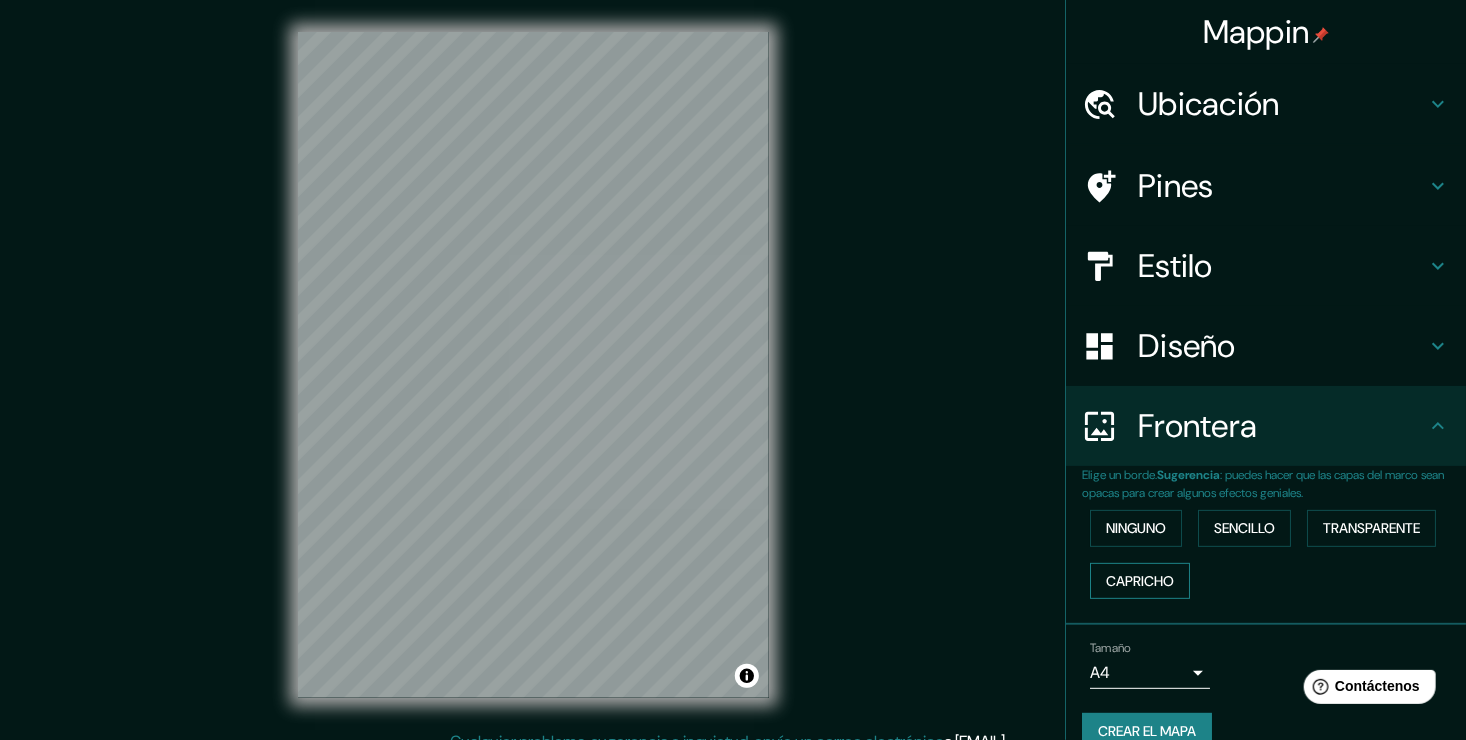 click on "Capricho" at bounding box center (1140, 581) 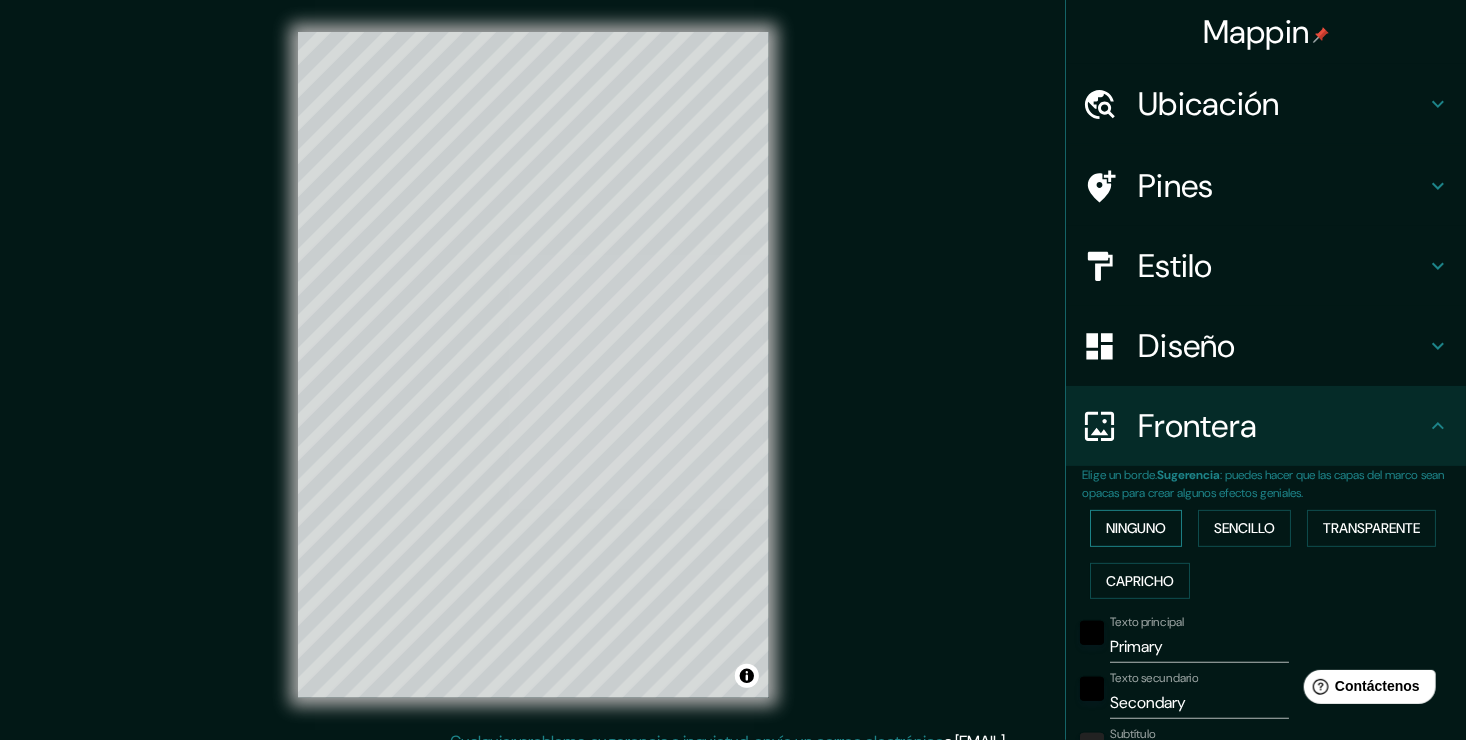 click on "Ninguno" at bounding box center (1136, 528) 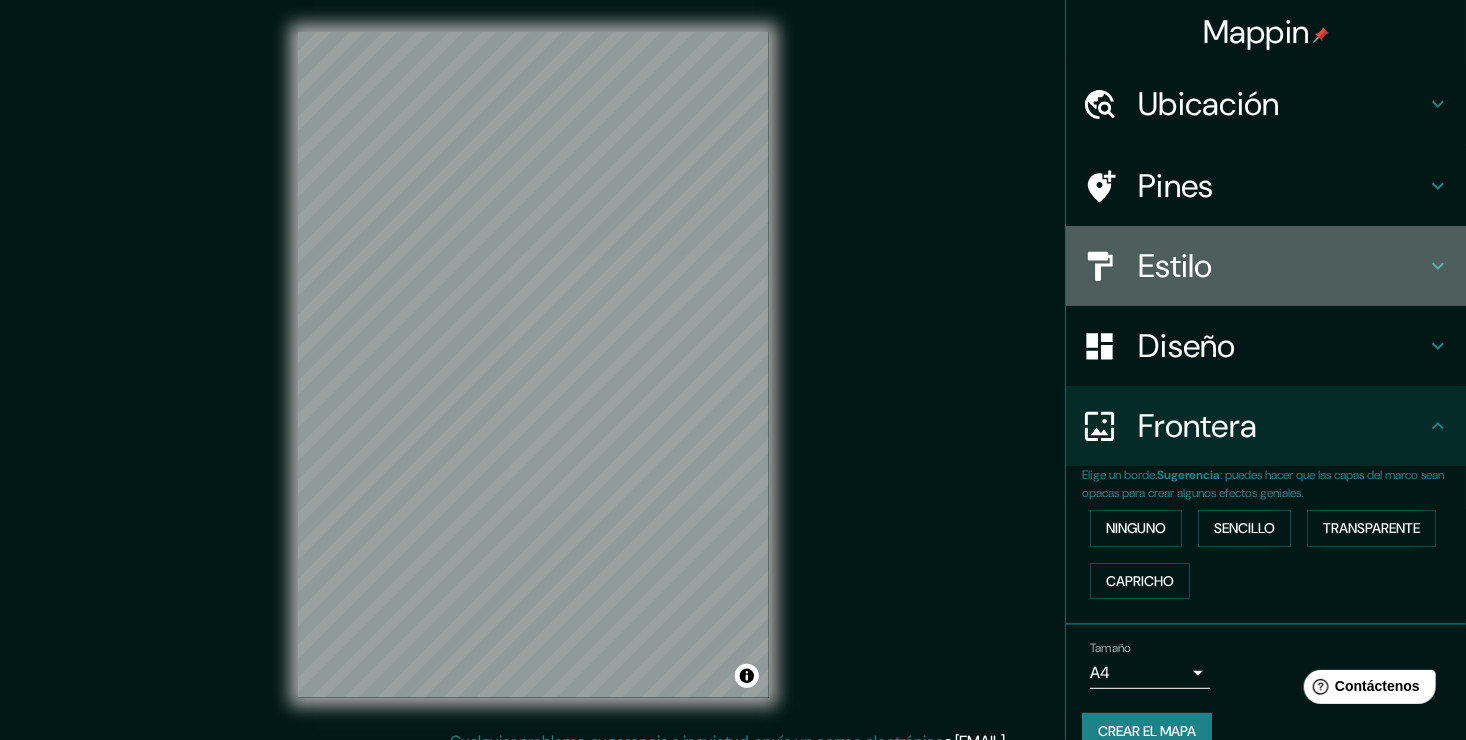 click on "Estilo" at bounding box center [1282, 266] 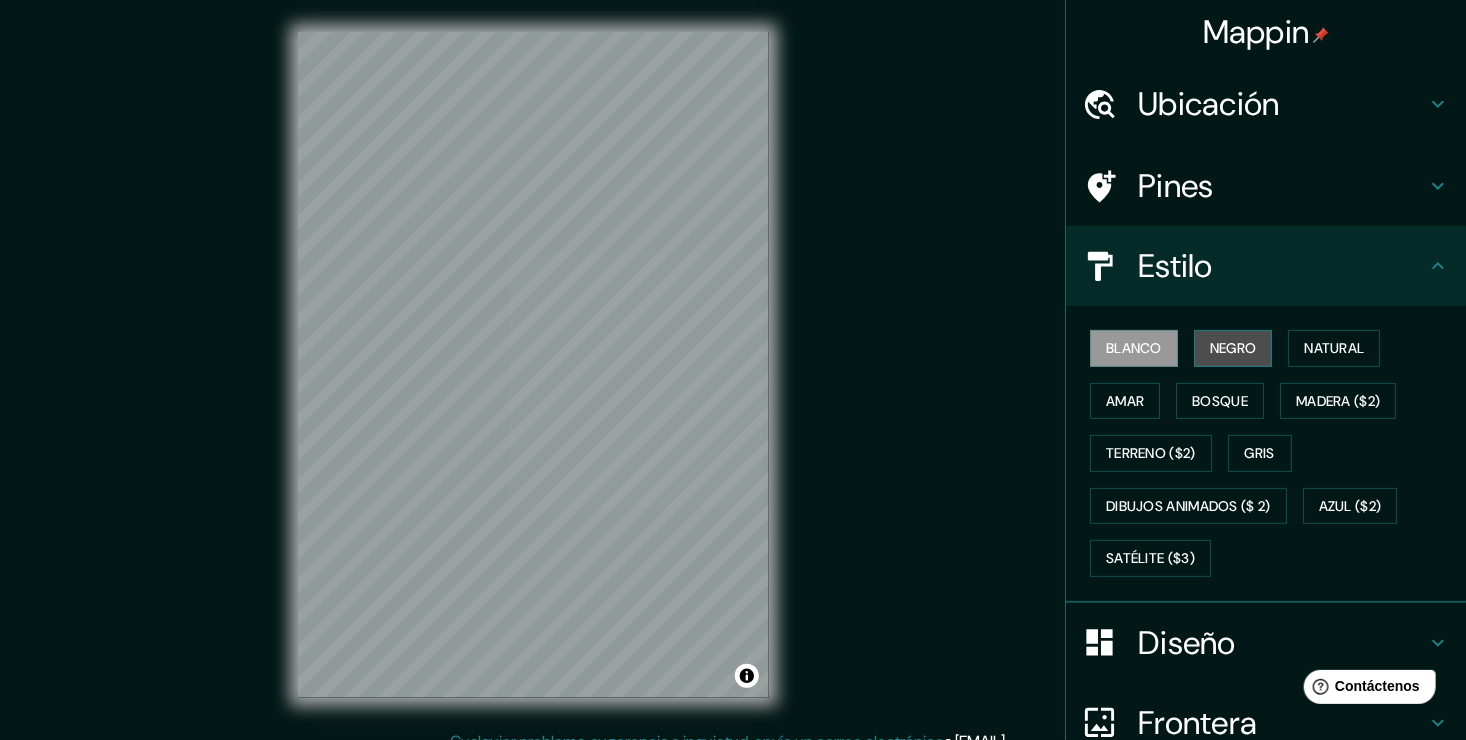 click on "Negro" at bounding box center (1233, 348) 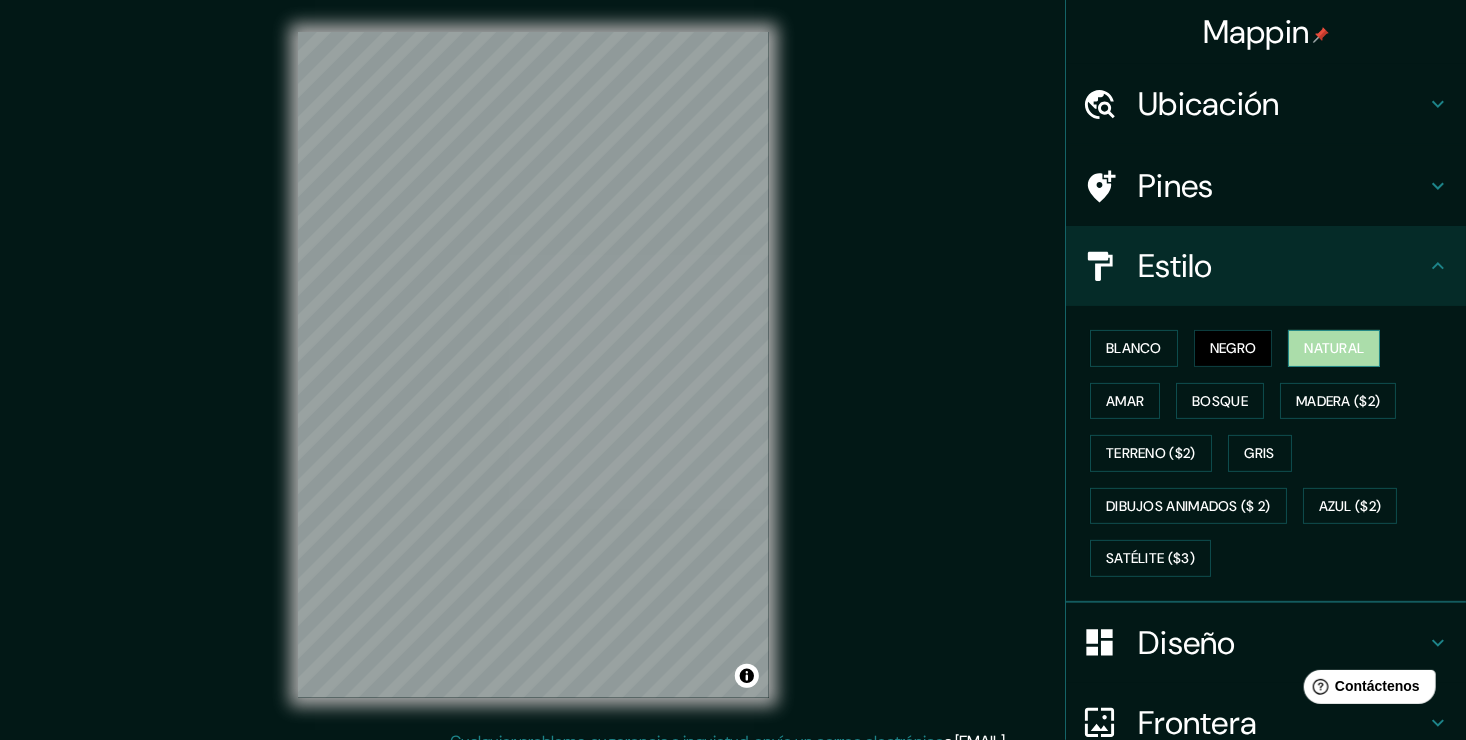 click on "Natural" at bounding box center (1334, 348) 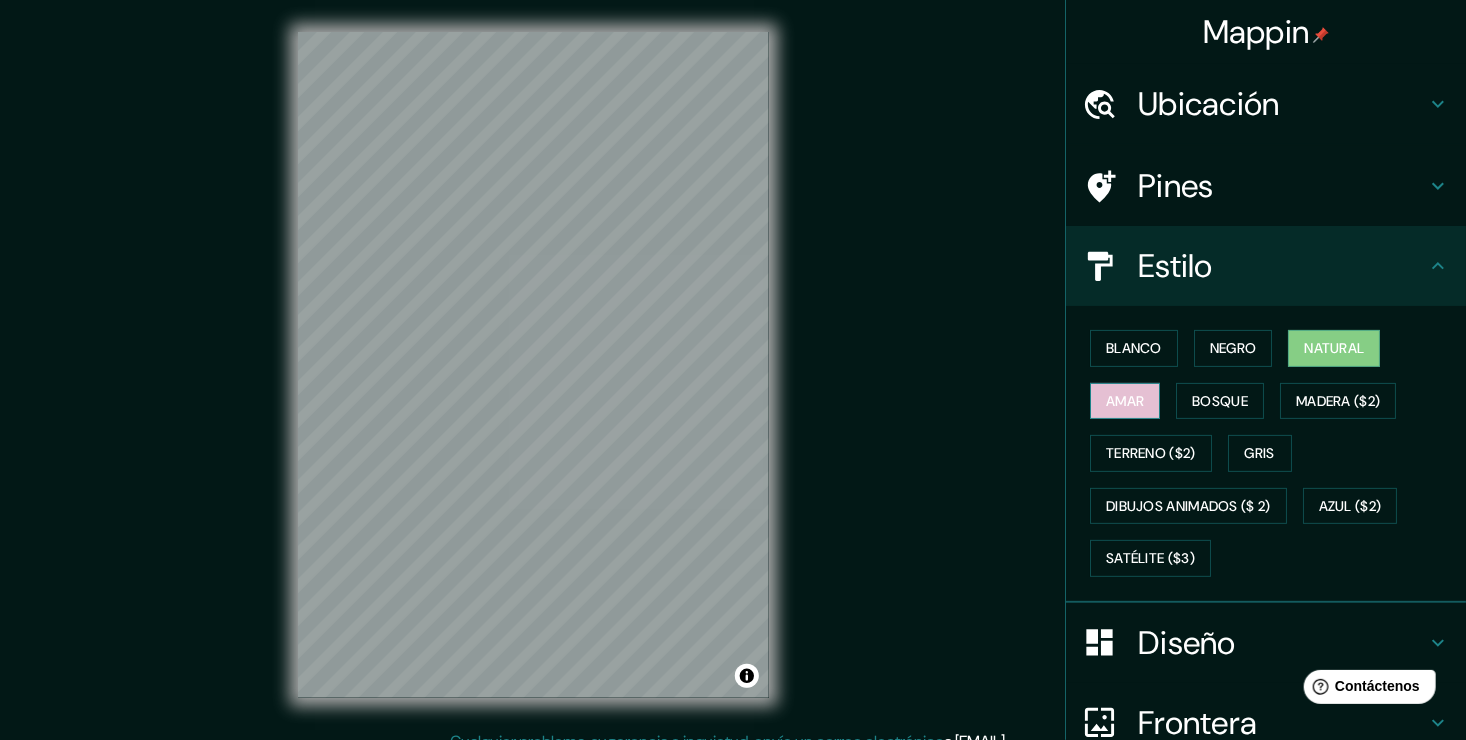 click on "Amar" at bounding box center [1125, 401] 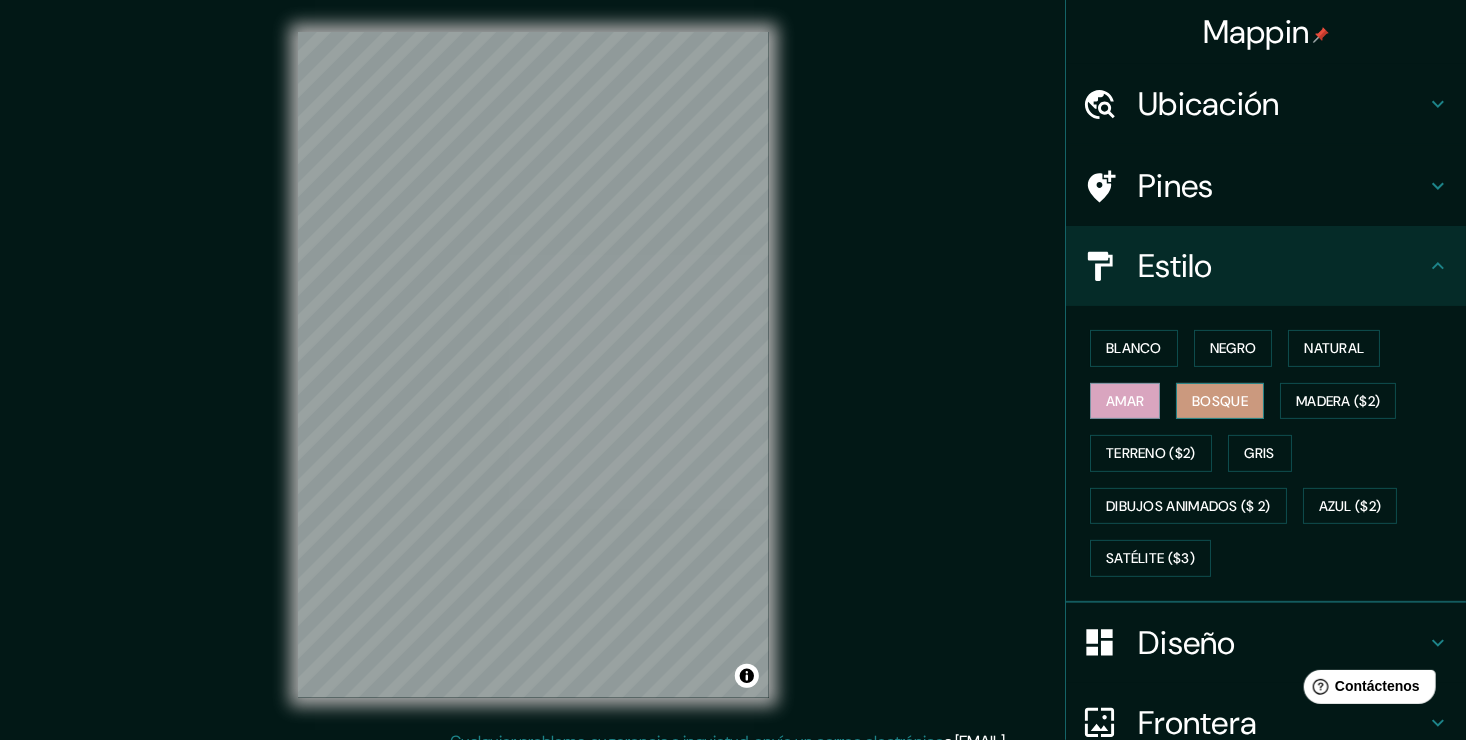 click on "Bosque" at bounding box center [1220, 401] 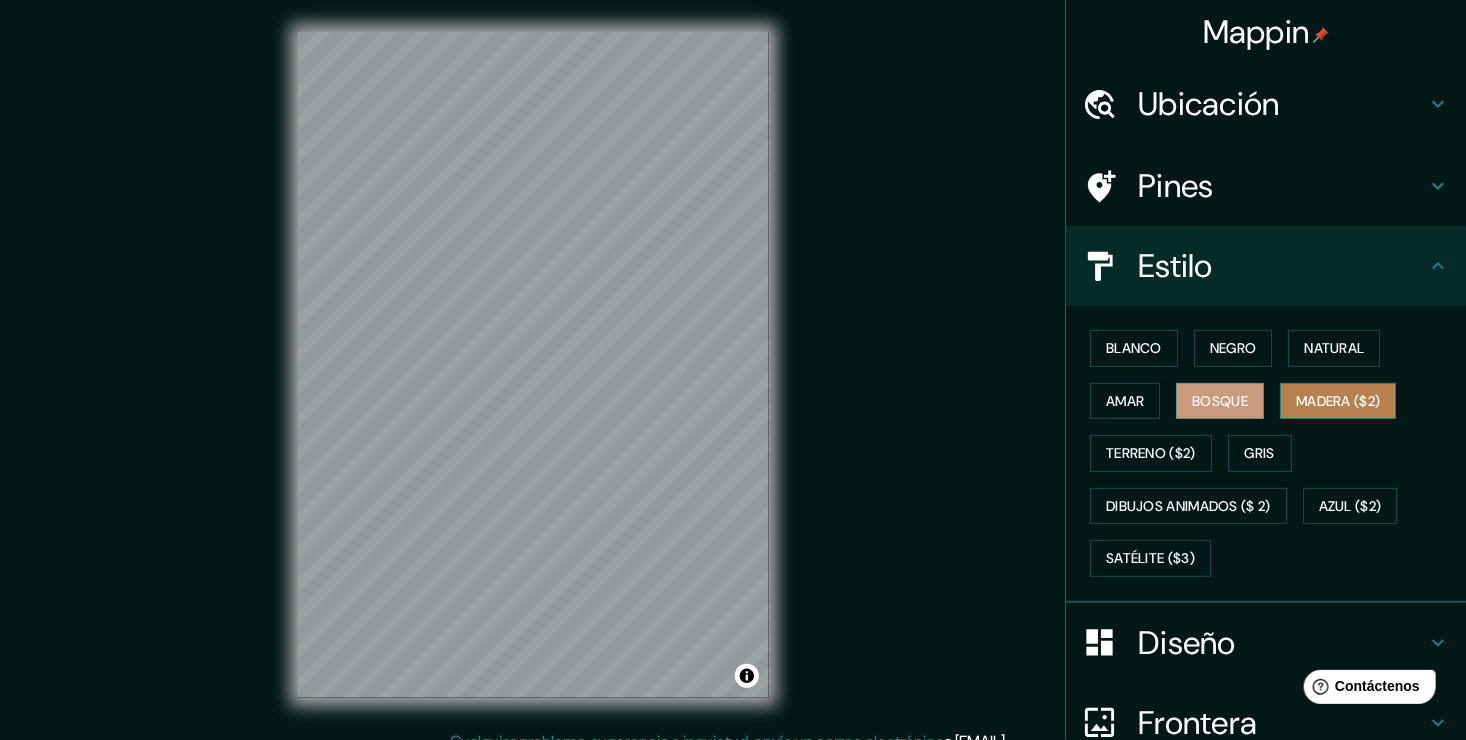 click on "Madera ($2)" at bounding box center (1338, 401) 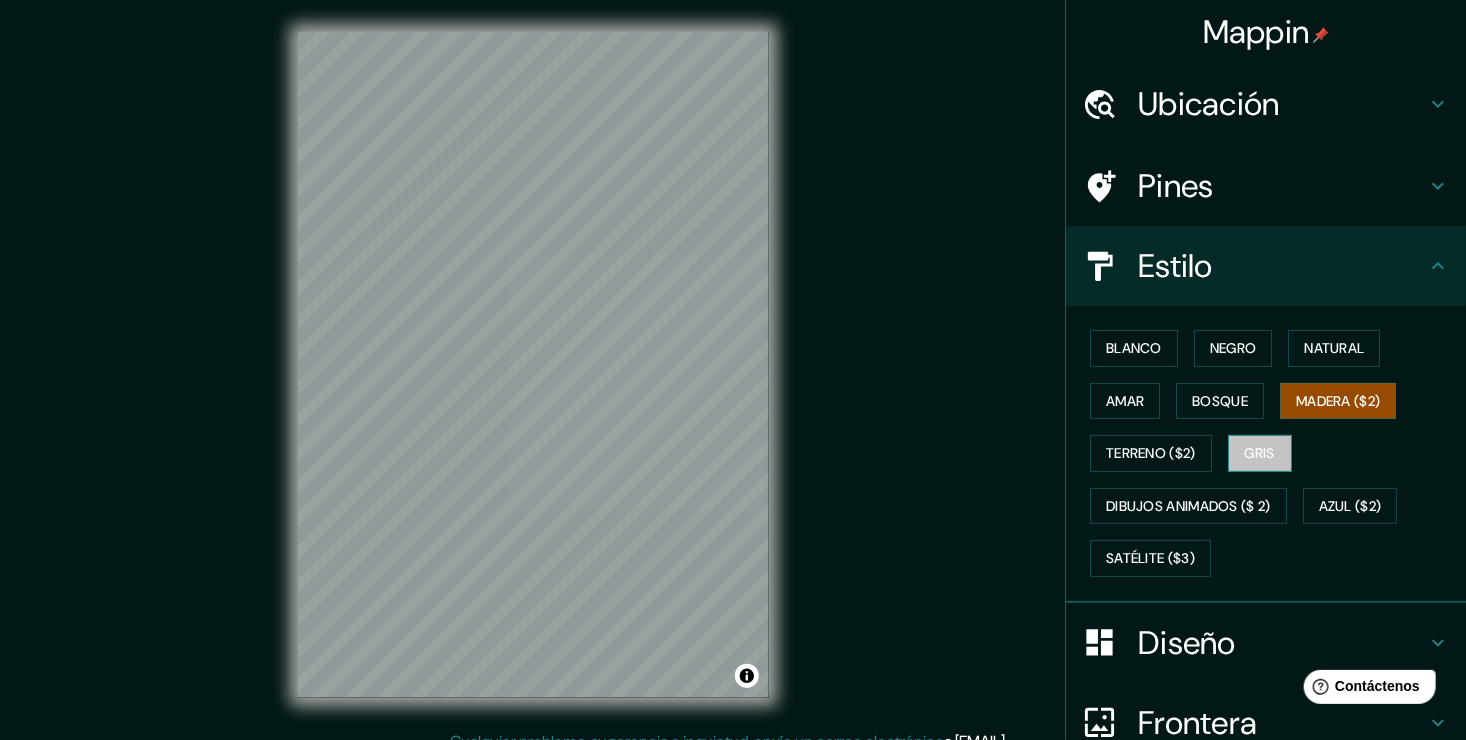 click on "Gris" at bounding box center [1260, 453] 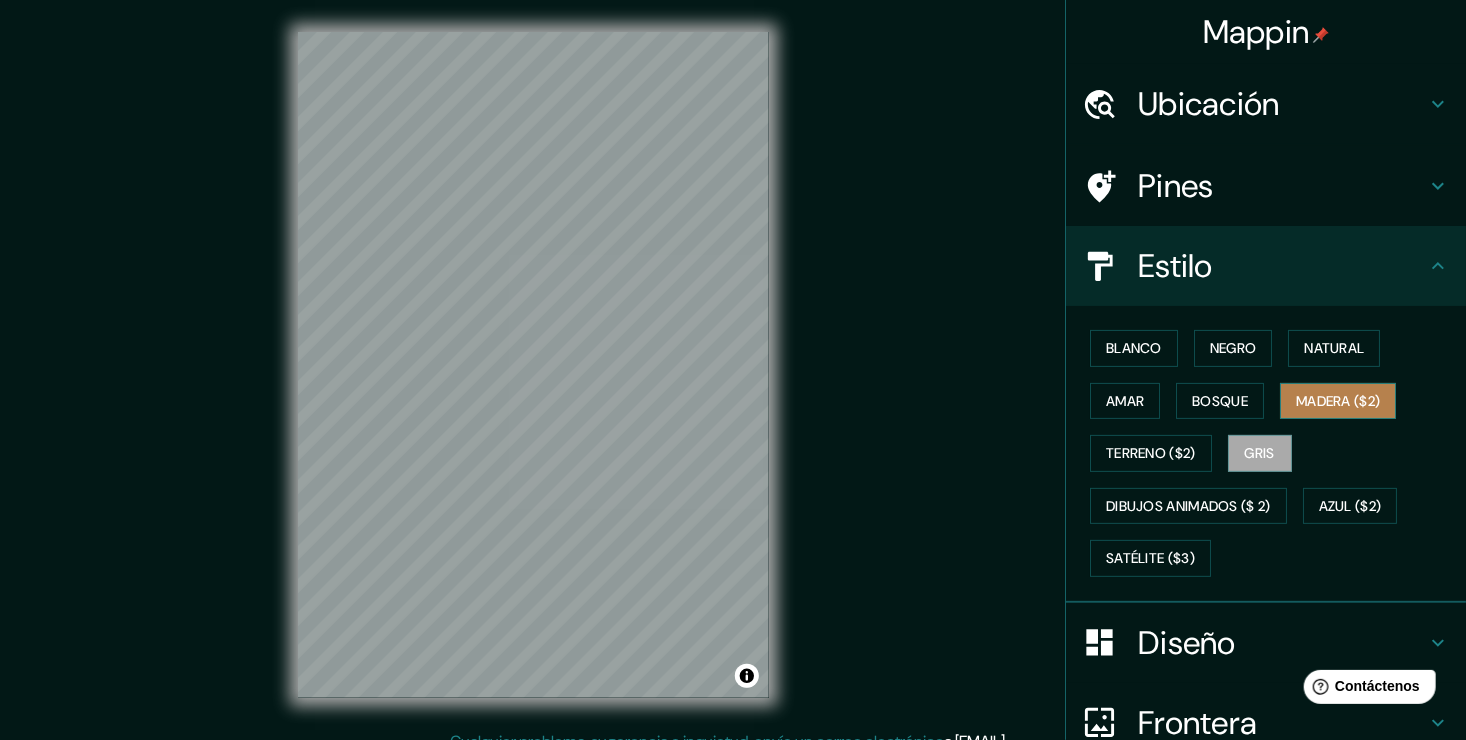 click on "Madera ($2)" at bounding box center [1338, 401] 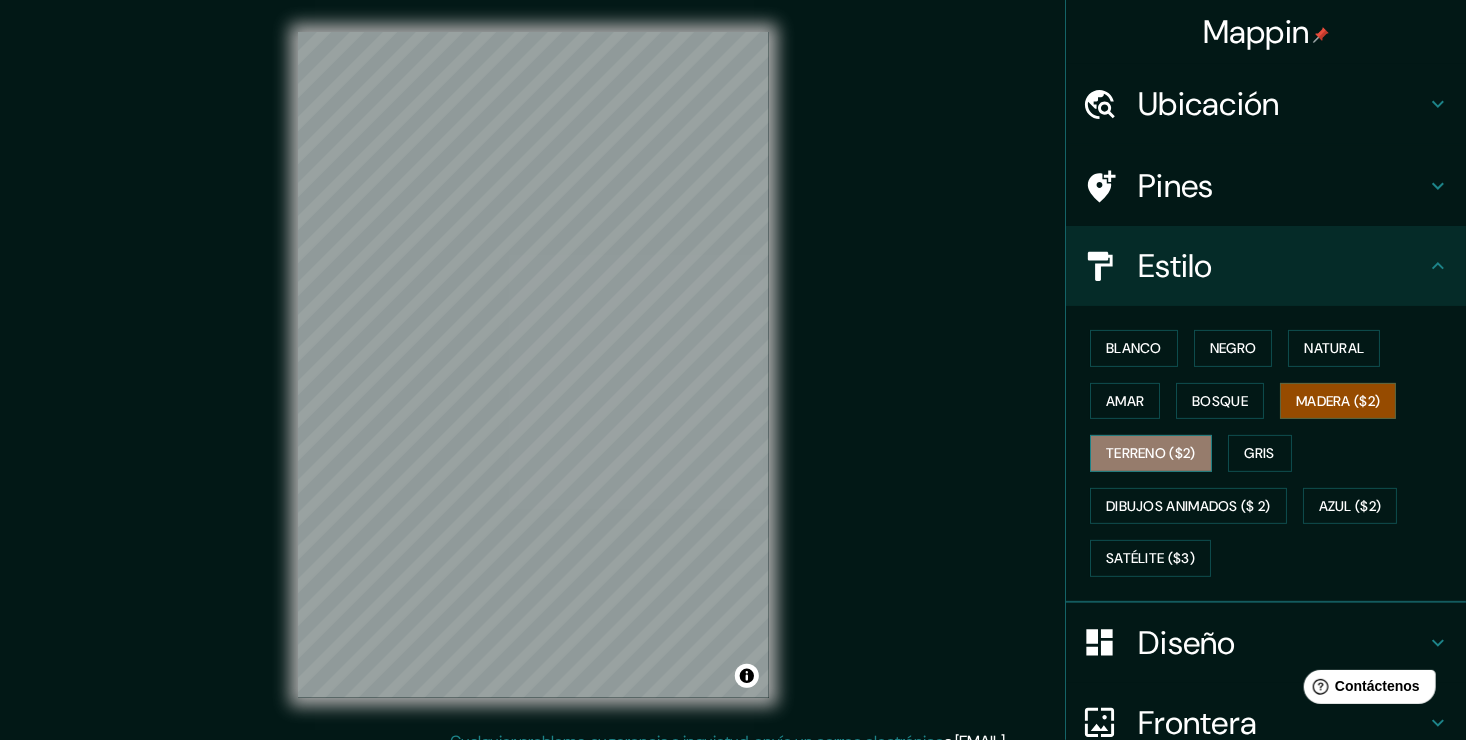 click on "Terreno ($2)" at bounding box center (1151, 453) 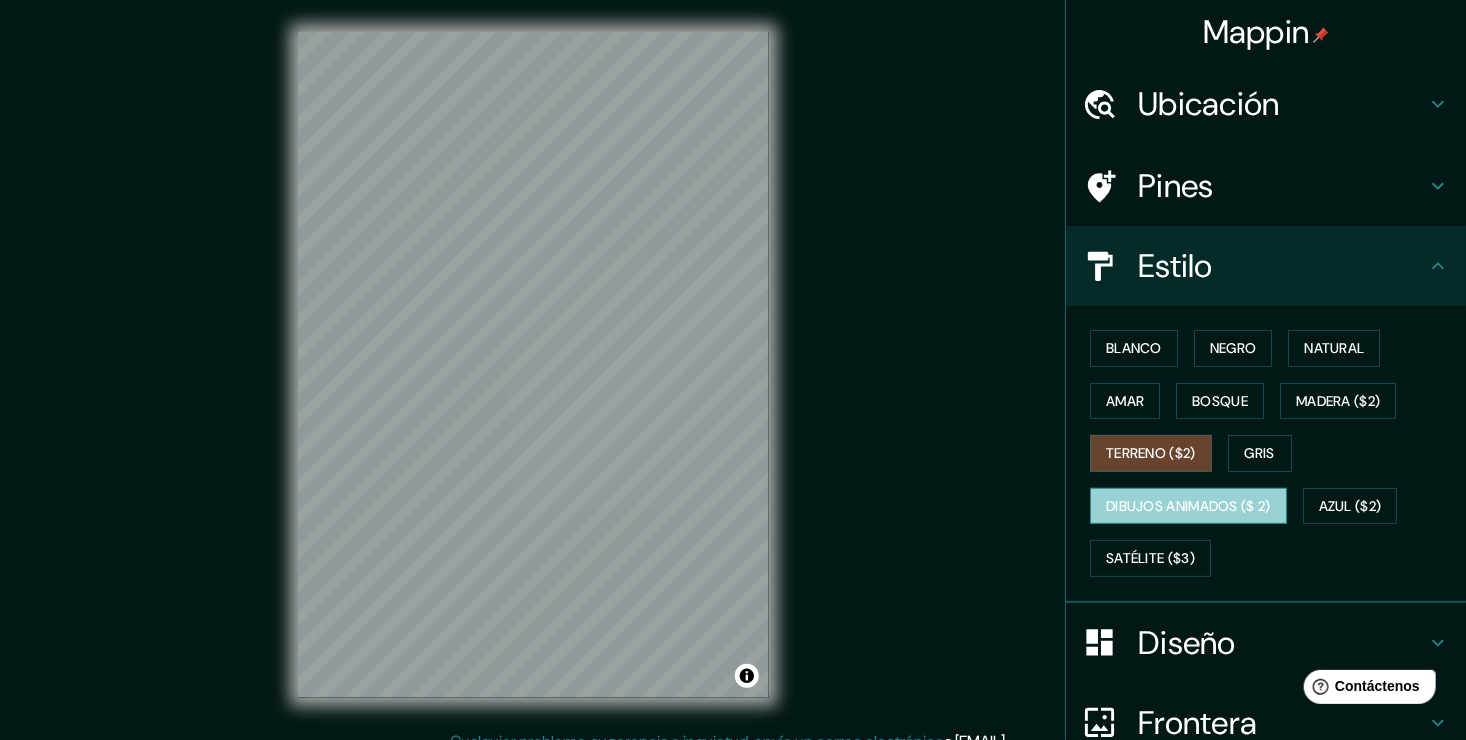 click on "Dibujos animados ($ 2)" at bounding box center (1188, 506) 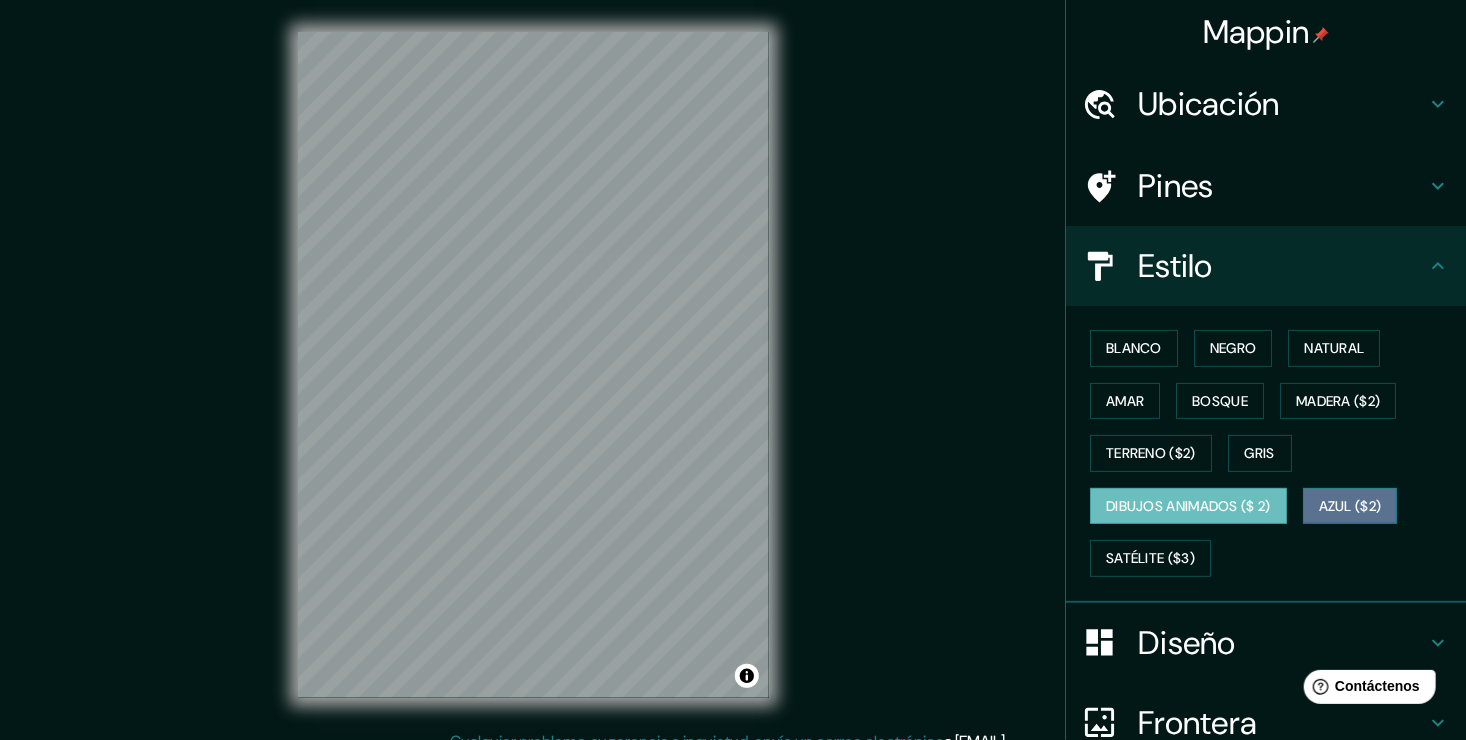 click on "Azul ($2)" at bounding box center [1350, 506] 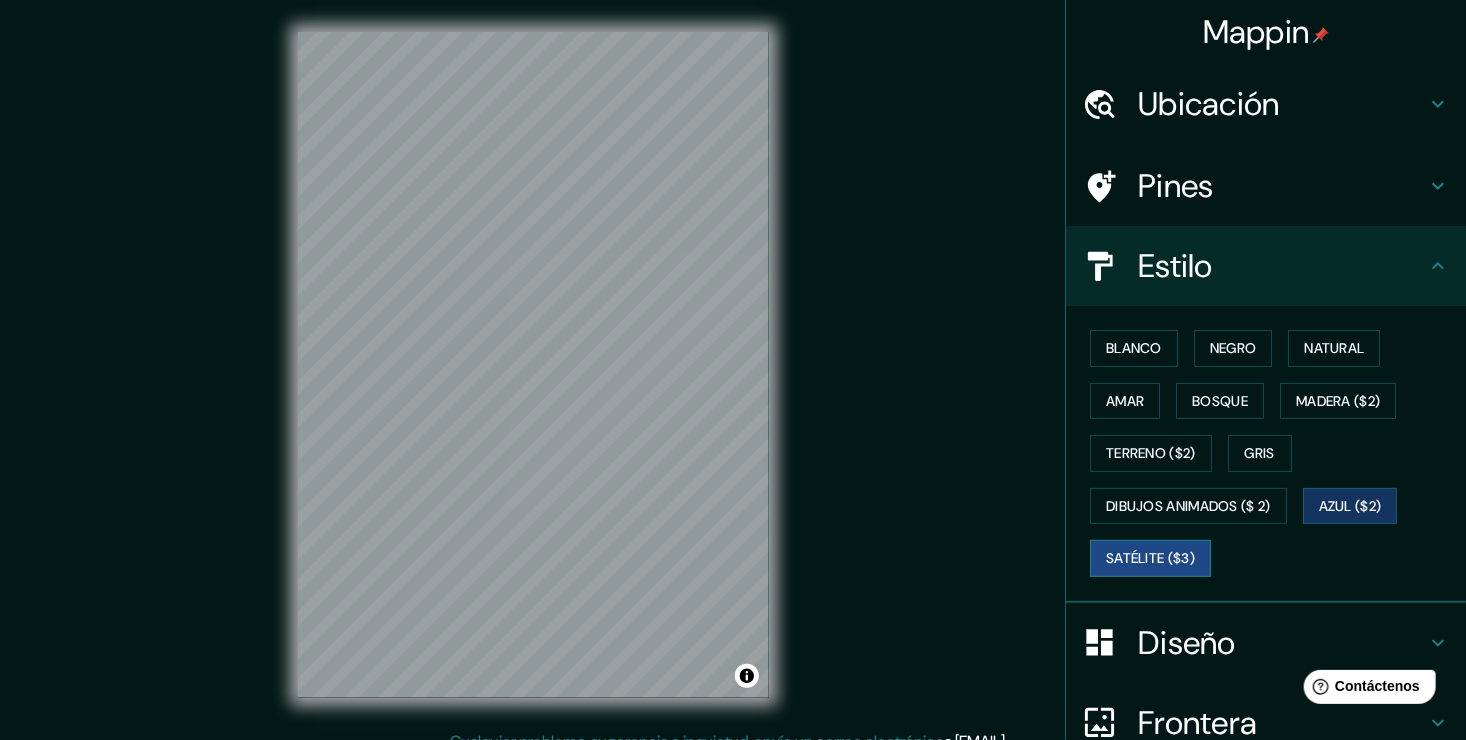 click on "Satélite ($3)" at bounding box center [1150, 558] 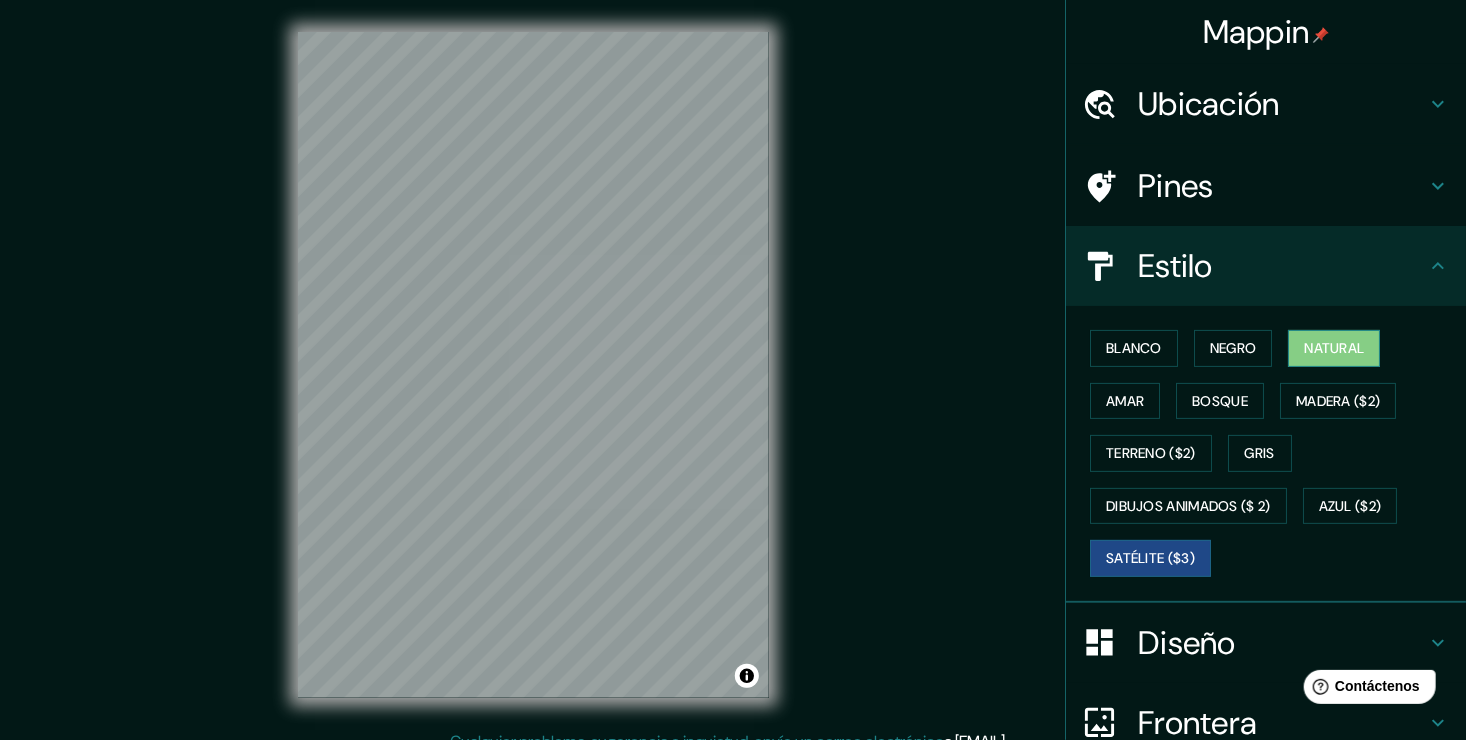 click on "Natural" at bounding box center [1334, 348] 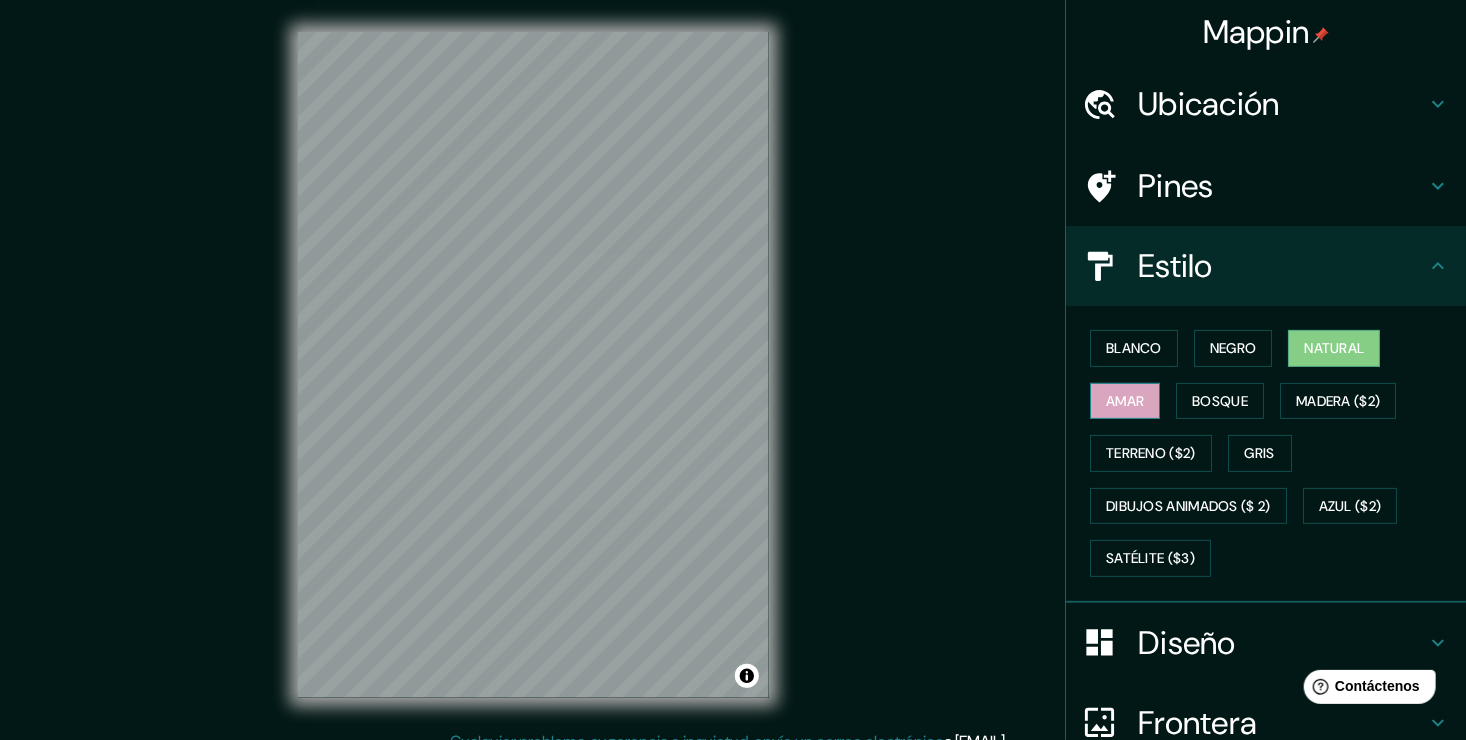 click on "Amar" at bounding box center (1125, 401) 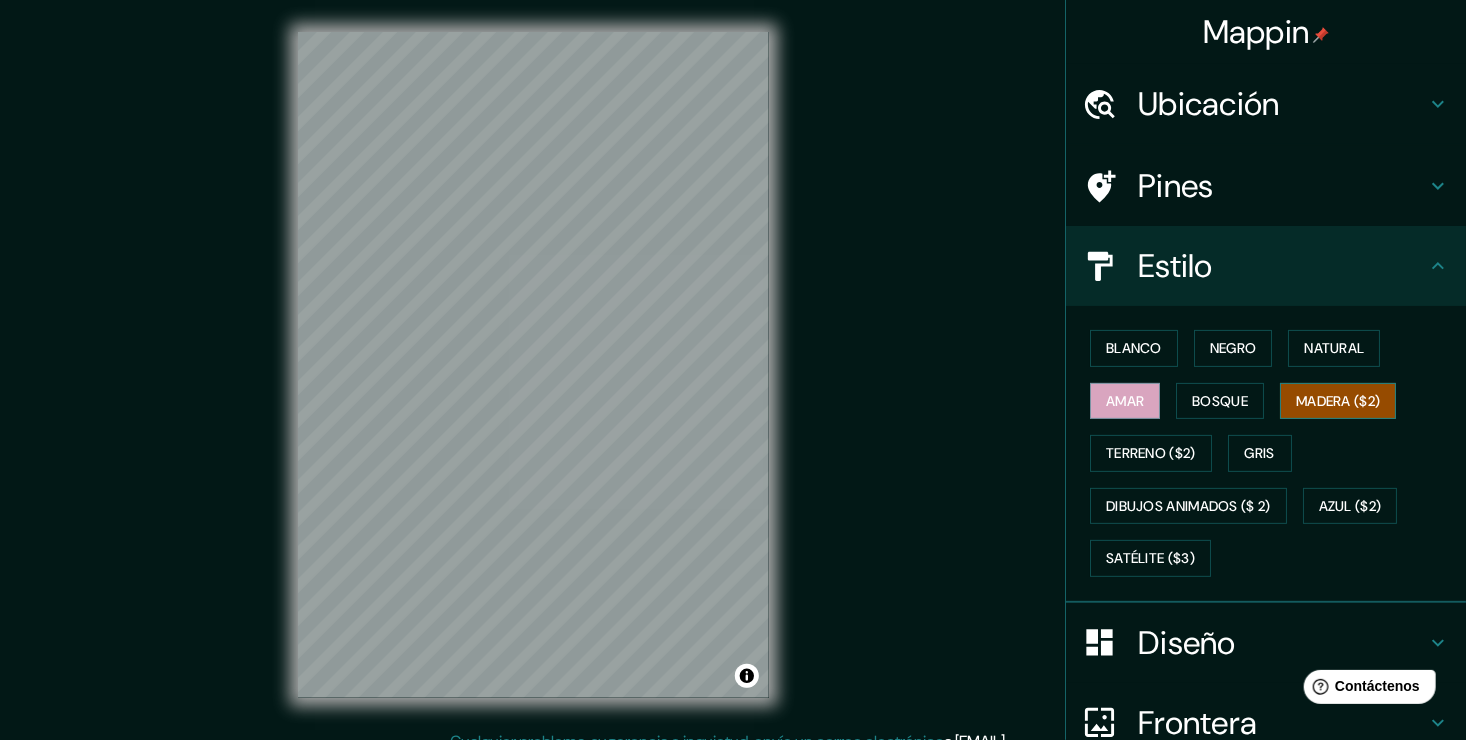 click on "Madera ($2)" at bounding box center (1338, 401) 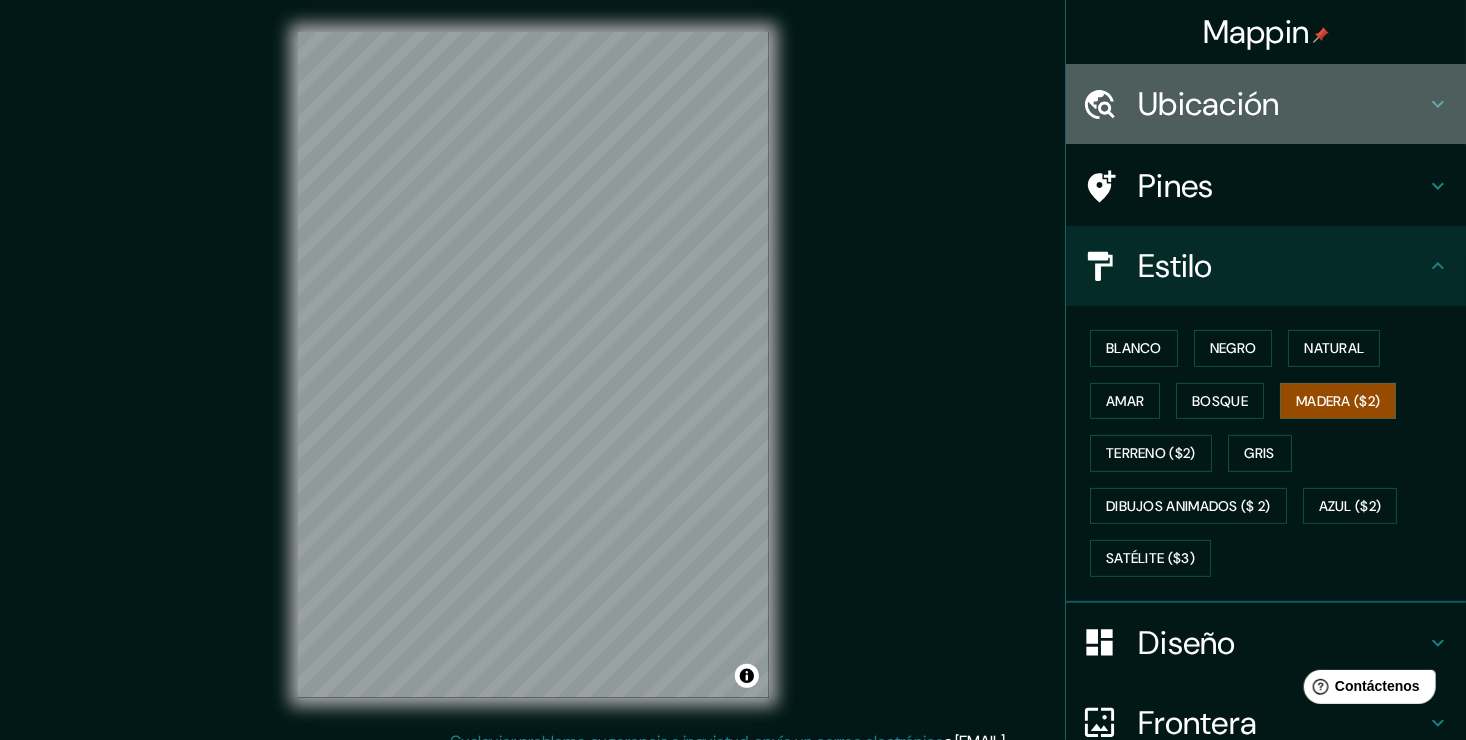click on "Ubicación" at bounding box center [1282, 104] 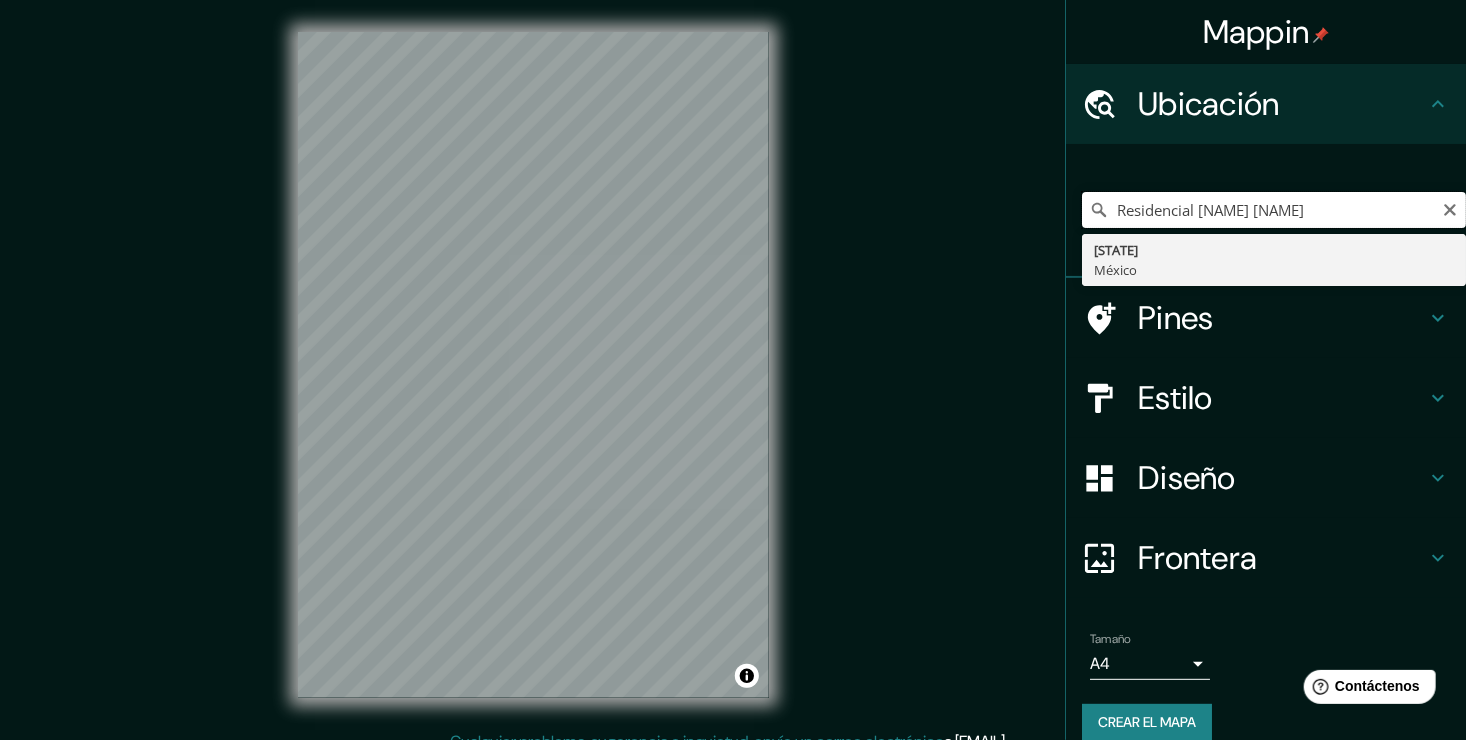 click on "Residencial [NAME] [NAME]" at bounding box center [1274, 210] 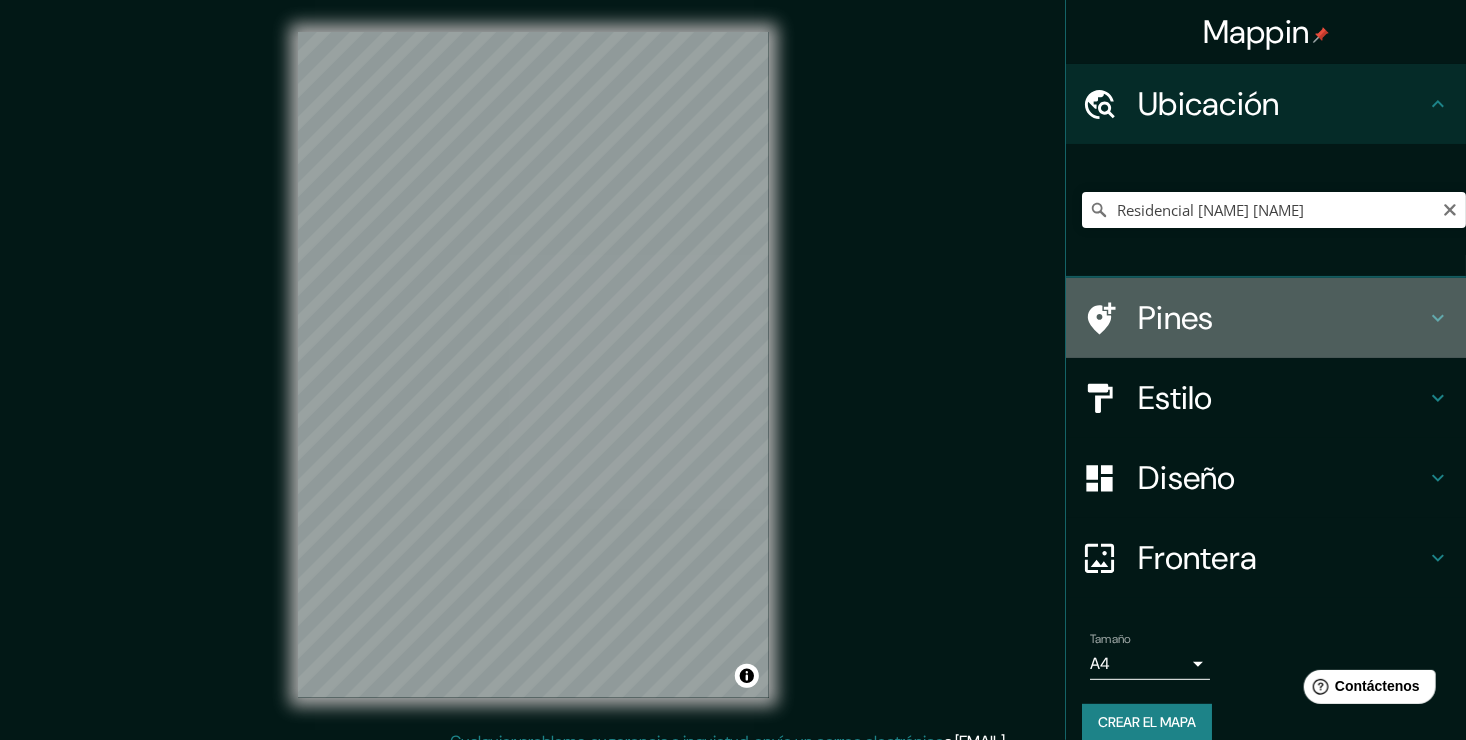 click 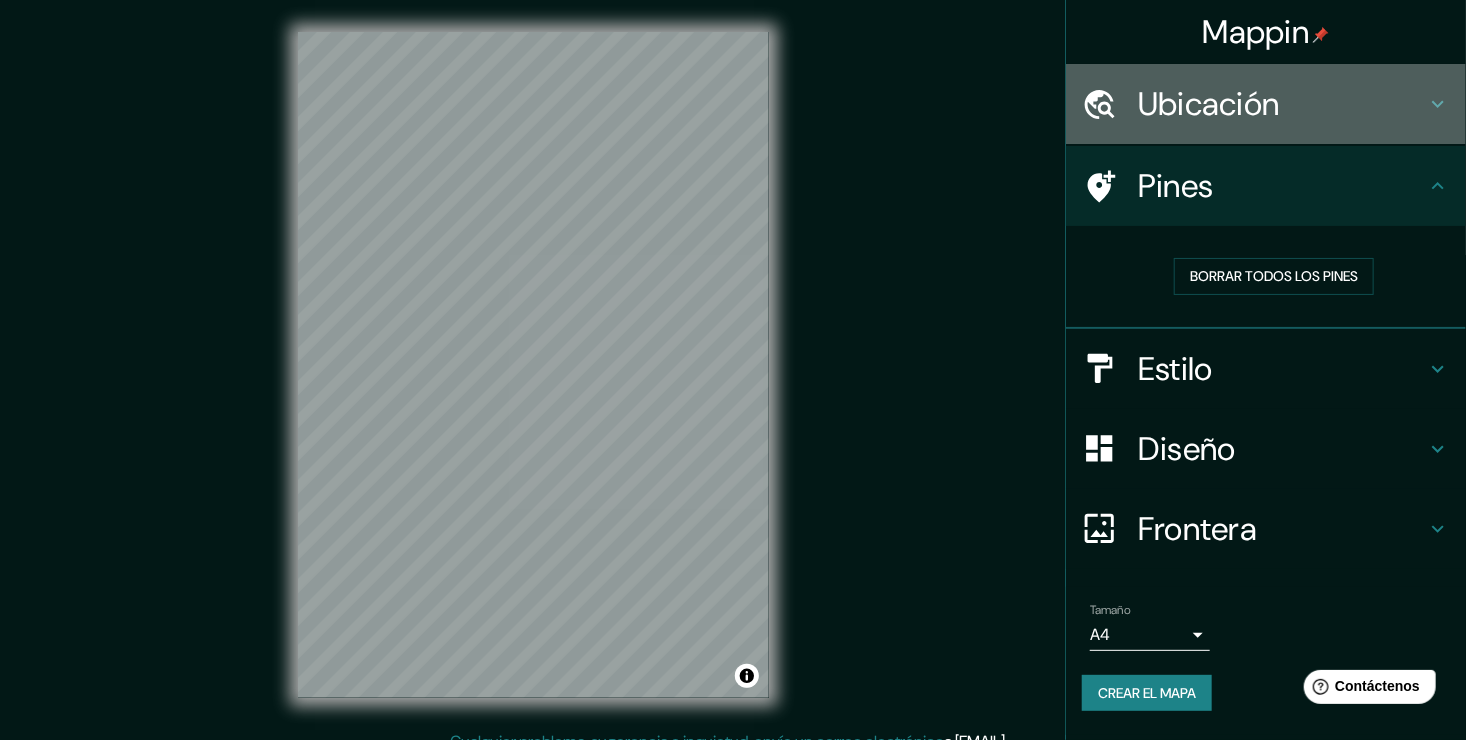click on "Ubicación" at bounding box center [1266, 104] 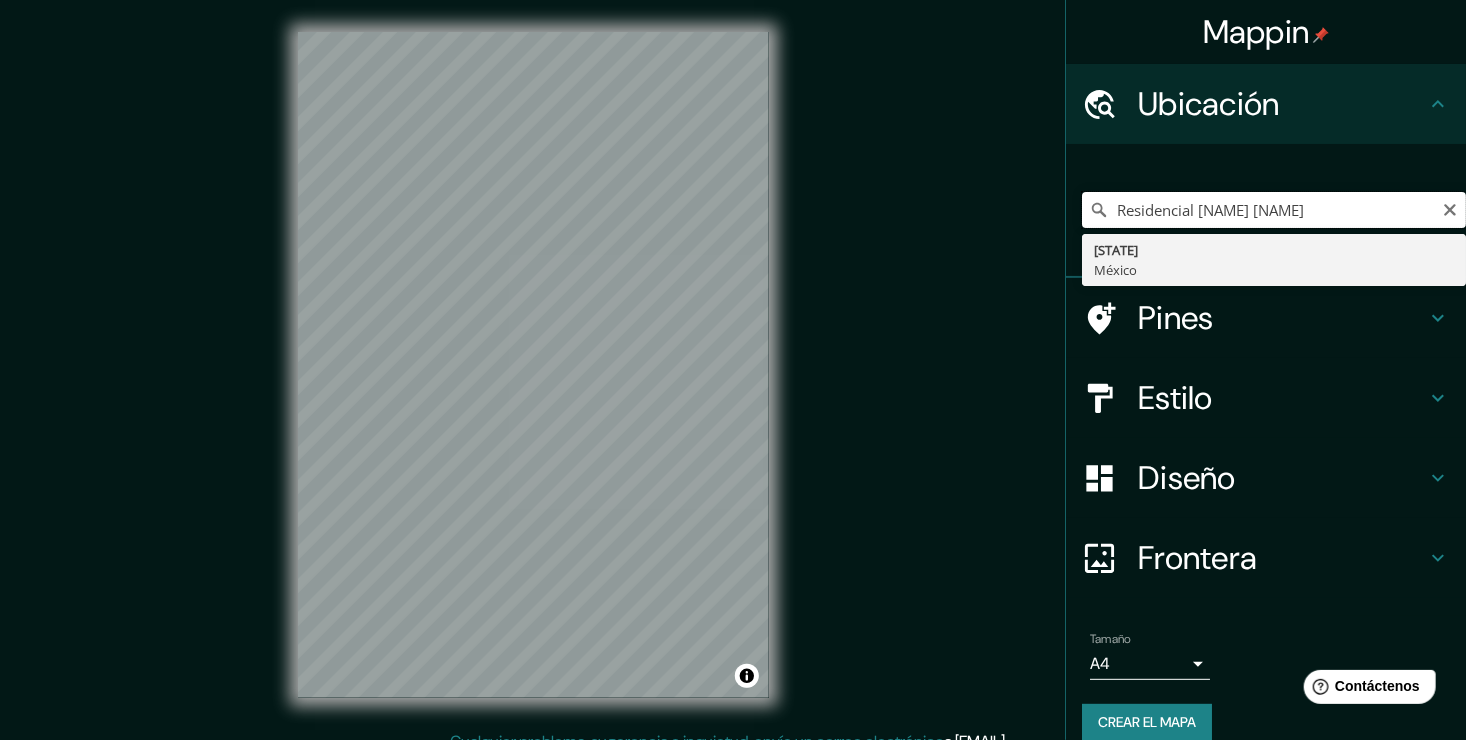 drag, startPoint x: 1358, startPoint y: 218, endPoint x: 1249, endPoint y: 220, distance: 109.01835 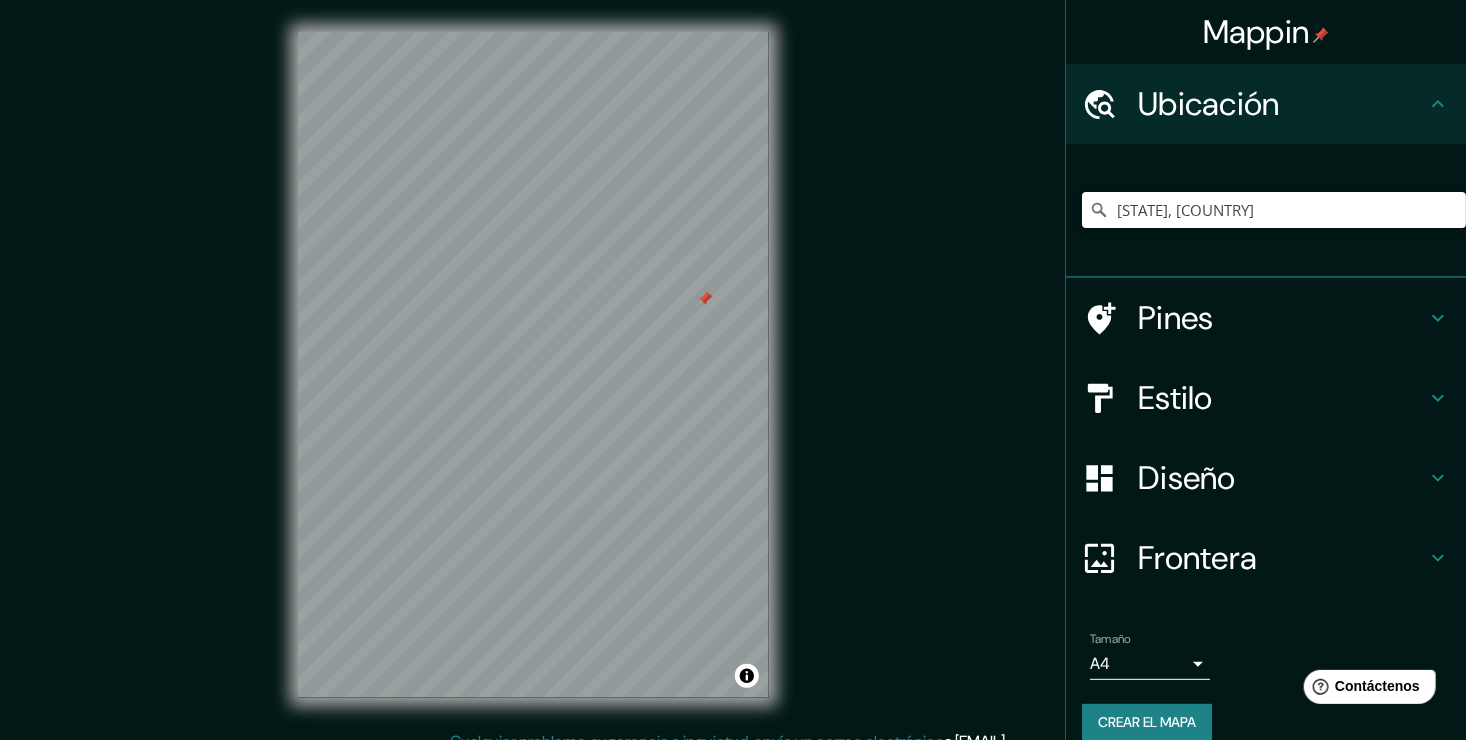 click on "Pines" at bounding box center (1282, 318) 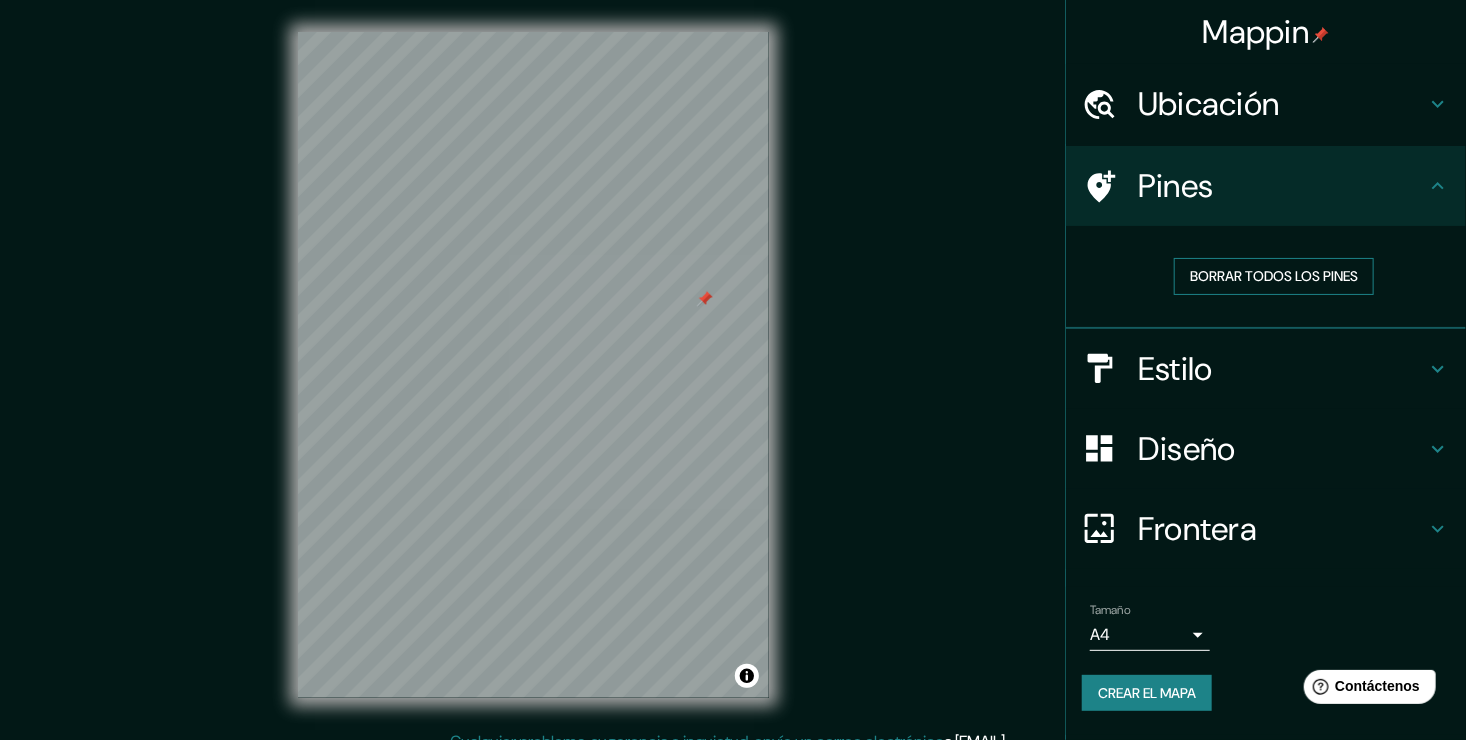 click on "Borrar todos los pines" at bounding box center (1274, 276) 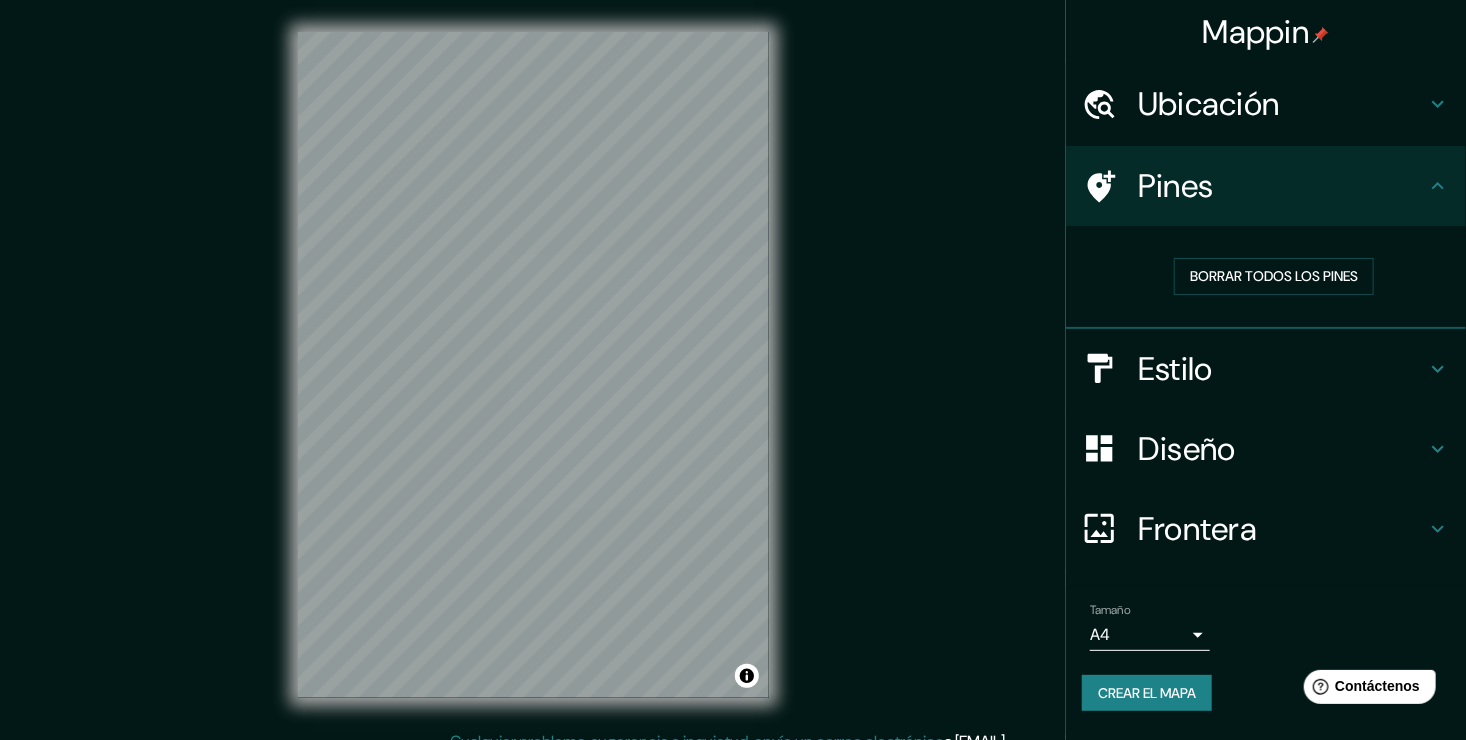 click on "Ubicación" at bounding box center (1282, 104) 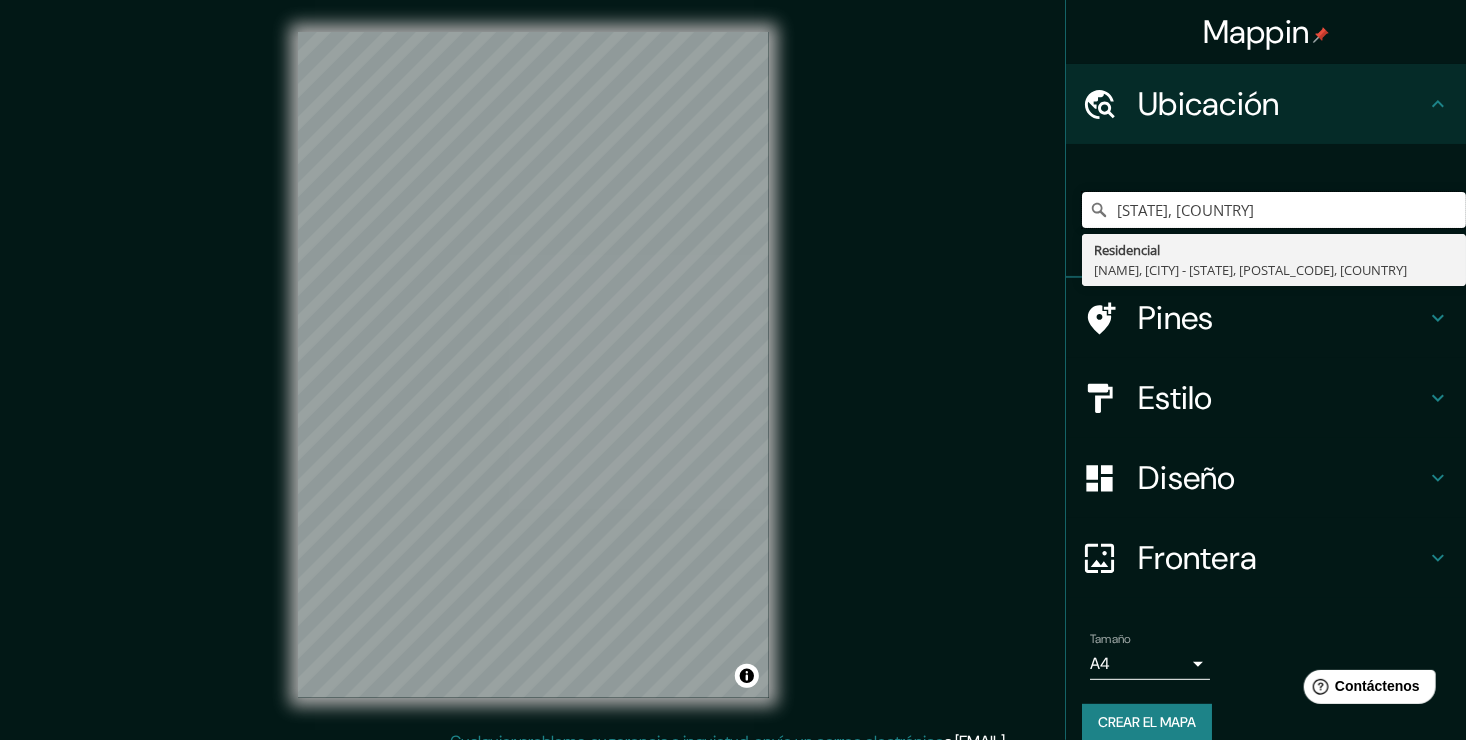 drag, startPoint x: 1285, startPoint y: 210, endPoint x: 1034, endPoint y: 216, distance: 251.0717 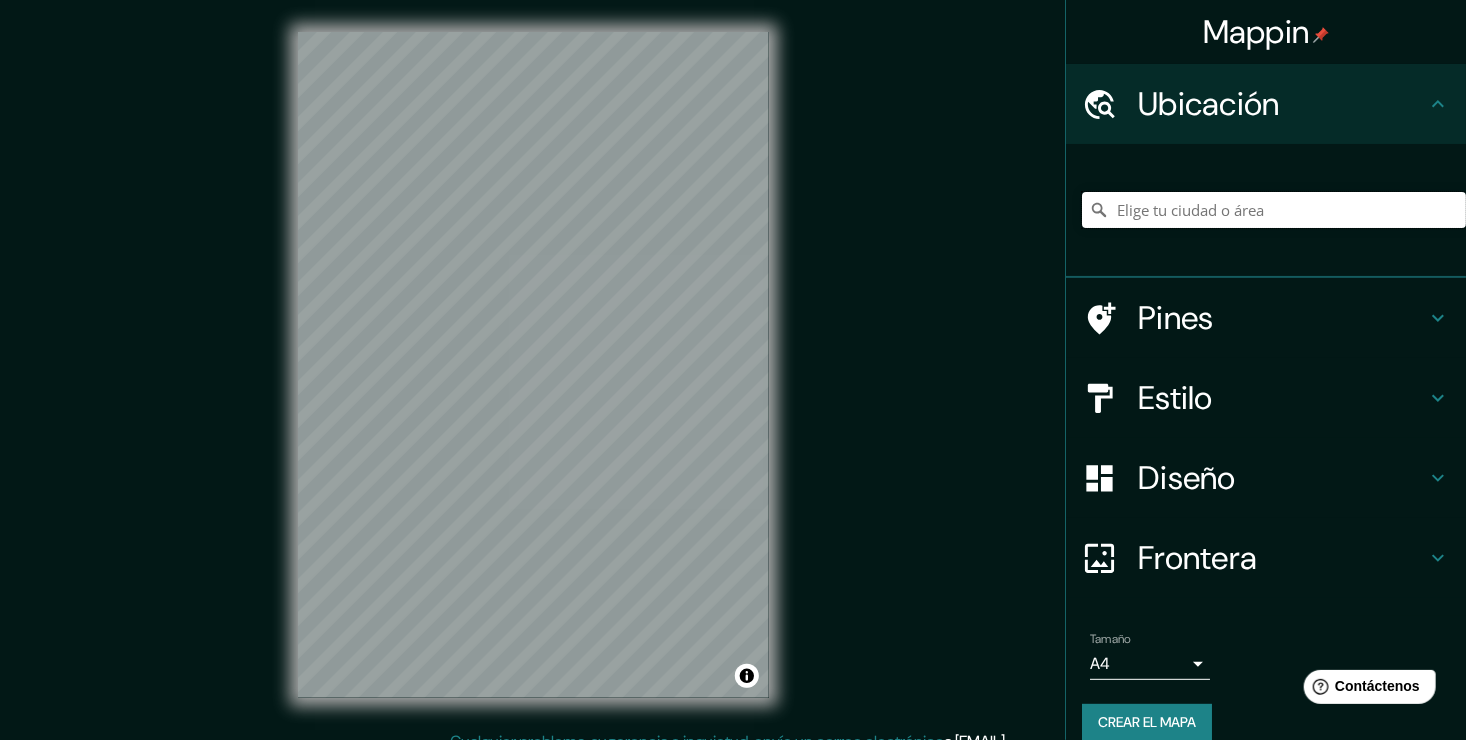 type on "l" 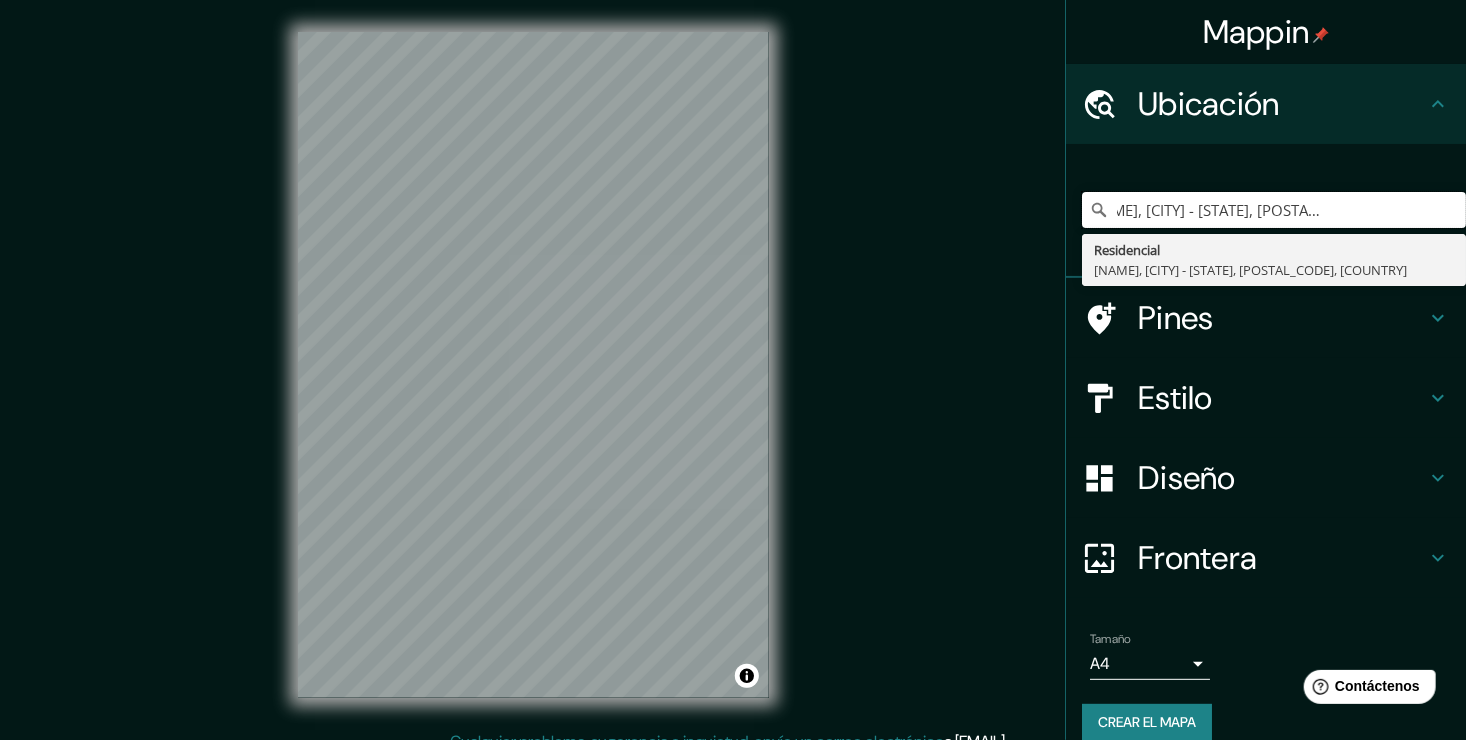 scroll, scrollTop: 0, scrollLeft: 116, axis: horizontal 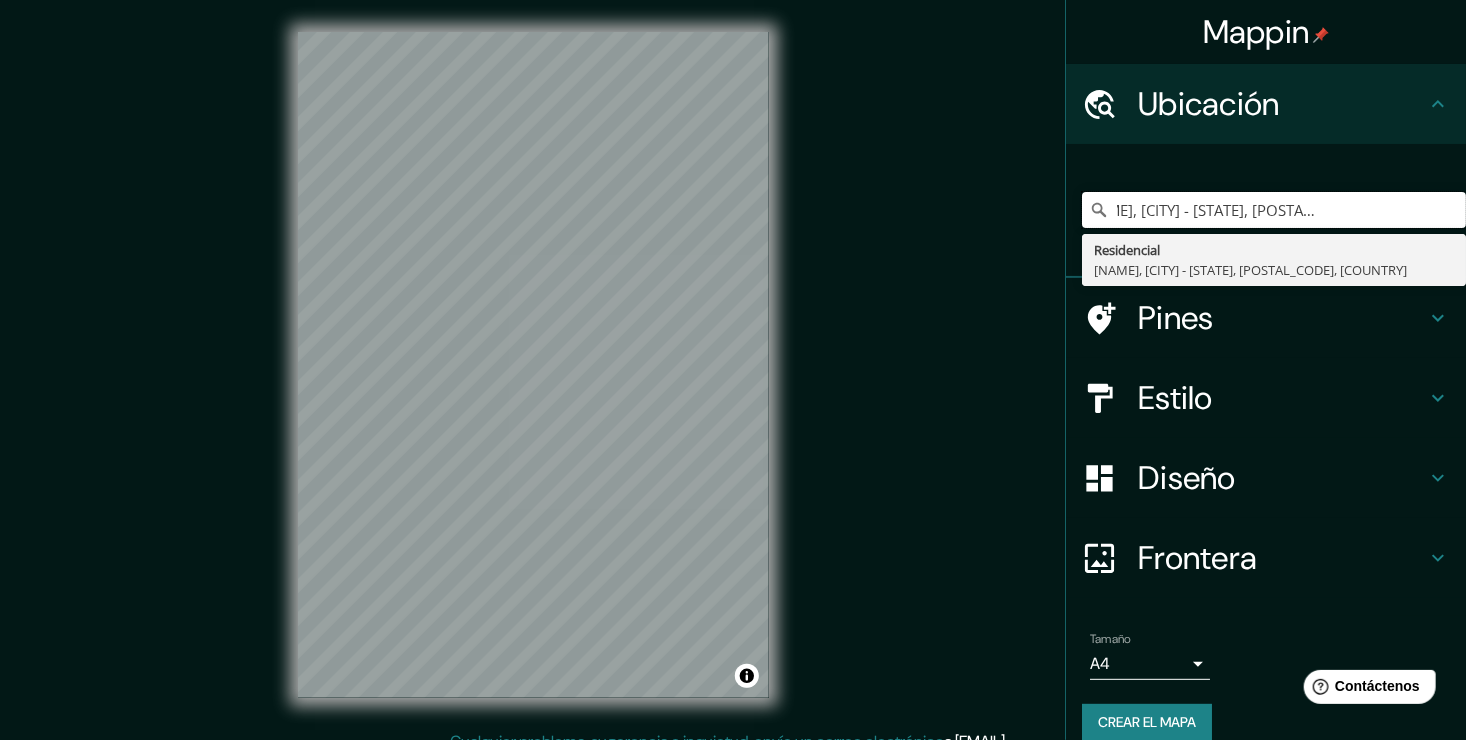drag, startPoint x: 1184, startPoint y: 205, endPoint x: 1452, endPoint y: 181, distance: 269.07248 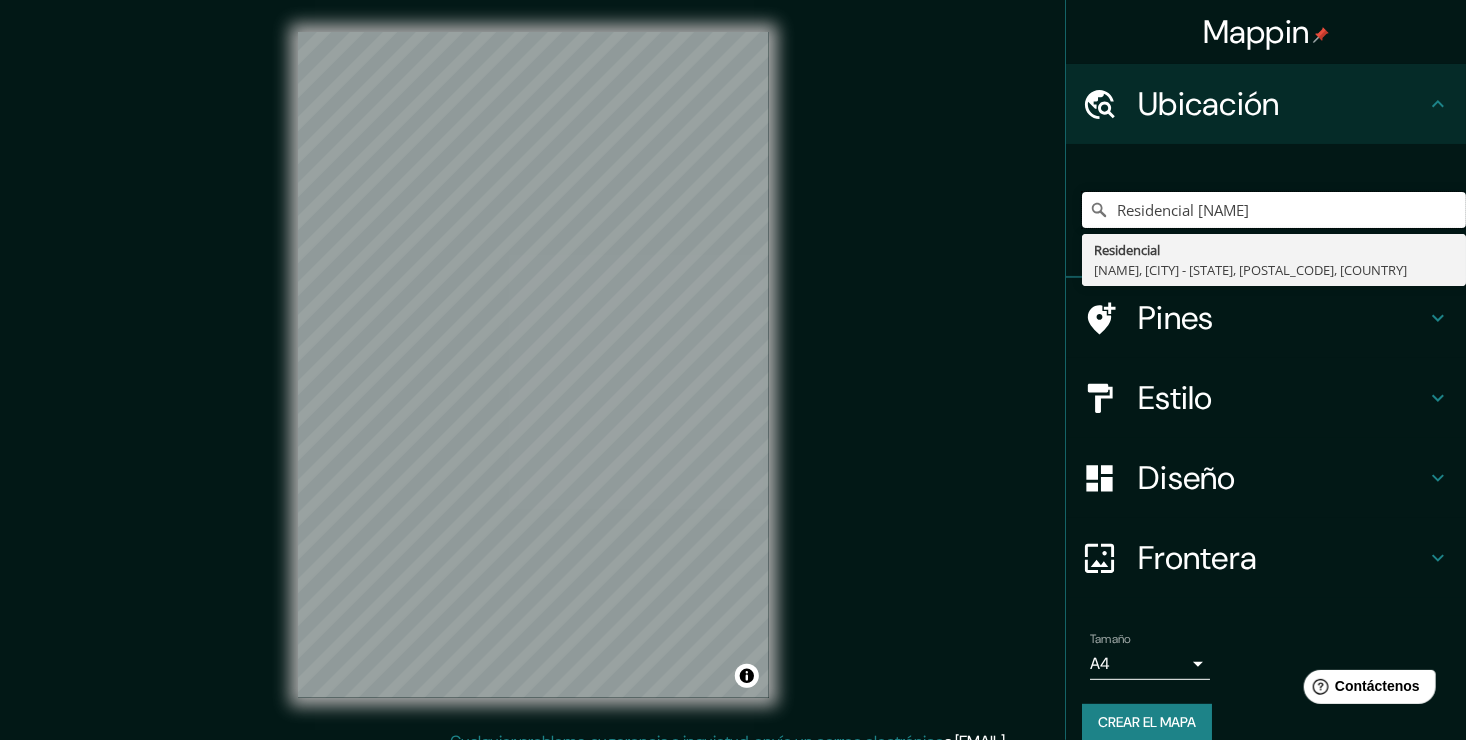 scroll, scrollTop: 0, scrollLeft: 0, axis: both 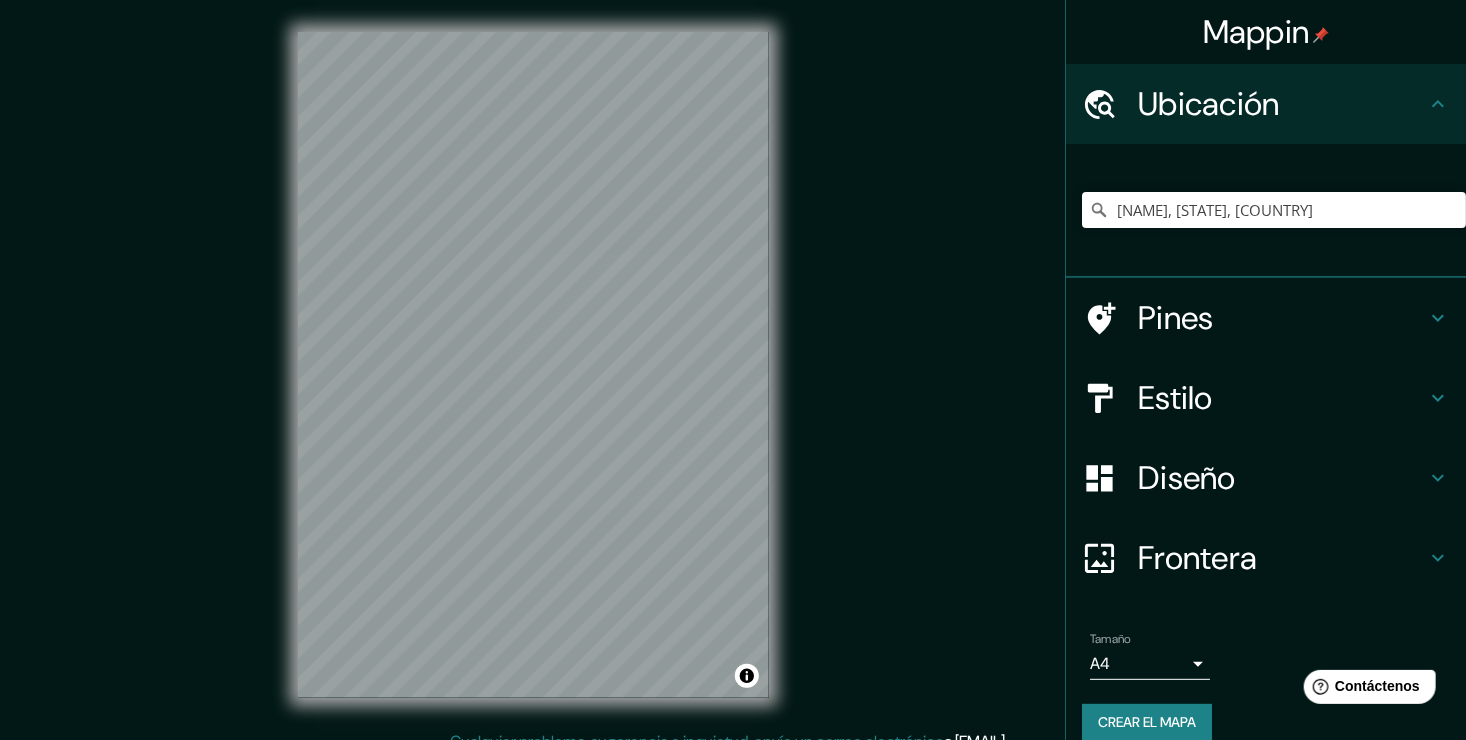 click on "Ubicación" at bounding box center (1282, 104) 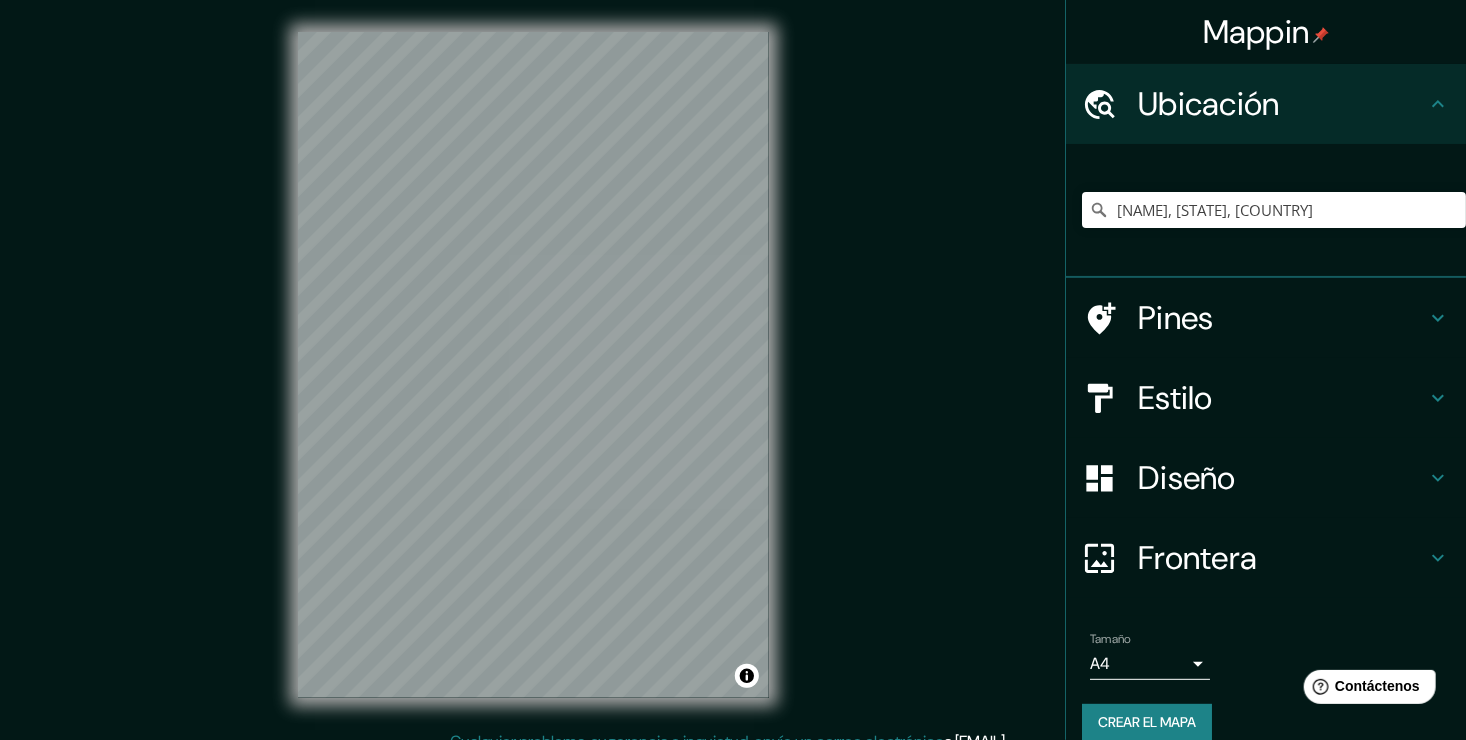 click on "Ubicación" at bounding box center (1282, 104) 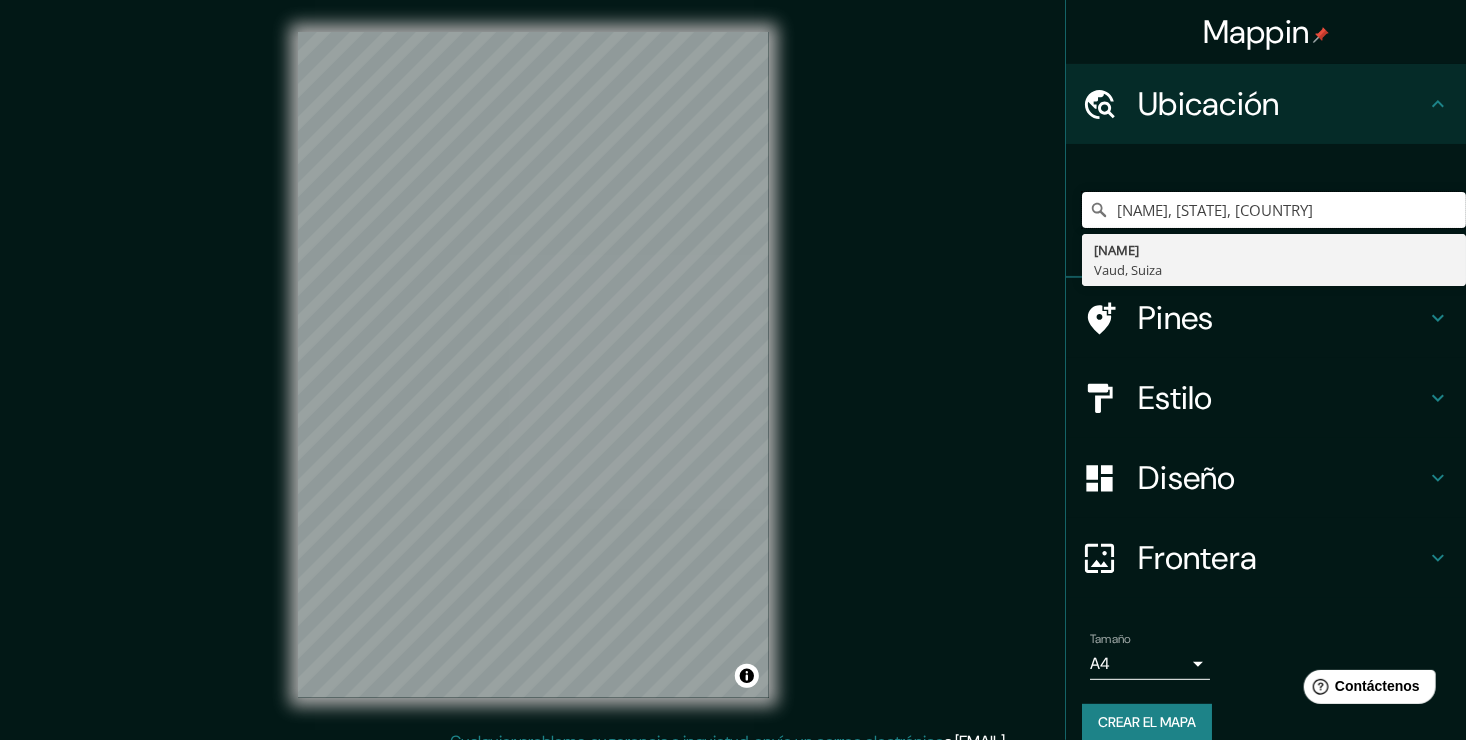 drag, startPoint x: 1266, startPoint y: 220, endPoint x: 992, endPoint y: 232, distance: 274.26263 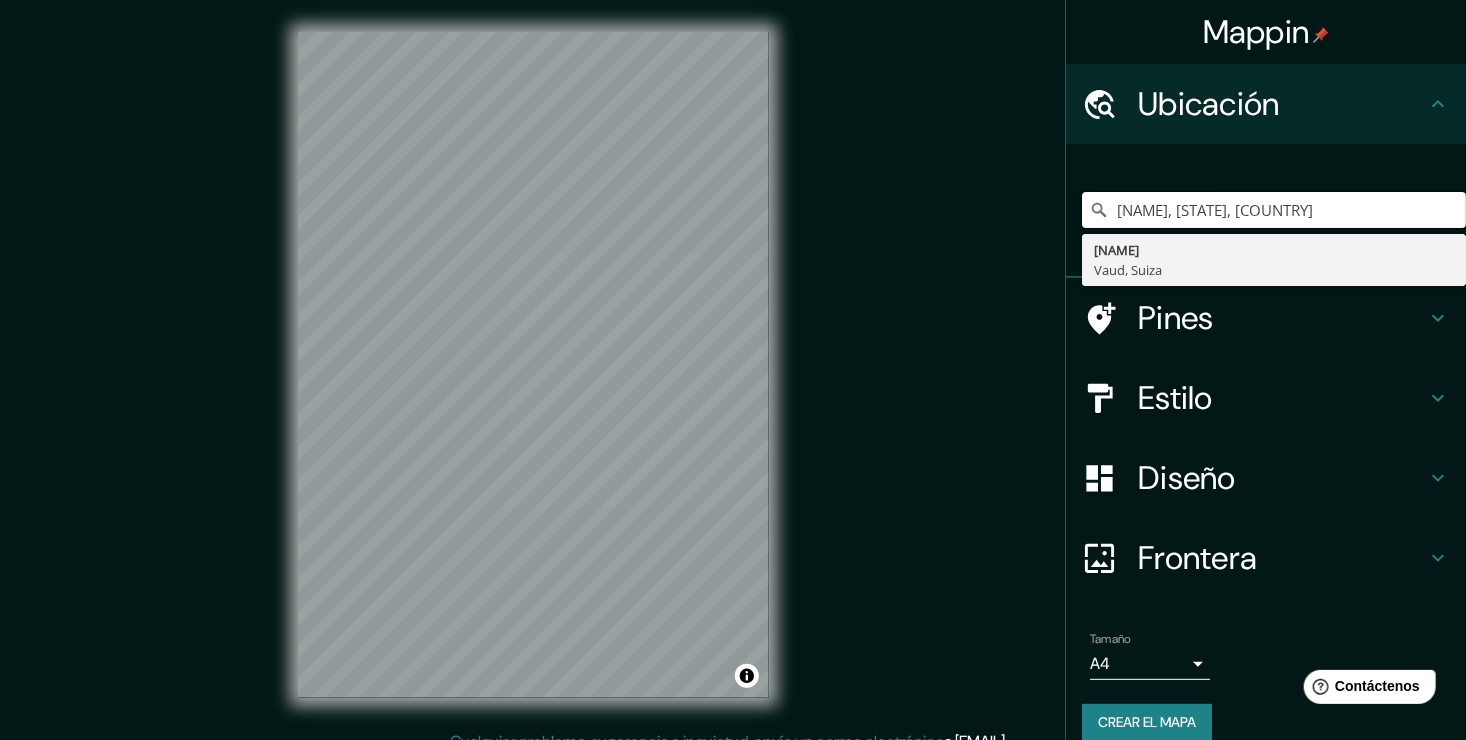 paste on "Av. Huayacán a la altura del km. 307 de la Carretera Federal Cancún Tulum en Benito Juárez, [STATE], con una superficie de 96 Ha." 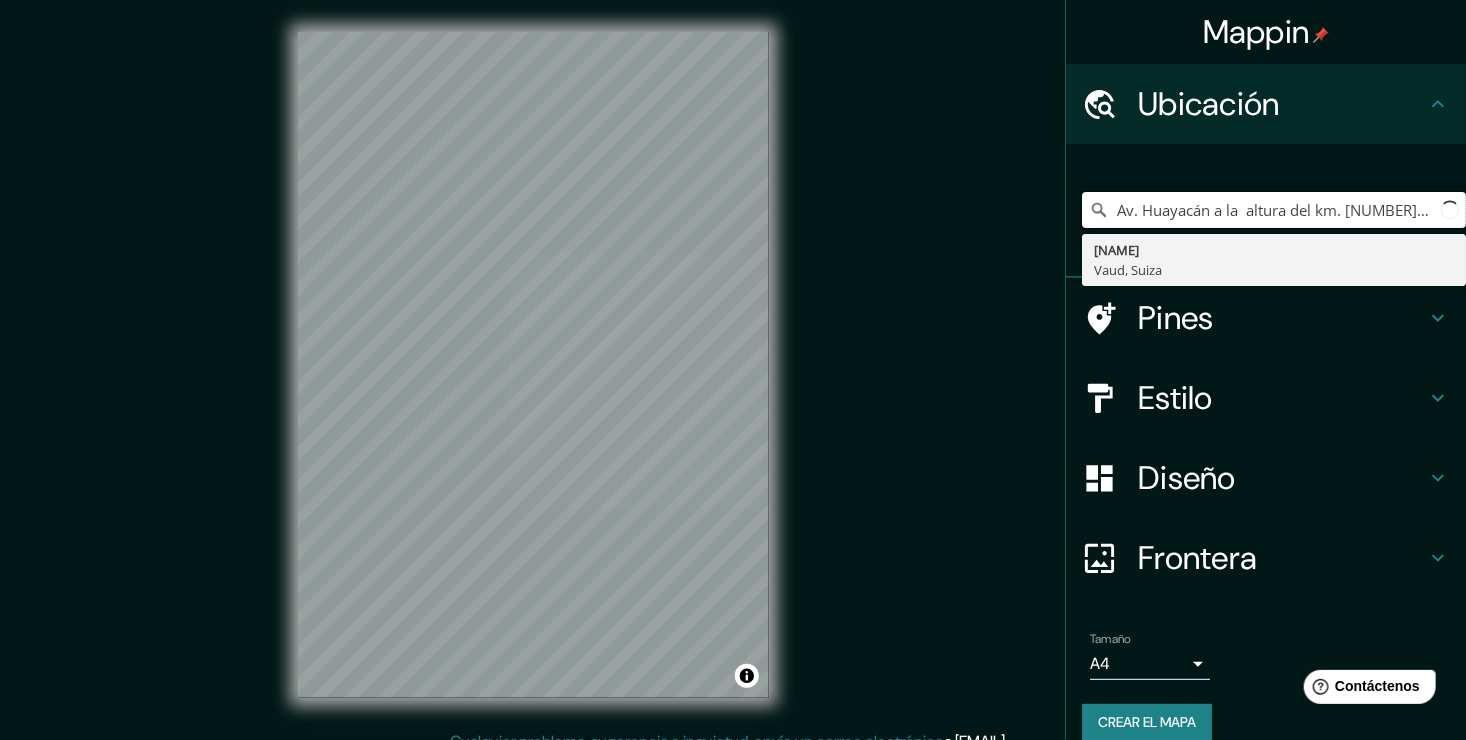 scroll, scrollTop: 0, scrollLeft: 645, axis: horizontal 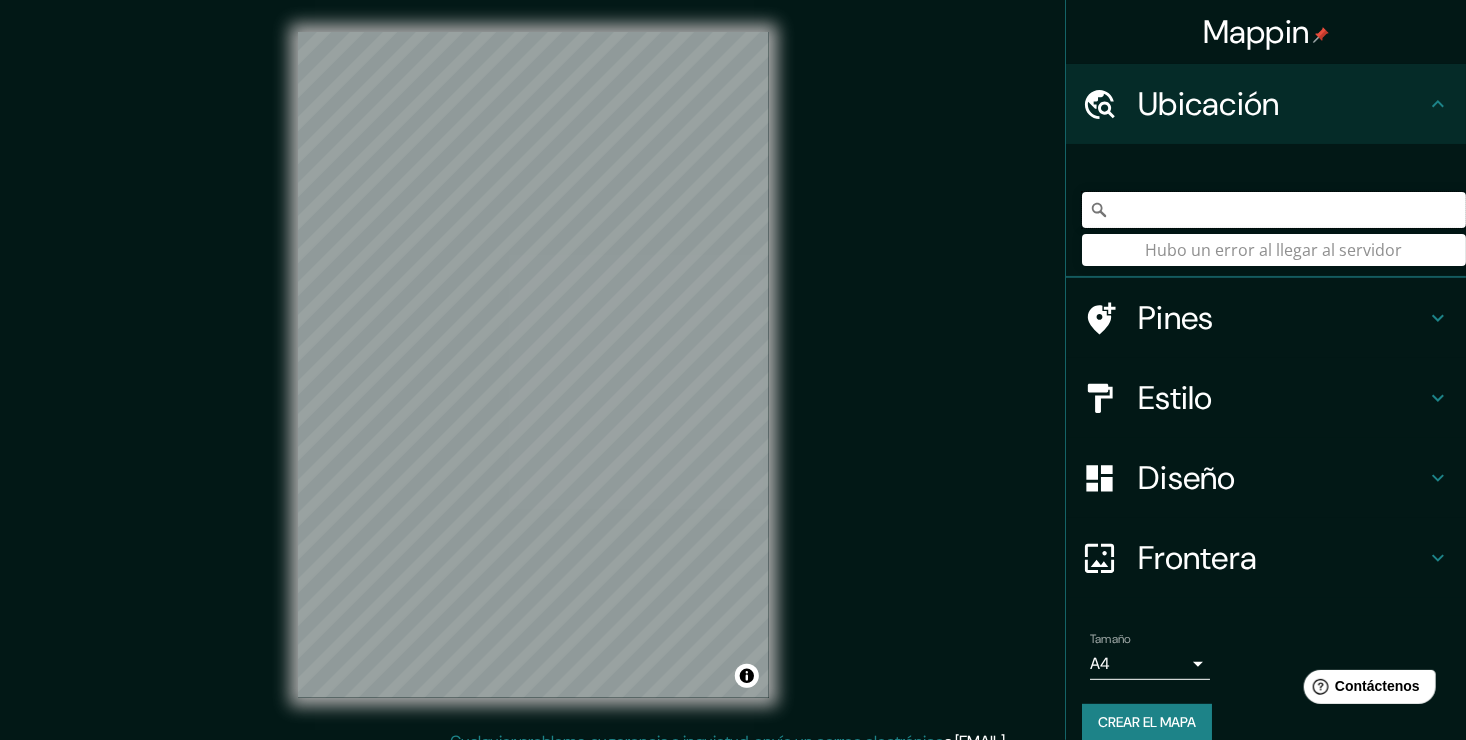 drag, startPoint x: 1219, startPoint y: 211, endPoint x: 1422, endPoint y: 200, distance: 203.2978 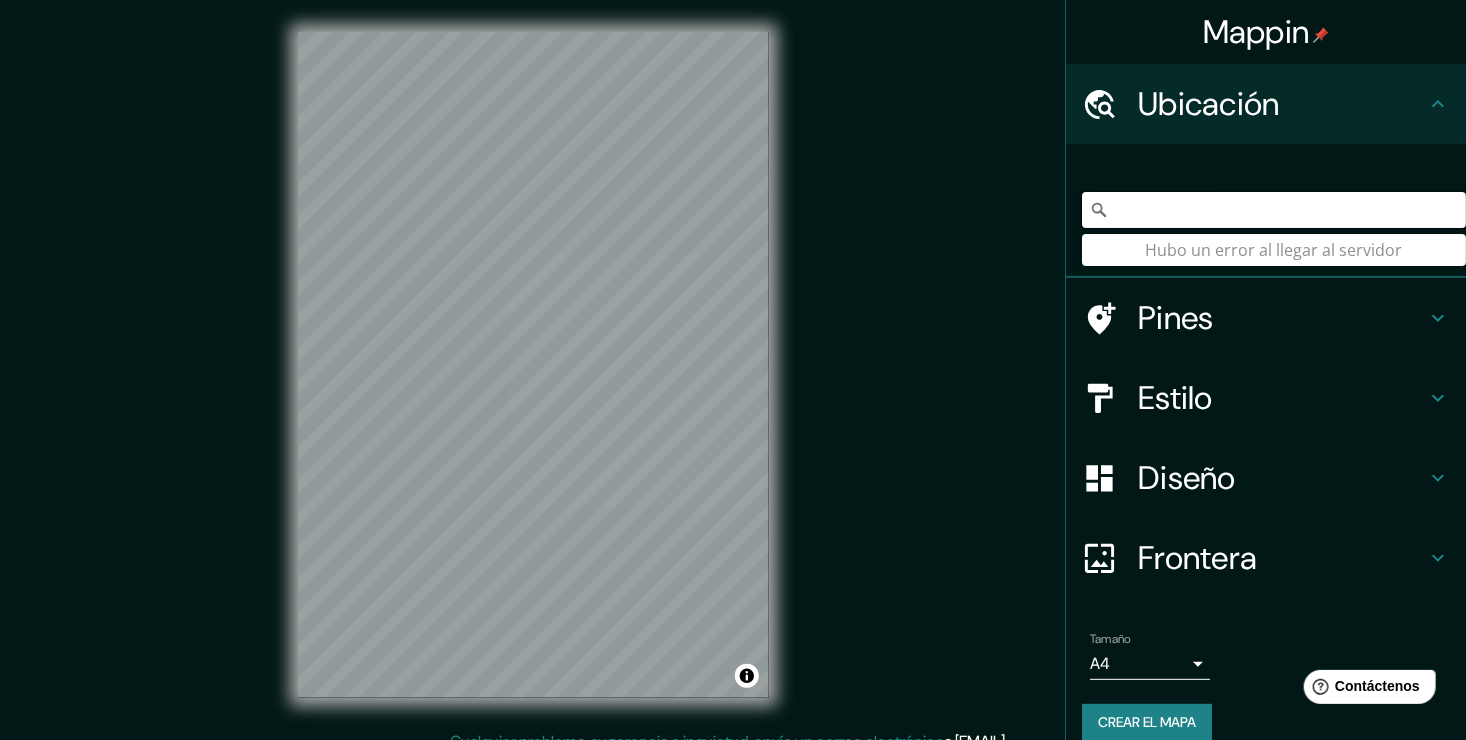 scroll, scrollTop: 0, scrollLeft: 460, axis: horizontal 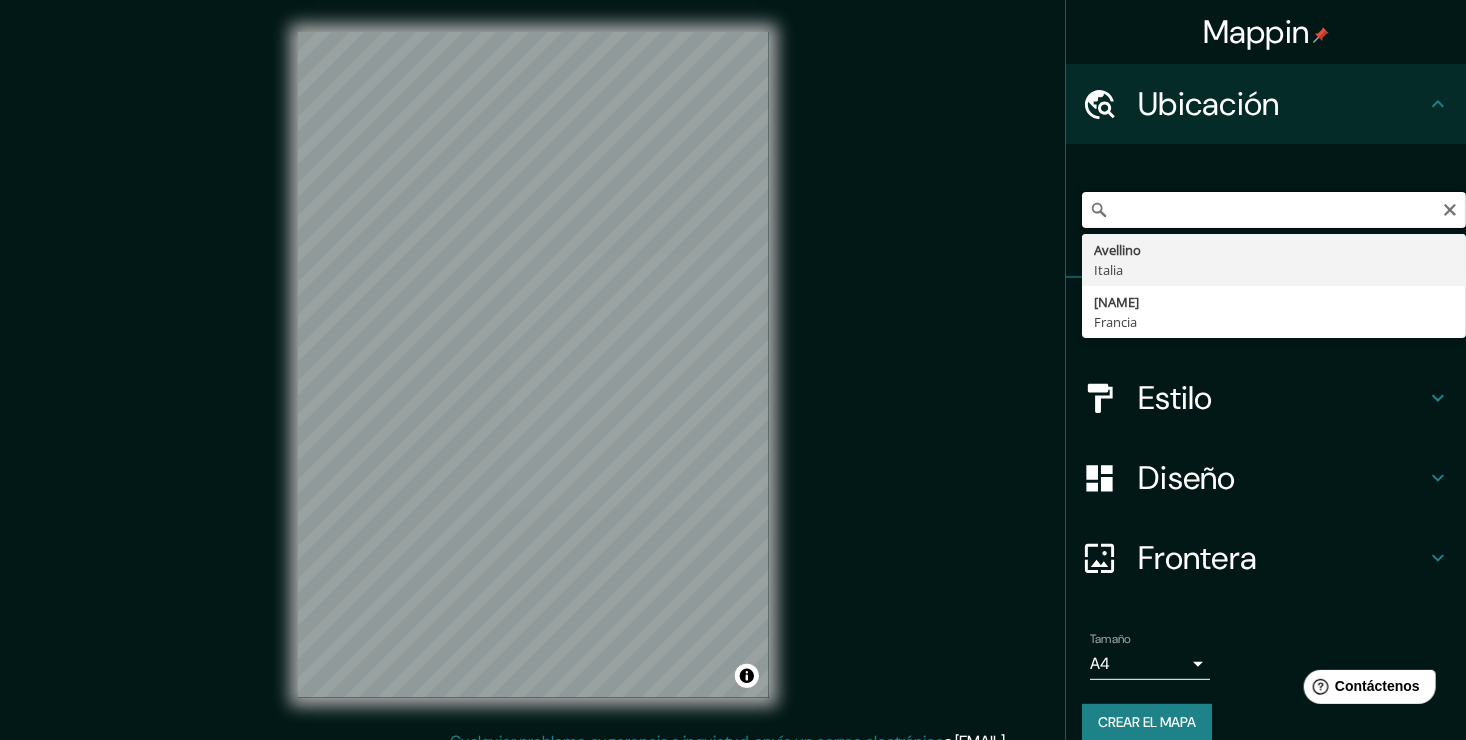 drag, startPoint x: 1417, startPoint y: 211, endPoint x: 1383, endPoint y: 215, distance: 34.234486 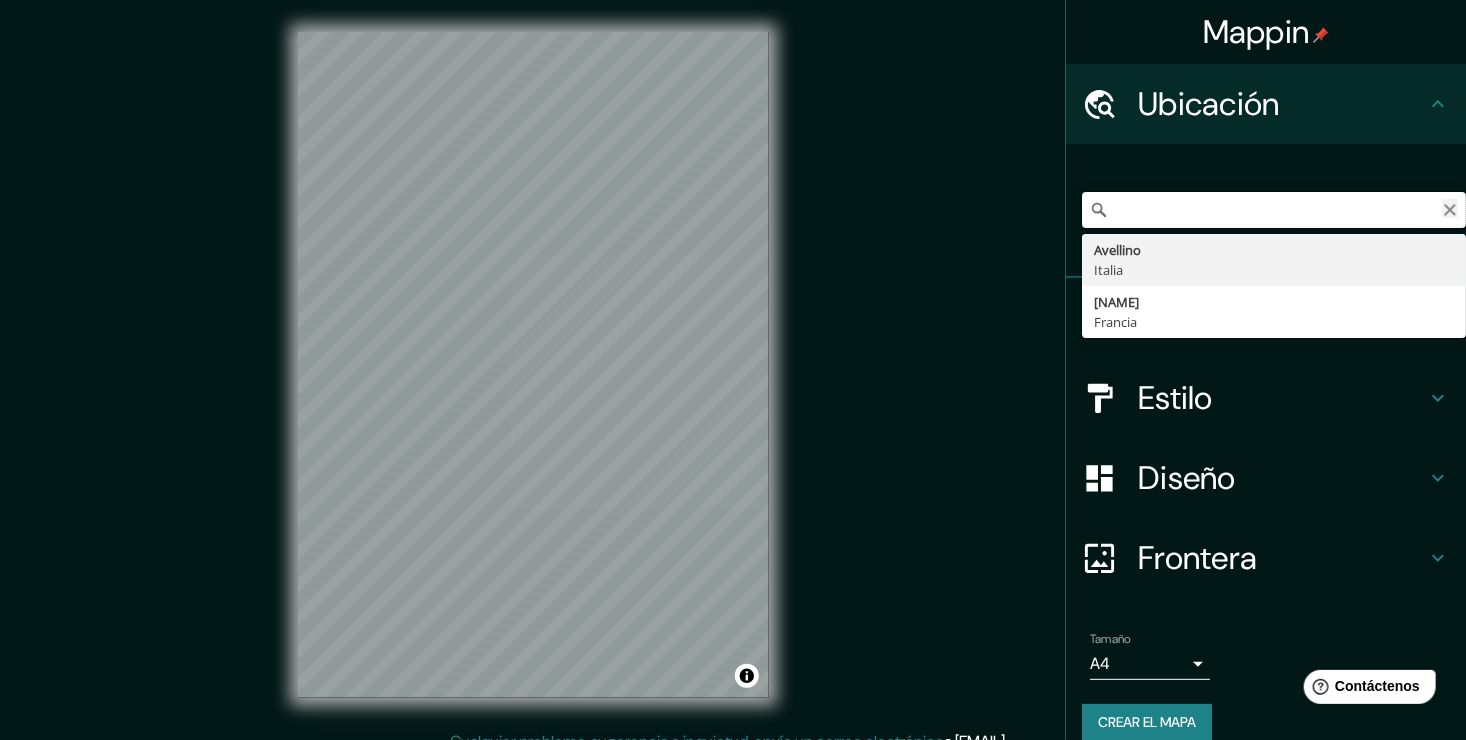 scroll, scrollTop: 0, scrollLeft: 447, axis: horizontal 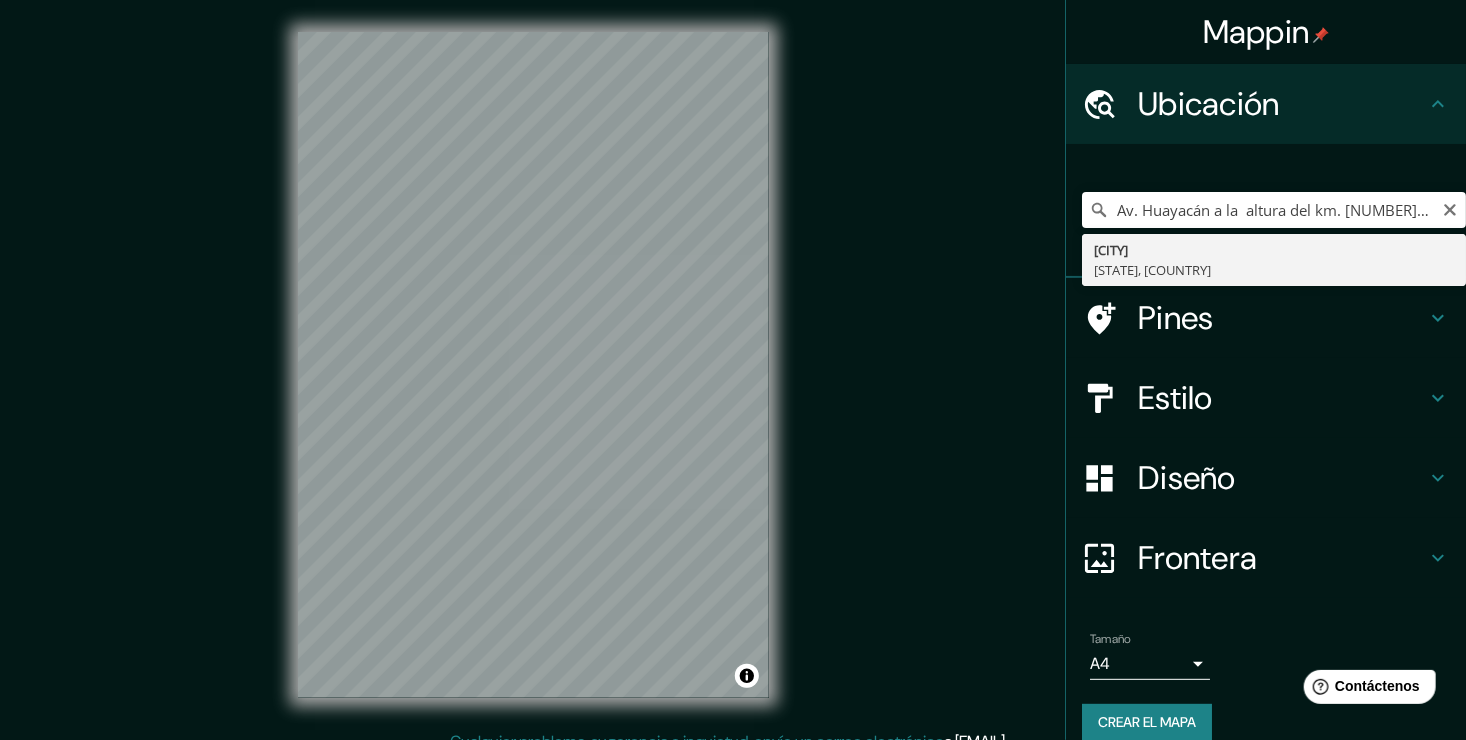 type on "Benito Juárez, Quintana Roo, México" 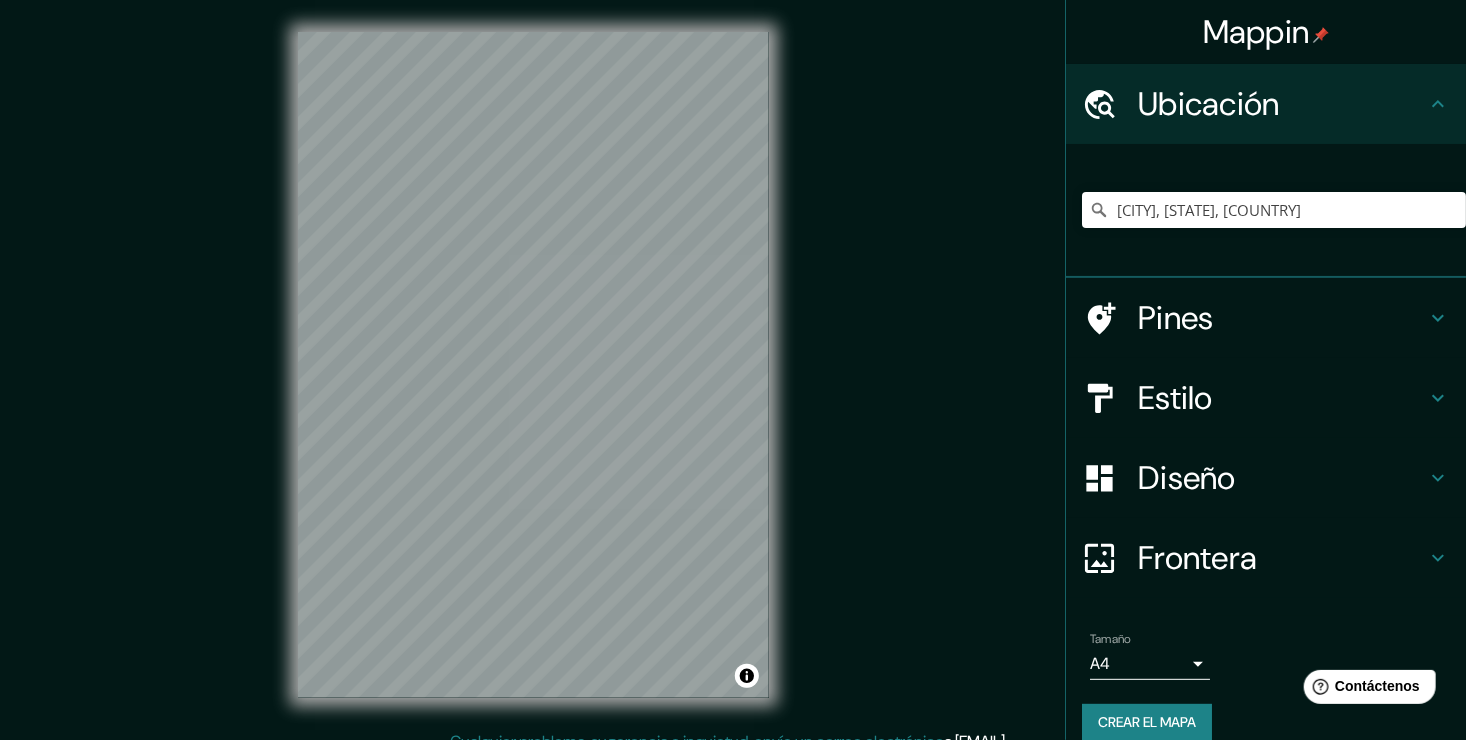 click on "Mappin Ubicación Benito Juárez, Quintana Roo, México Pines Estilo Diseño Frontera Elige un borde.  Sugerencia : puedes hacer que las capas del marco sean opacas para crear algunos efectos geniales. Ninguno Sencillo Transparente Capricho Tamaño A4 single Crear el mapa © Mapbox   © OpenStreetMap   Improve this map Cualquier problema, sugerencia o inquietud, envíe un correo electrónico  a help@mappin.pro . . ." at bounding box center [733, 370] 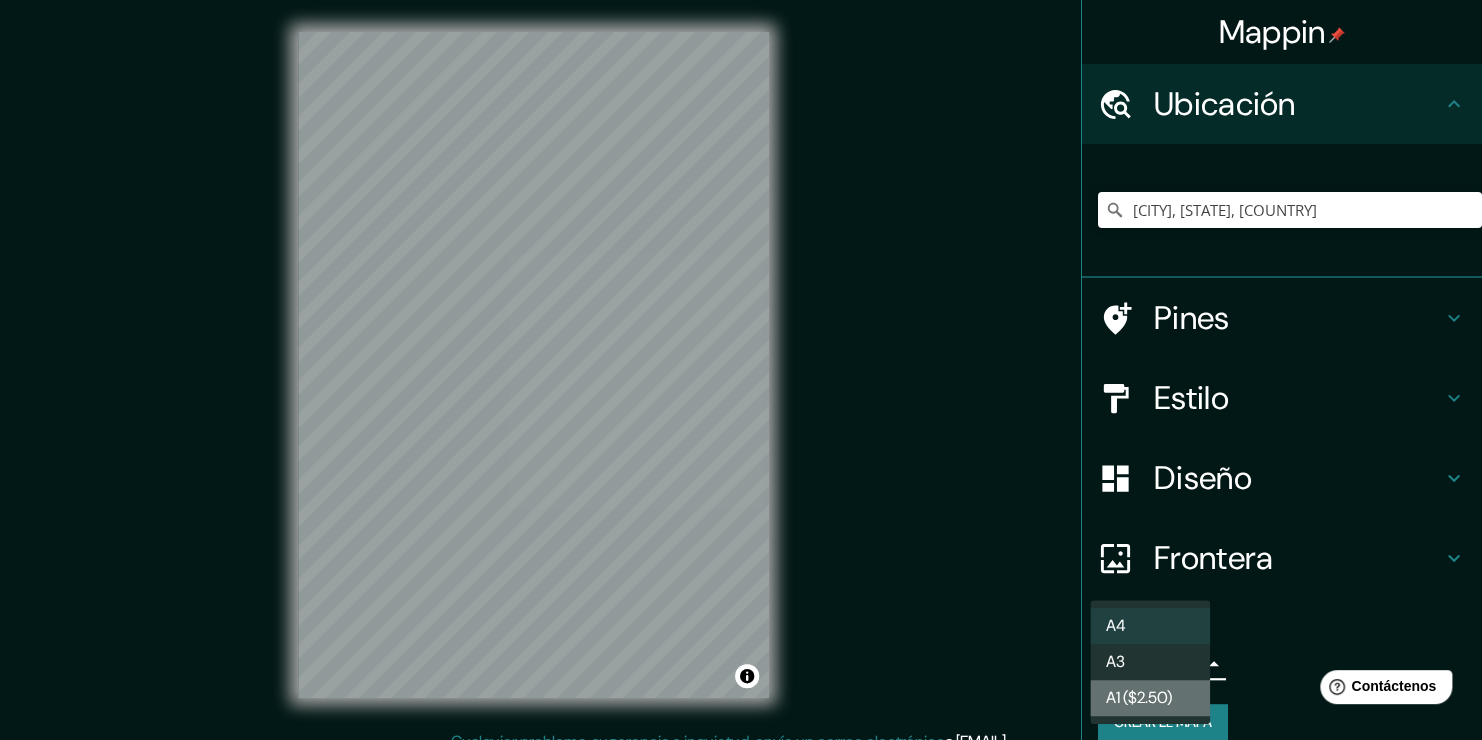 click on "A1 ($2.50)" at bounding box center (1139, 698) 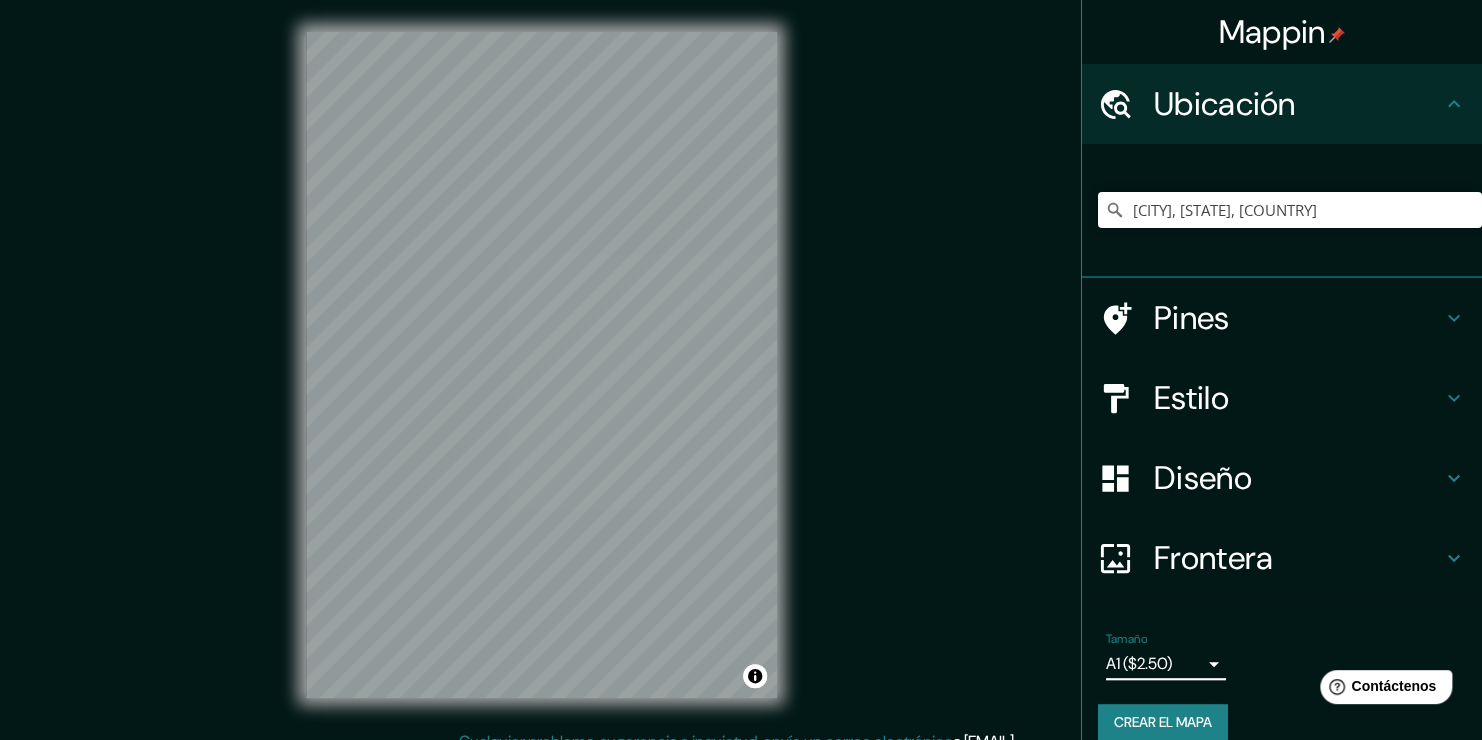 click on "Mappin Ubicación Benito Juárez, Quintana Roo, México Pines Estilo Diseño Frontera Elige un borde.  Sugerencia : puedes hacer que las capas del marco sean opacas para crear algunos efectos geniales. Ninguno Sencillo Transparente Capricho Tamaño A1 ($2.50) a3 Crear el mapa © Mapbox   © OpenStreetMap   Improve this map Cualquier problema, sugerencia o inquietud, envíe un correo electrónico  a help@mappin.pro . . ." at bounding box center (741, 370) 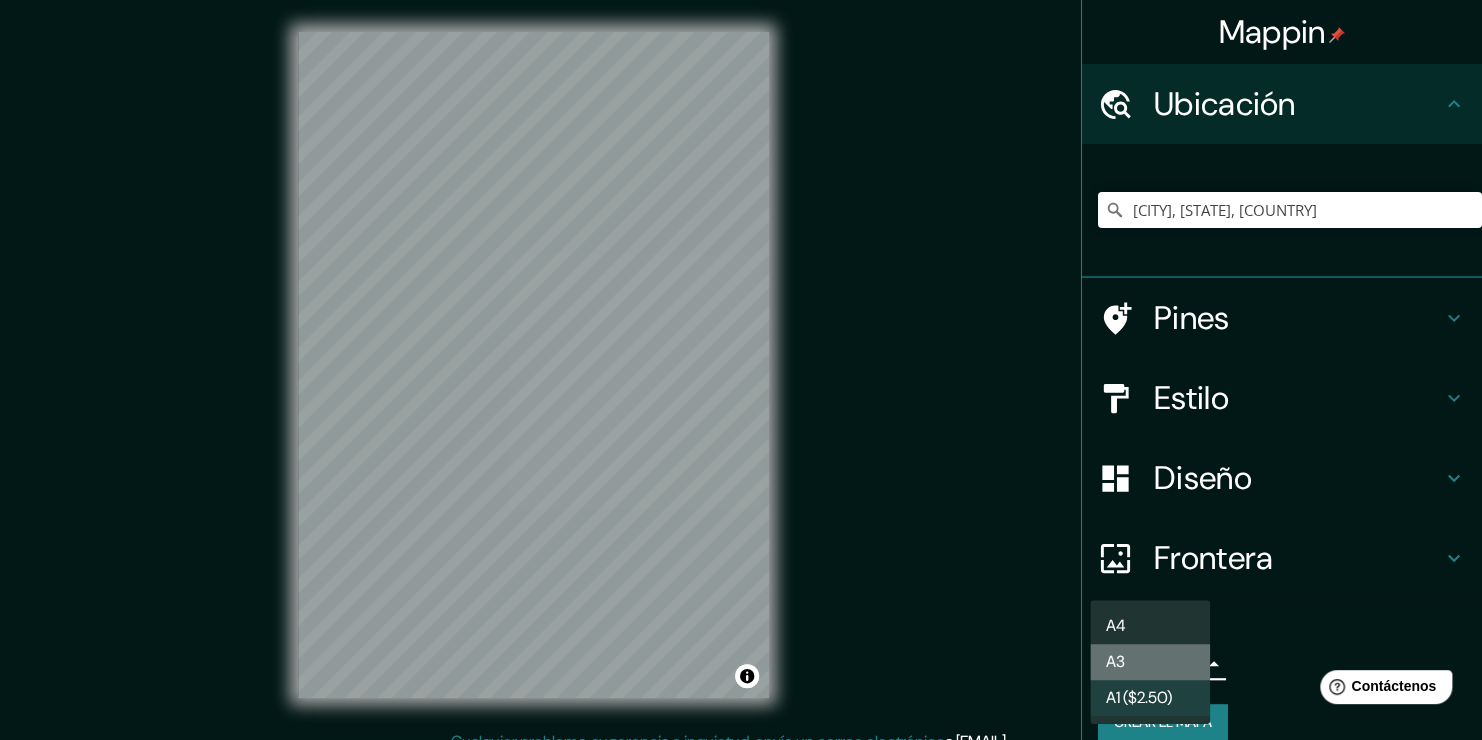 click on "A3" at bounding box center [1150, 662] 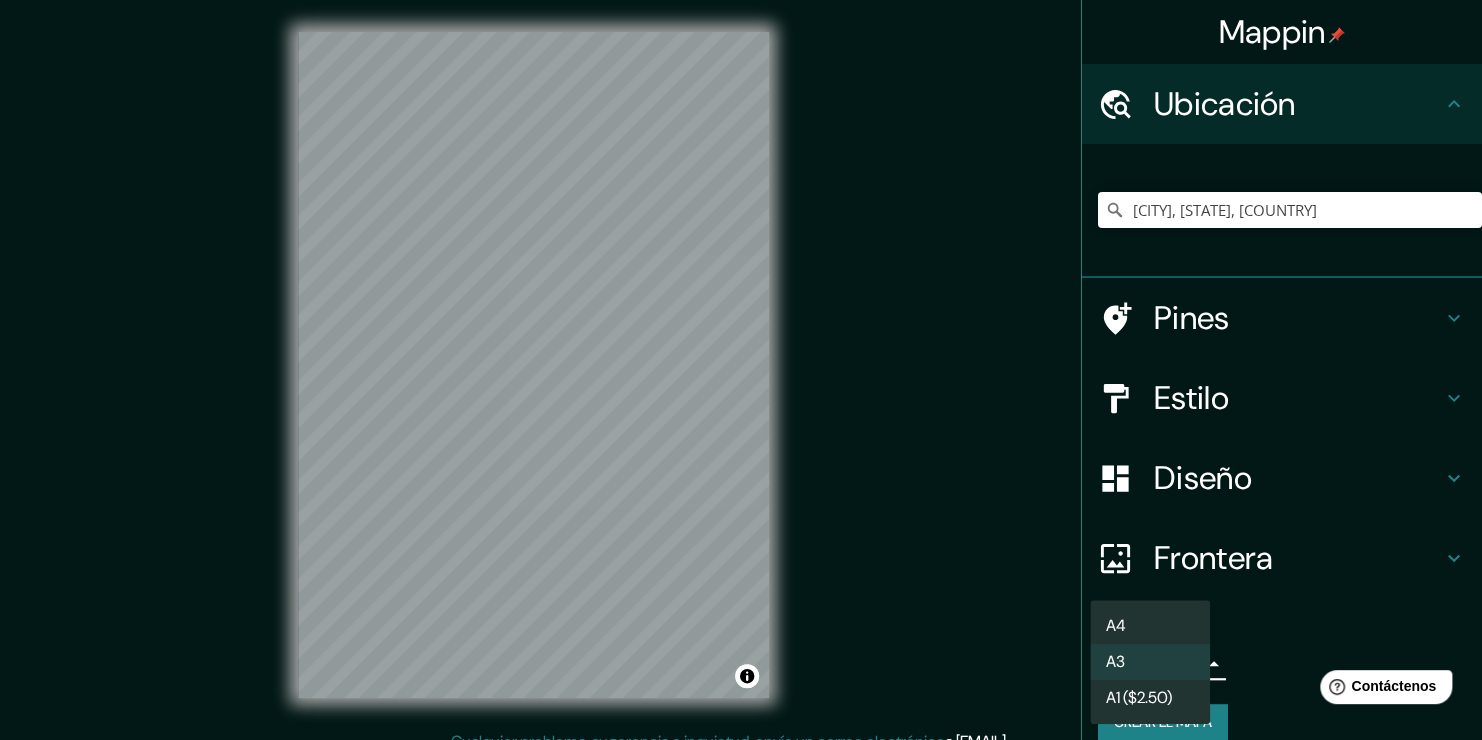 click on "Mappin Ubicación Benito Juárez, Quintana Roo, México Pines Estilo Diseño Frontera Elige un borde.  Sugerencia : puedes hacer que las capas del marco sean opacas para crear algunos efectos geniales. Ninguno Sencillo Transparente Capricho Tamaño A3 a4 Crear el mapa © Mapbox   © OpenStreetMap   Improve this map Cualquier problema, sugerencia o inquietud, envíe un correo electrónico  a help@mappin.pro . . . A4 A3 A1 ($2.50)" at bounding box center (741, 370) 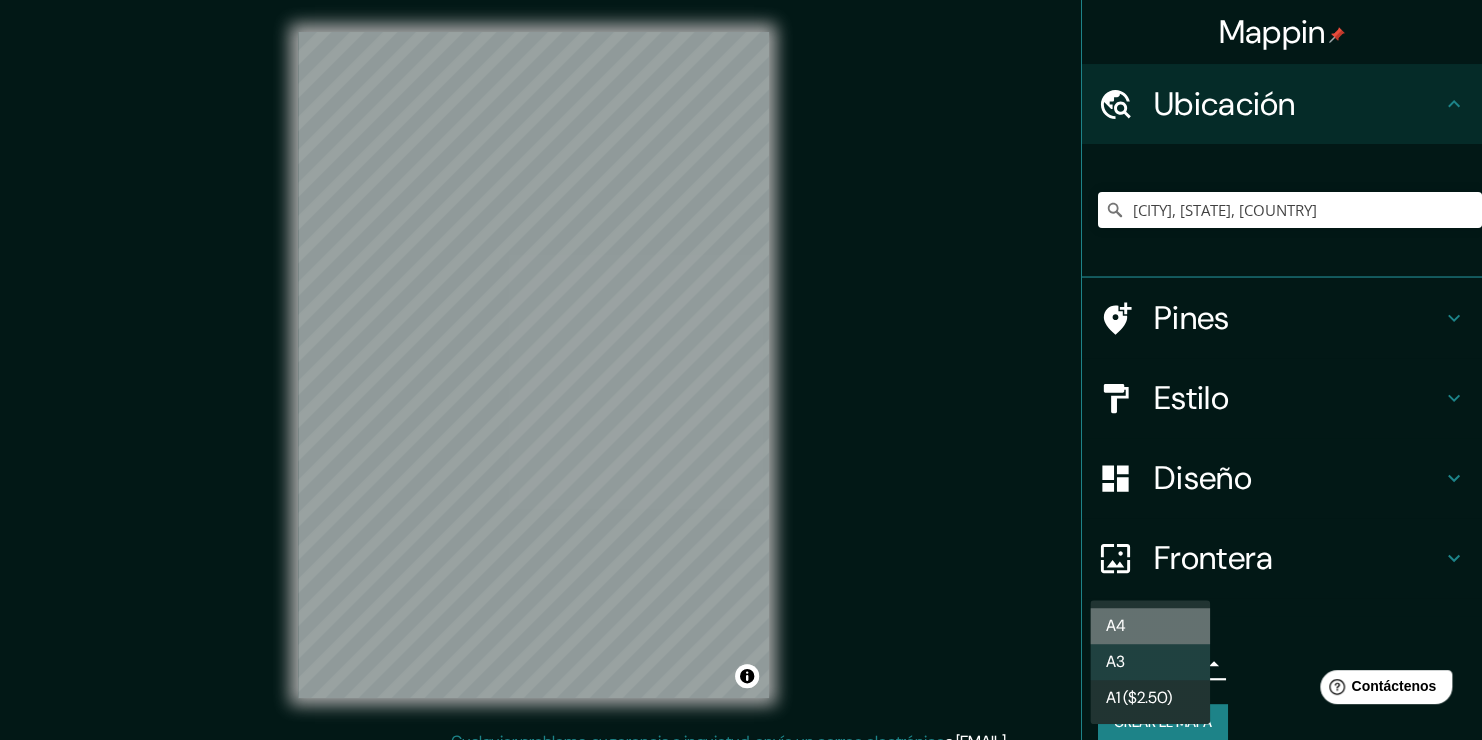 click on "A4" at bounding box center (1150, 626) 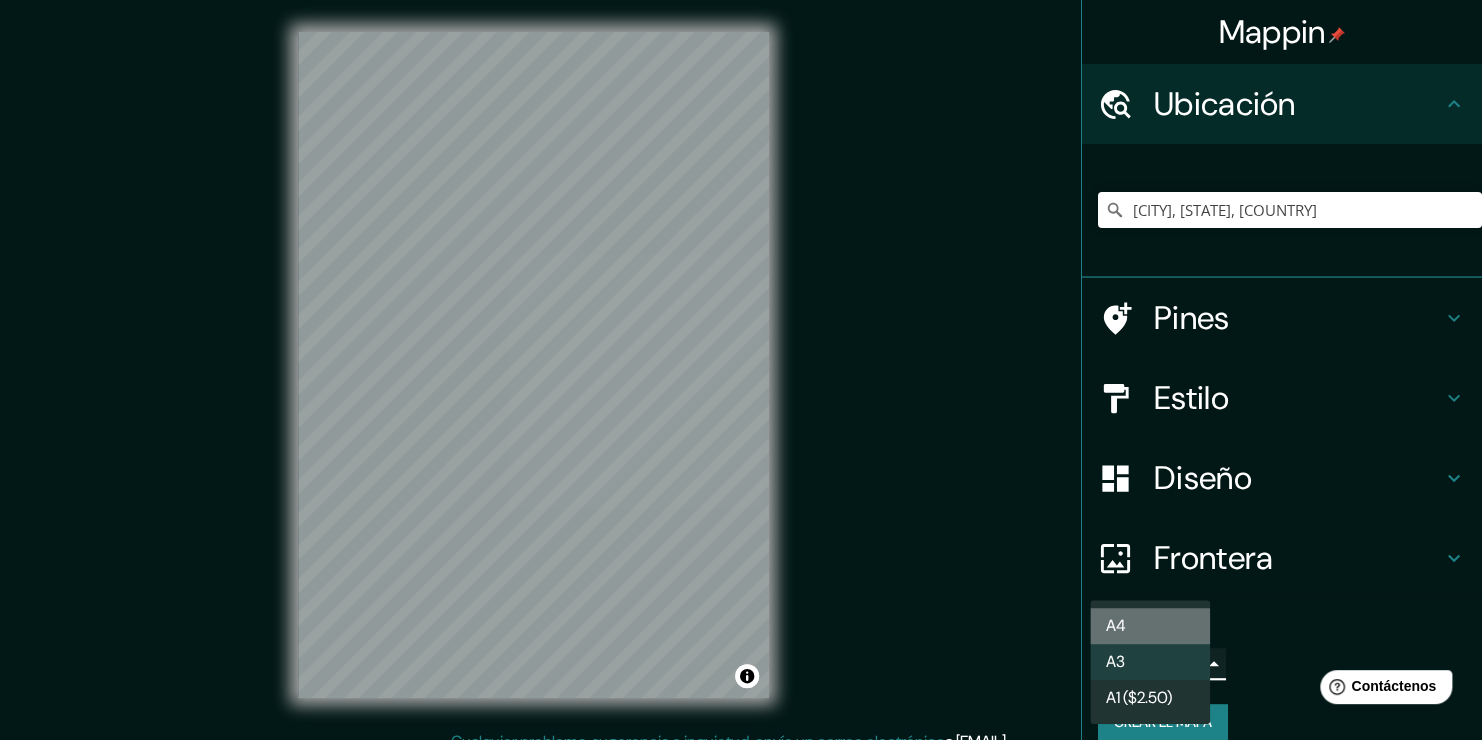 type on "single" 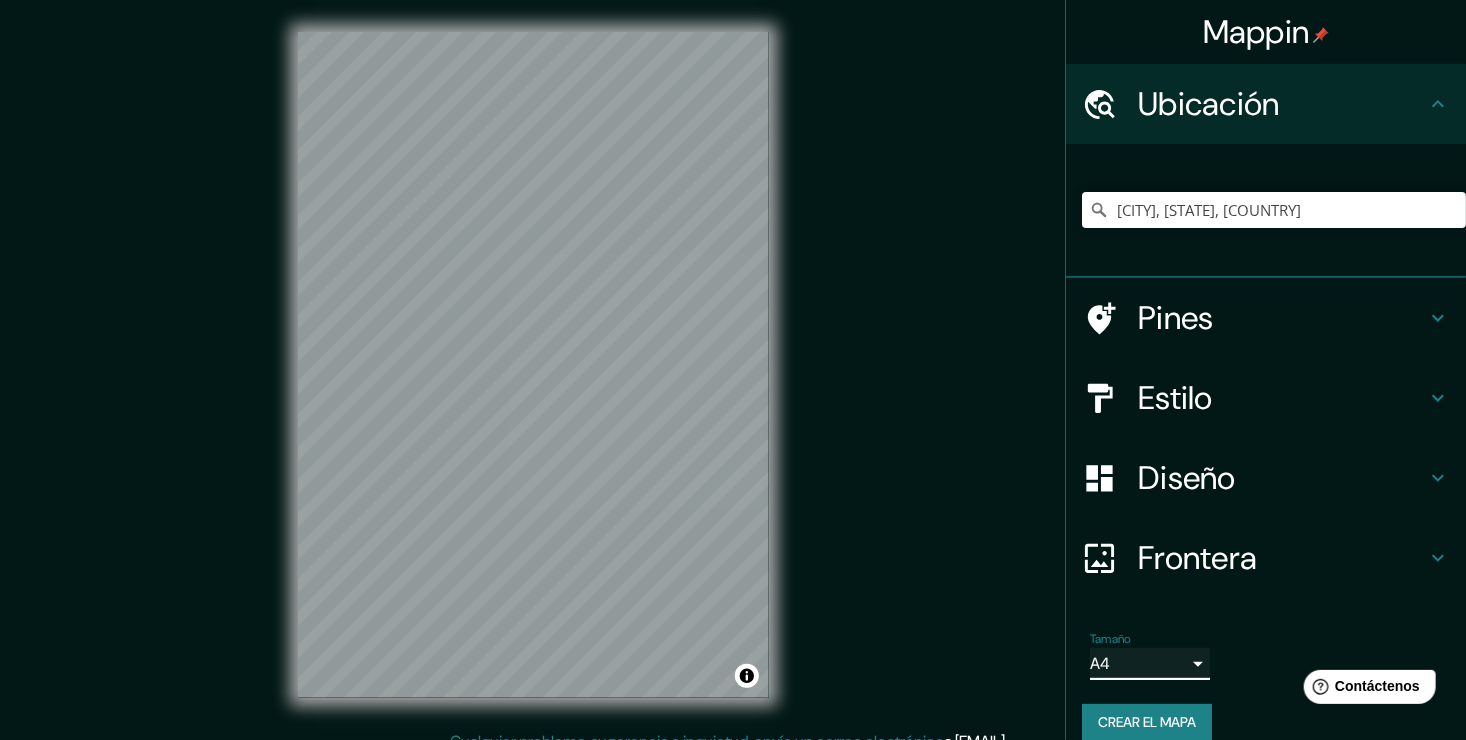 scroll, scrollTop: 24, scrollLeft: 0, axis: vertical 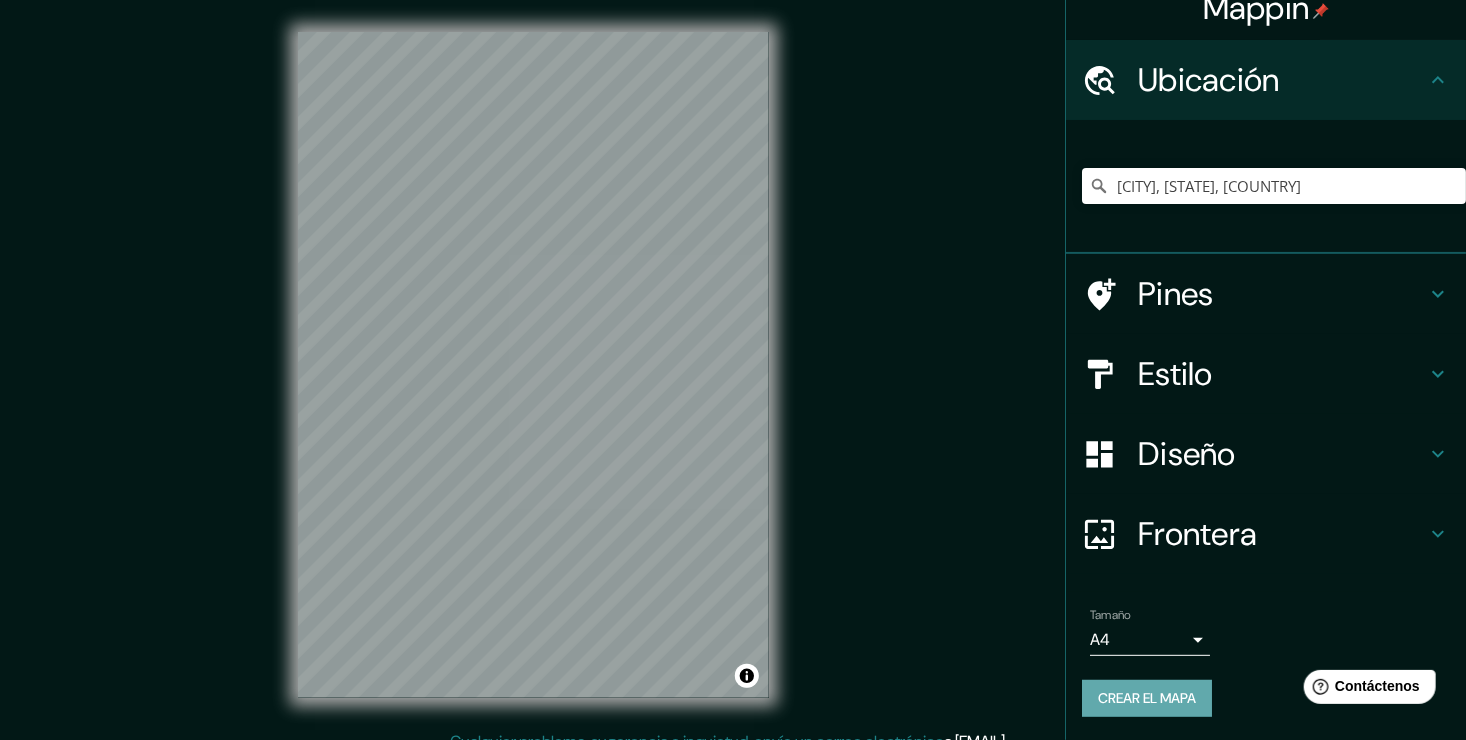 click on "Crear el mapa" at bounding box center (1147, 698) 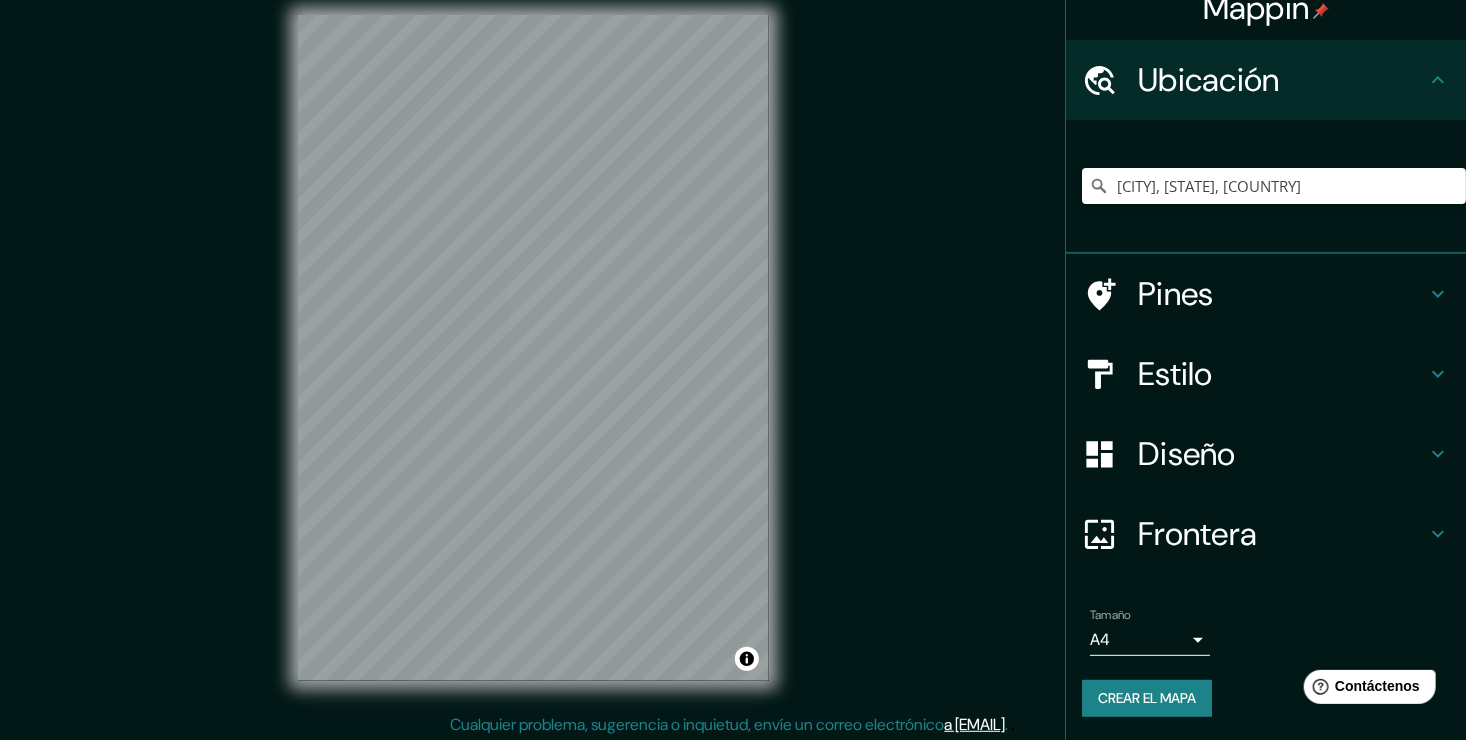 scroll, scrollTop: 22, scrollLeft: 0, axis: vertical 